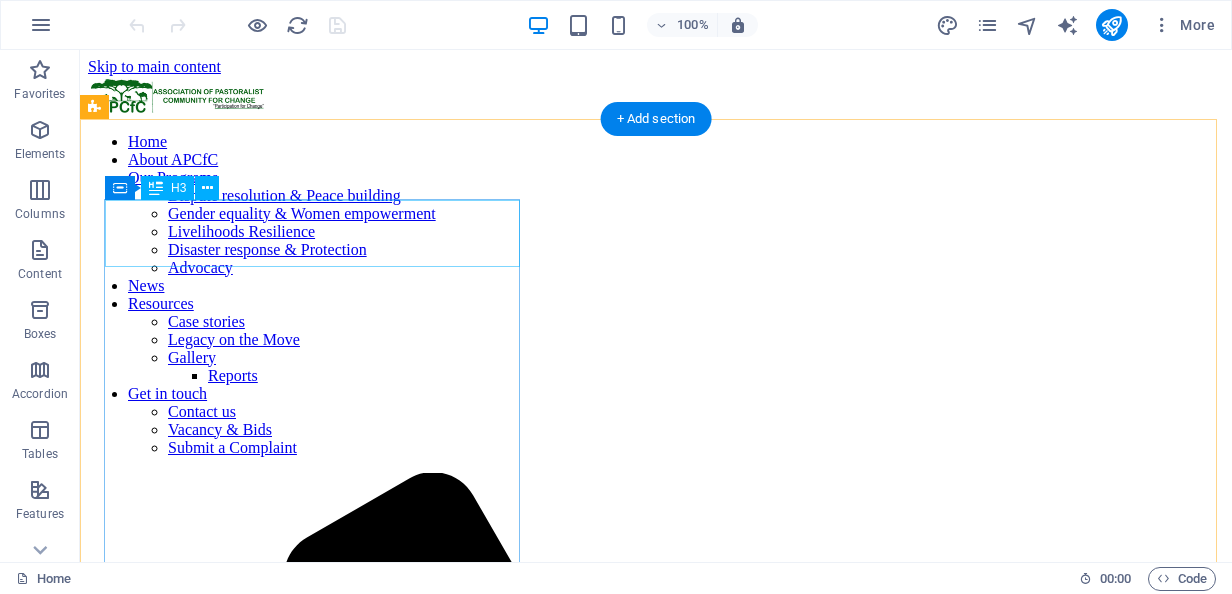 scroll, scrollTop: 6000, scrollLeft: 0, axis: vertical 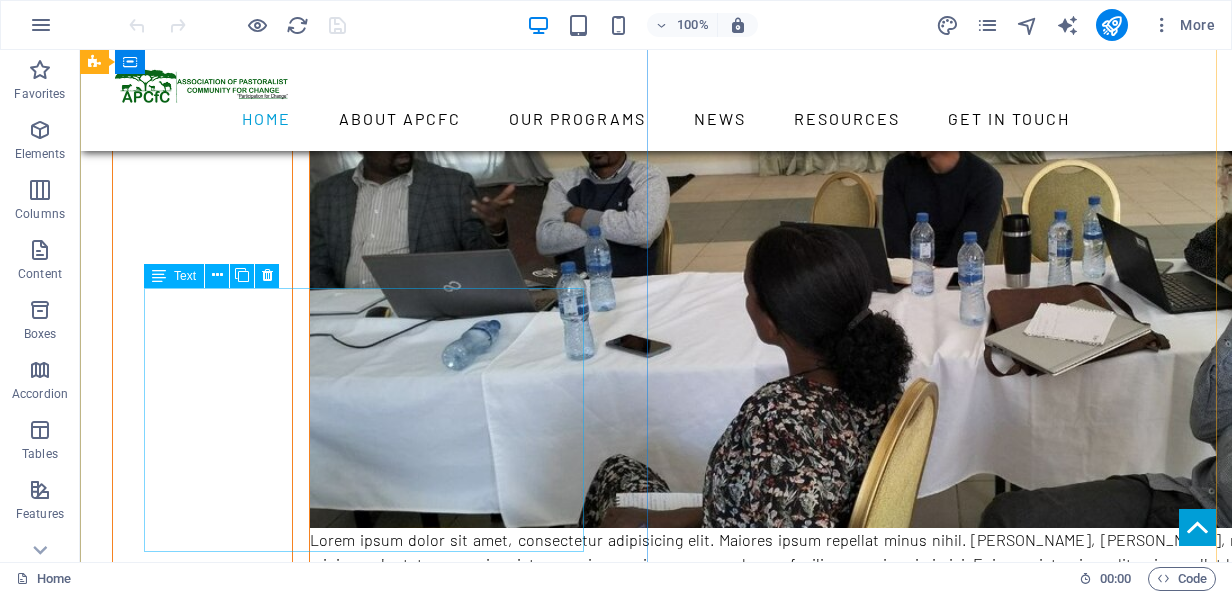 click on "[PERSON_NAME] was born into a pastoralist family in [DATE] in the [GEOGRAPHIC_DATA] area of [GEOGRAPHIC_DATA], [GEOGRAPHIC_DATA]. This region is part of the vast semi-arid lands of southern [GEOGRAPHIC_DATA], where communities have practiced pastoralism for centuries. Pastoralism here is not merely an economic activity, it is a way of life, deeply embedded in social structures, ecological knowledge, and spiritual beliefs. Growing up in this environment, Nura absorbed the values of communal responsibility, oral wisdom, and resilience. These values would later shape his leadership style, which emphasized dialogue, inclusivity, and cultural authenticity." at bounding box center (656, 2895) 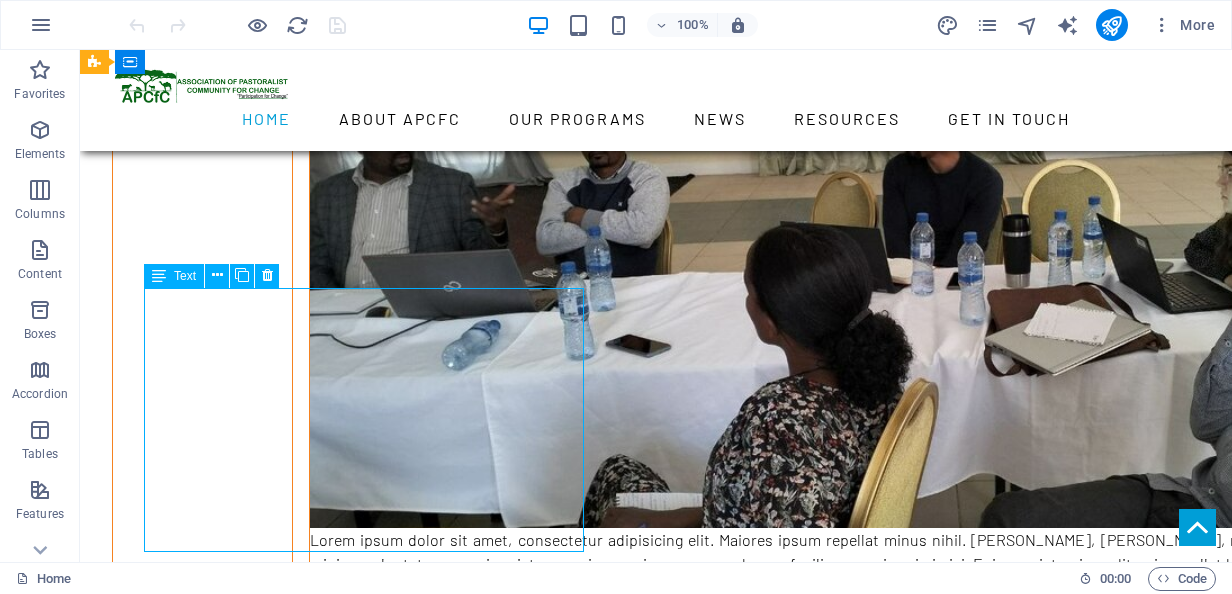 click on "[PERSON_NAME] was born into a pastoralist family in [DATE] in the [GEOGRAPHIC_DATA] area of [GEOGRAPHIC_DATA], [GEOGRAPHIC_DATA]. This region is part of the vast semi-arid lands of southern [GEOGRAPHIC_DATA], where communities have practiced pastoralism for centuries. Pastoralism here is not merely an economic activity, it is a way of life, deeply embedded in social structures, ecological knowledge, and spiritual beliefs. Growing up in this environment, Nura absorbed the values of communal responsibility, oral wisdom, and resilience. These values would later shape his leadership style, which emphasized dialogue, inclusivity, and cultural authenticity." at bounding box center (656, 2895) 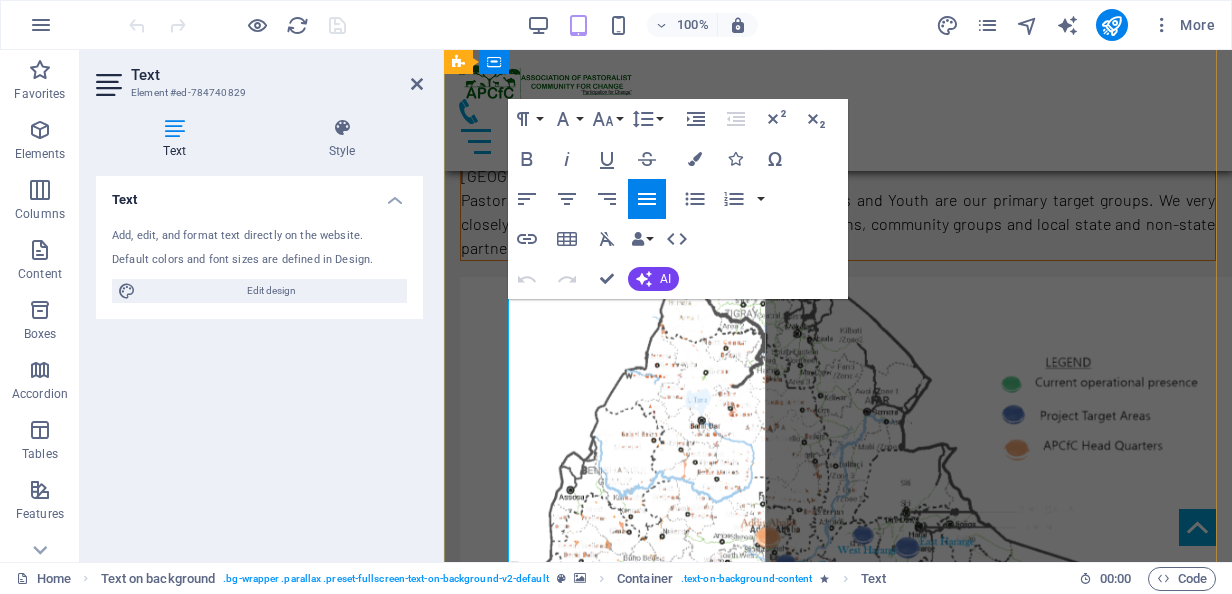 scroll, scrollTop: 7667, scrollLeft: 0, axis: vertical 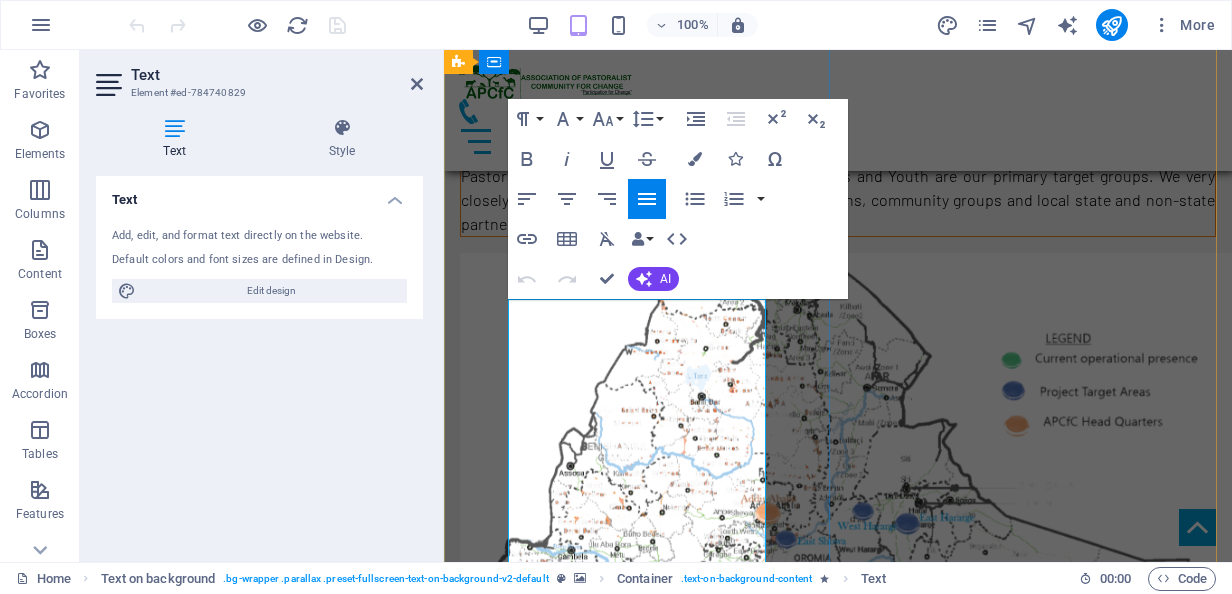 click on "[PERSON_NAME] was born into a pastoralist family in [DATE] in the [GEOGRAPHIC_DATA] area of [GEOGRAPHIC_DATA], [GEOGRAPHIC_DATA]. This region is part of the vast semi-arid lands of southern [GEOGRAPHIC_DATA], where communities have practiced pastoralism for centuries. Pastoralism here is not merely an economic activity, it is a way of life, deeply embedded in social structures, ecological knowledge, and spiritual beliefs." at bounding box center (838, 2225) 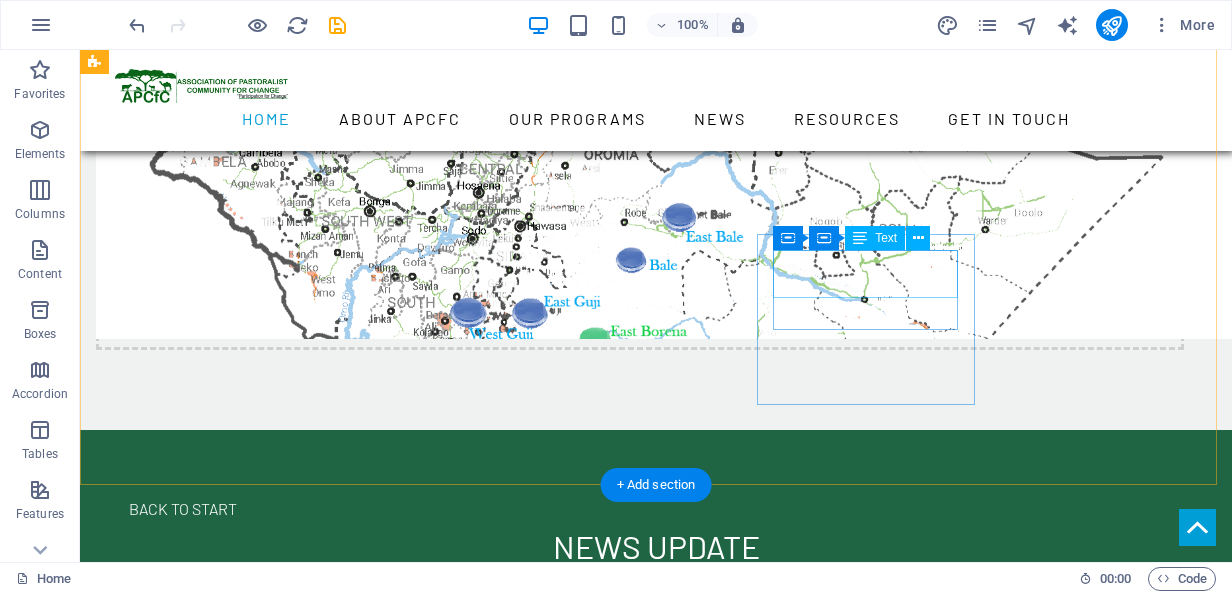 scroll, scrollTop: 8050, scrollLeft: 0, axis: vertical 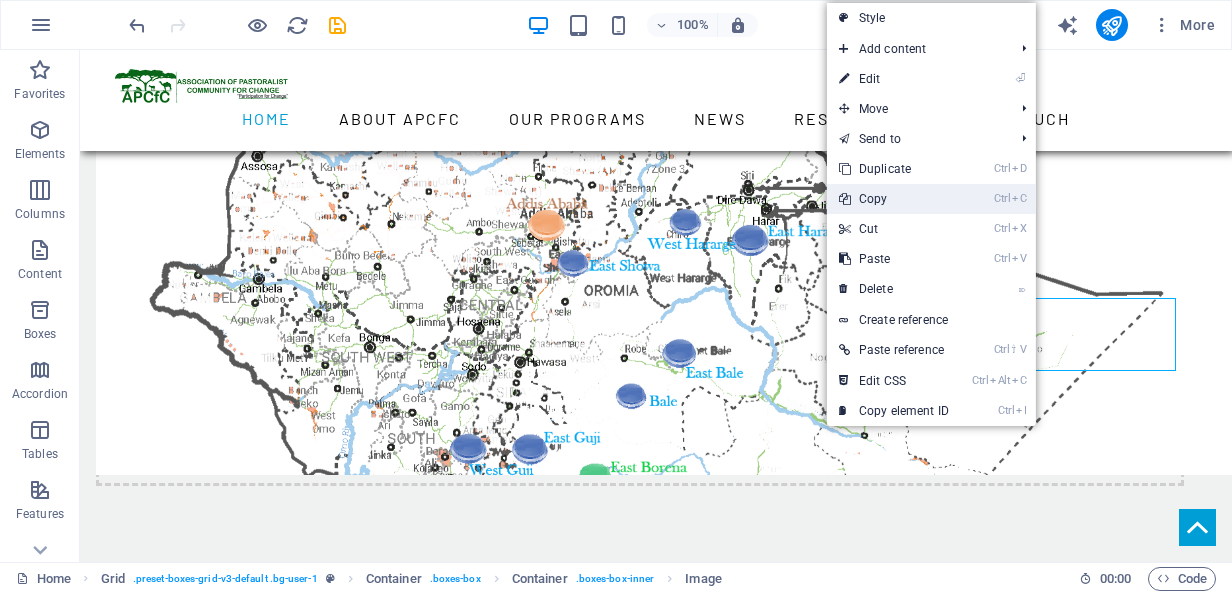 click on "Ctrl C  Copy" at bounding box center (894, 199) 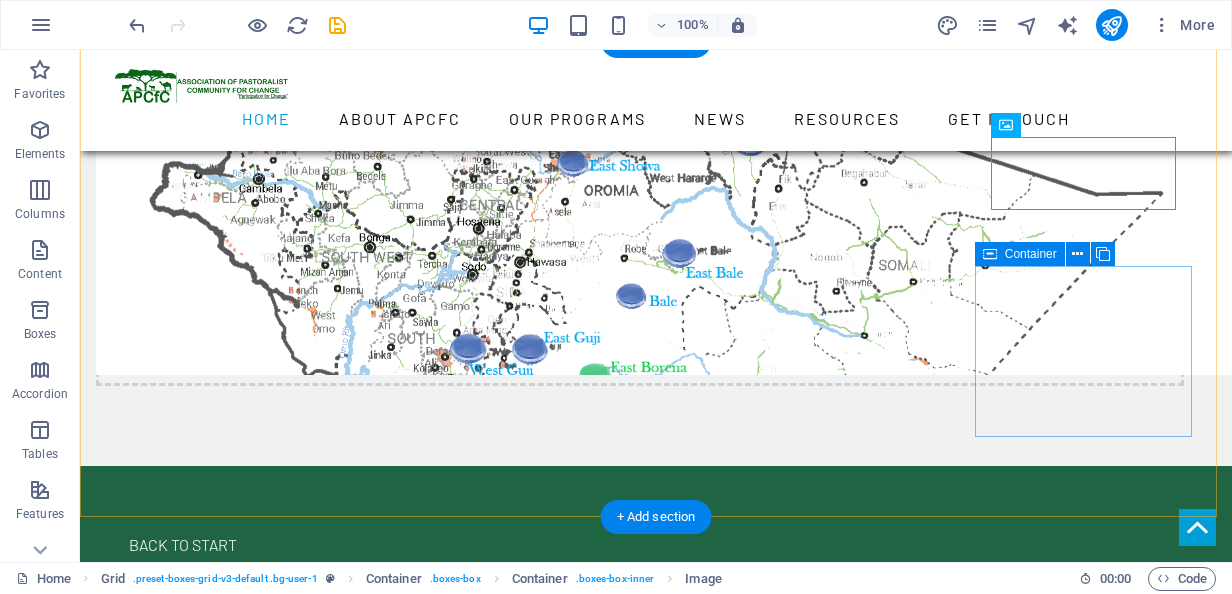 scroll, scrollTop: 8250, scrollLeft: 0, axis: vertical 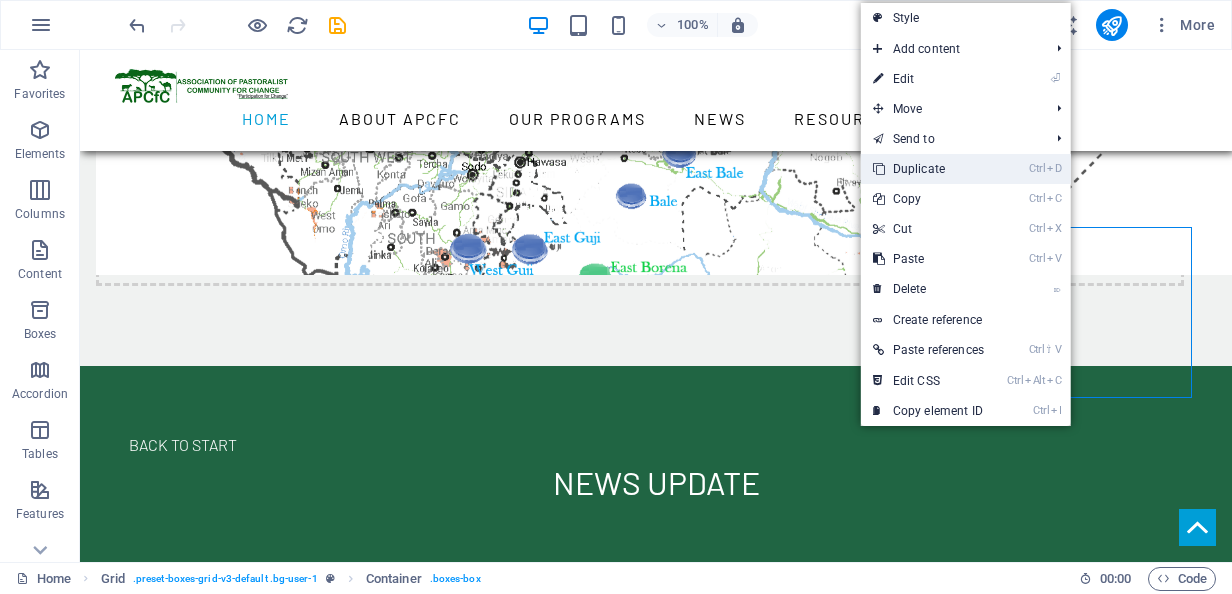 click on "Ctrl D  Duplicate" at bounding box center [928, 169] 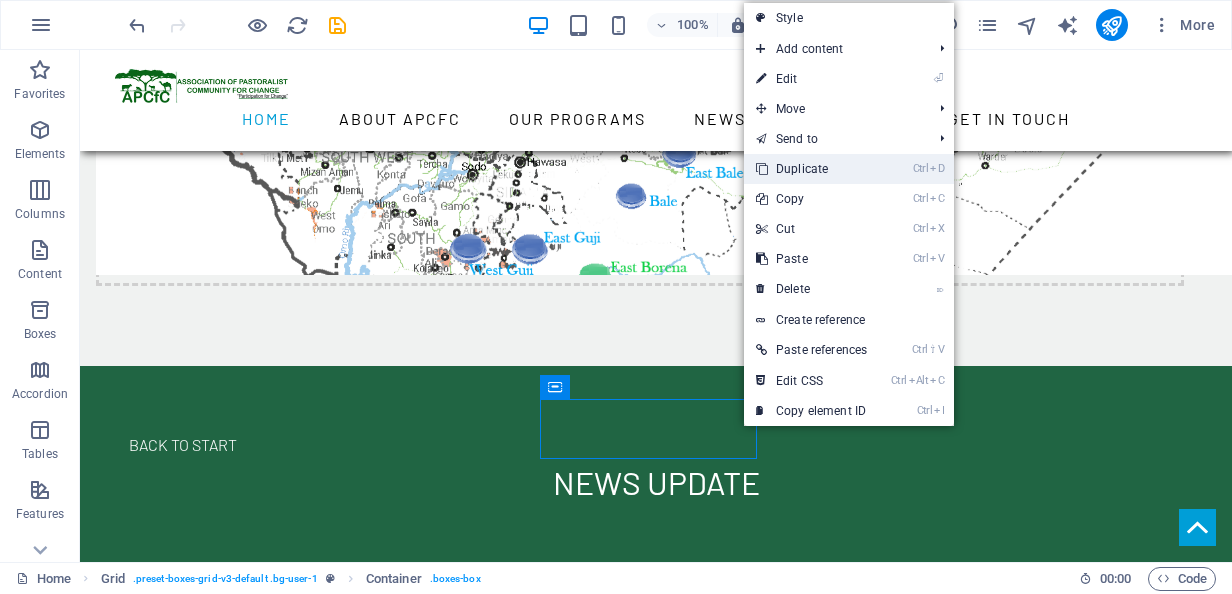 click on "Ctrl D  Duplicate" at bounding box center (811, 169) 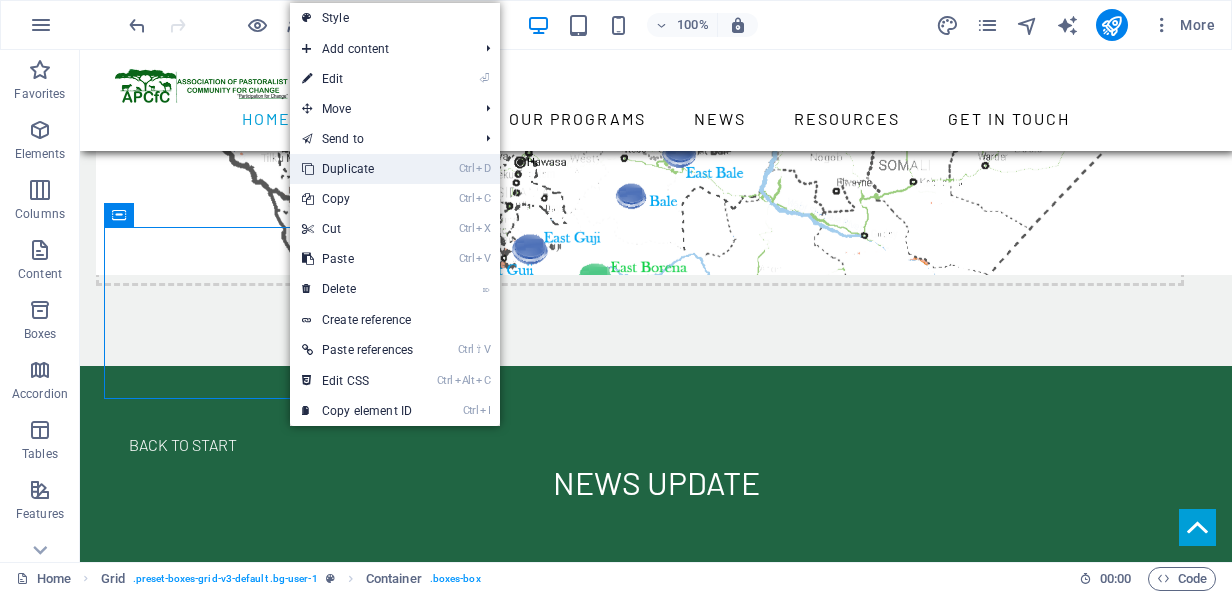 click on "Ctrl D  Duplicate" at bounding box center [357, 169] 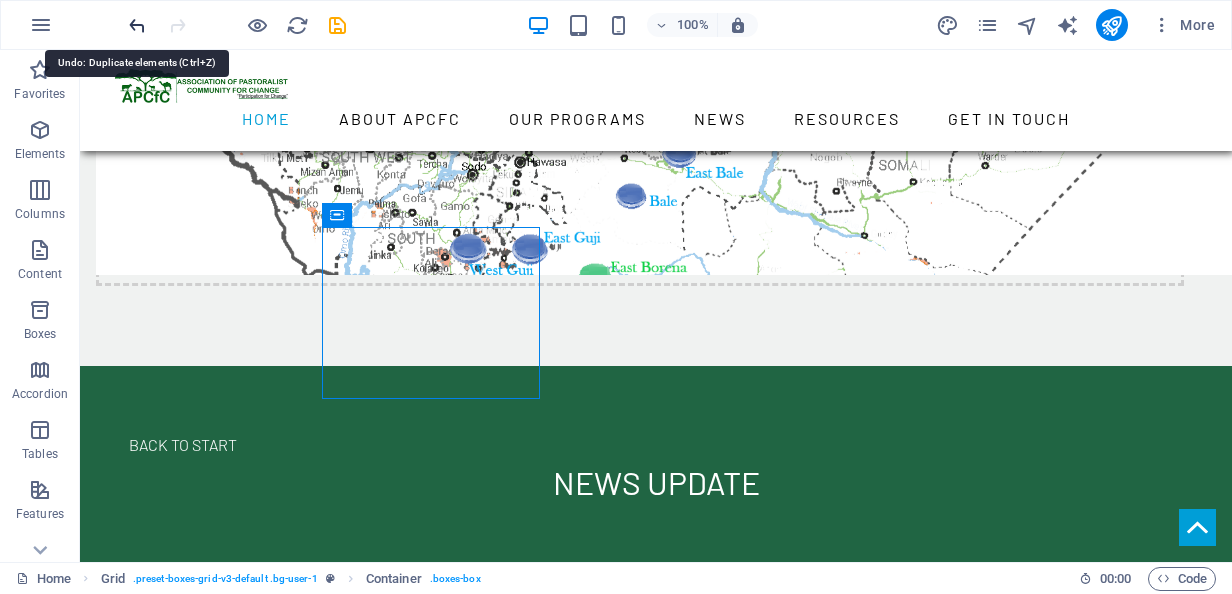 click at bounding box center [137, 25] 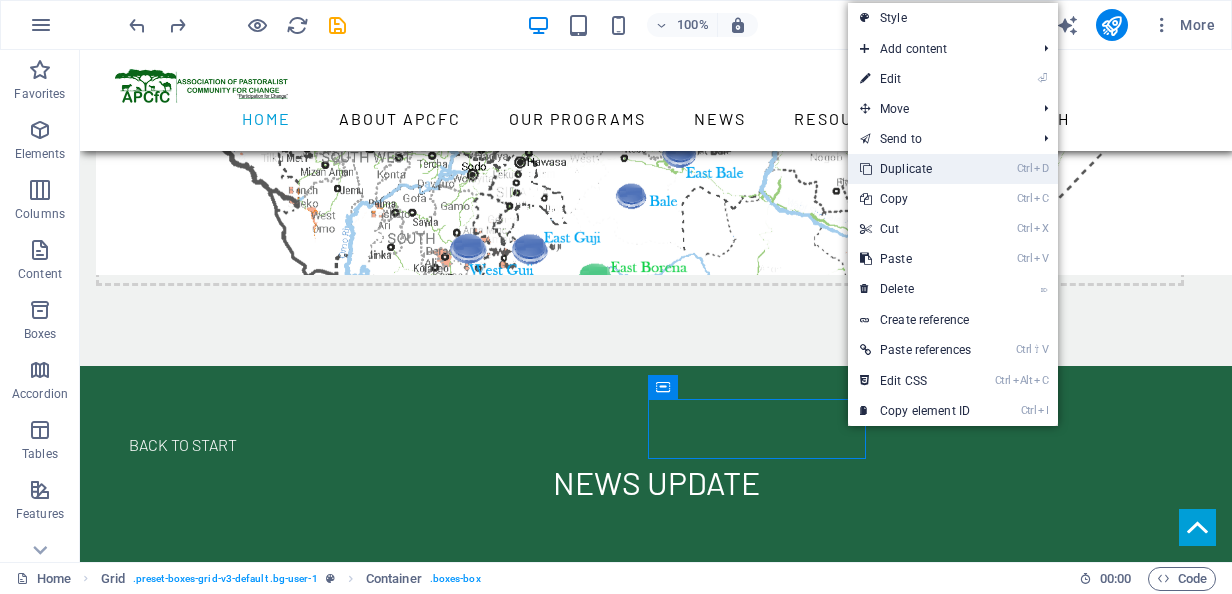 click on "Ctrl D  Duplicate" at bounding box center (915, 169) 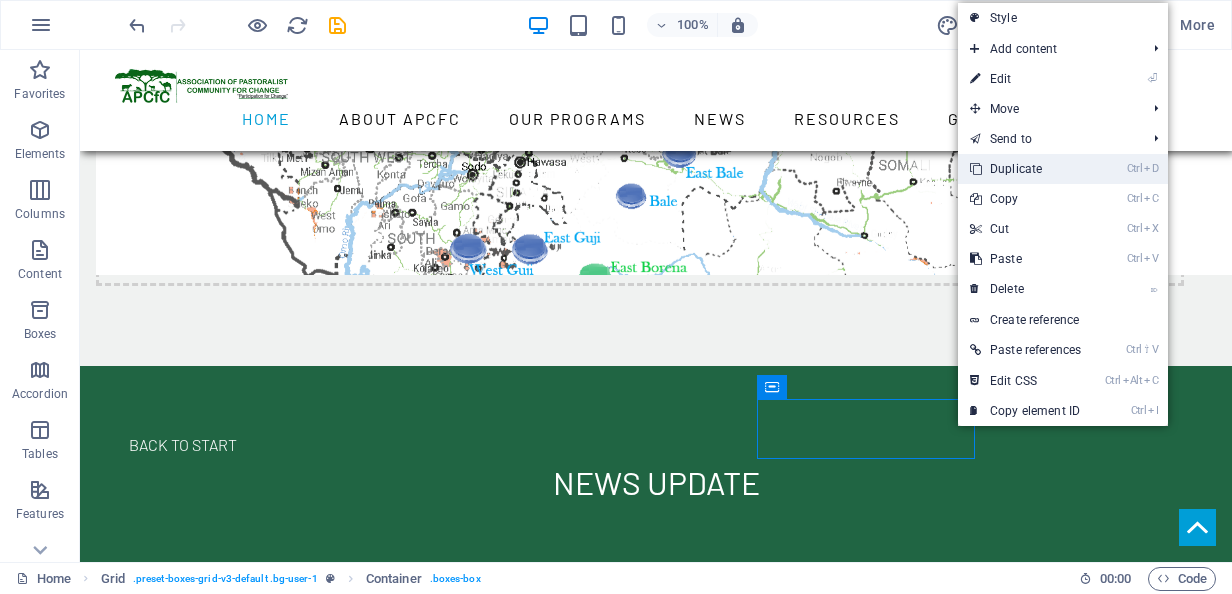 click on "Ctrl D  Duplicate" at bounding box center (1025, 169) 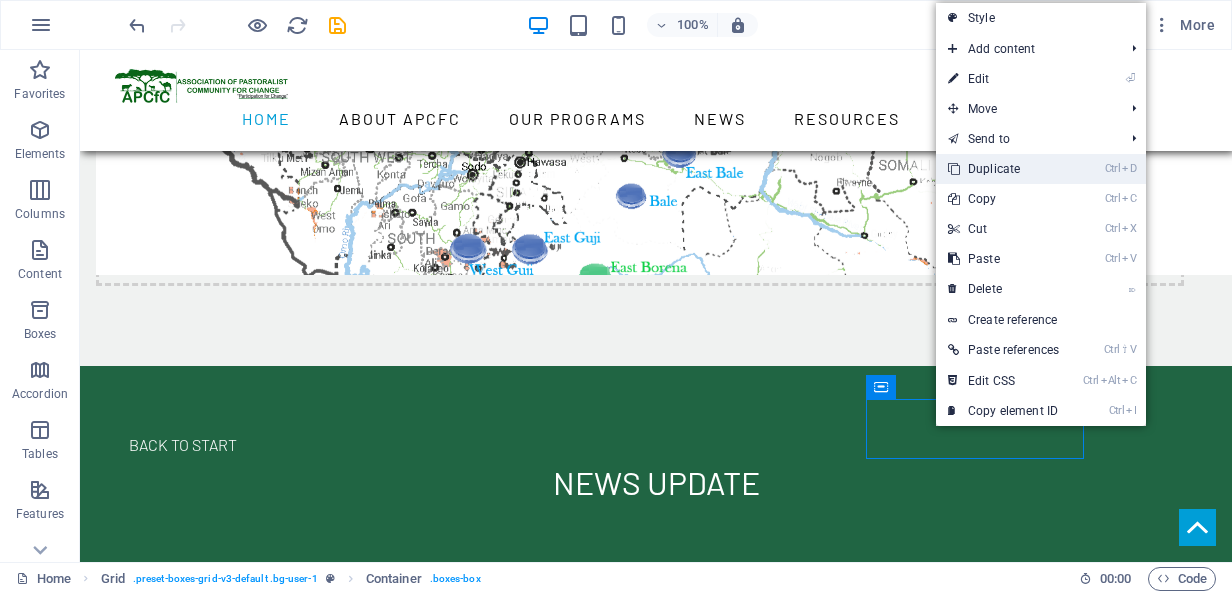 click on "Ctrl D  Duplicate" at bounding box center (1003, 169) 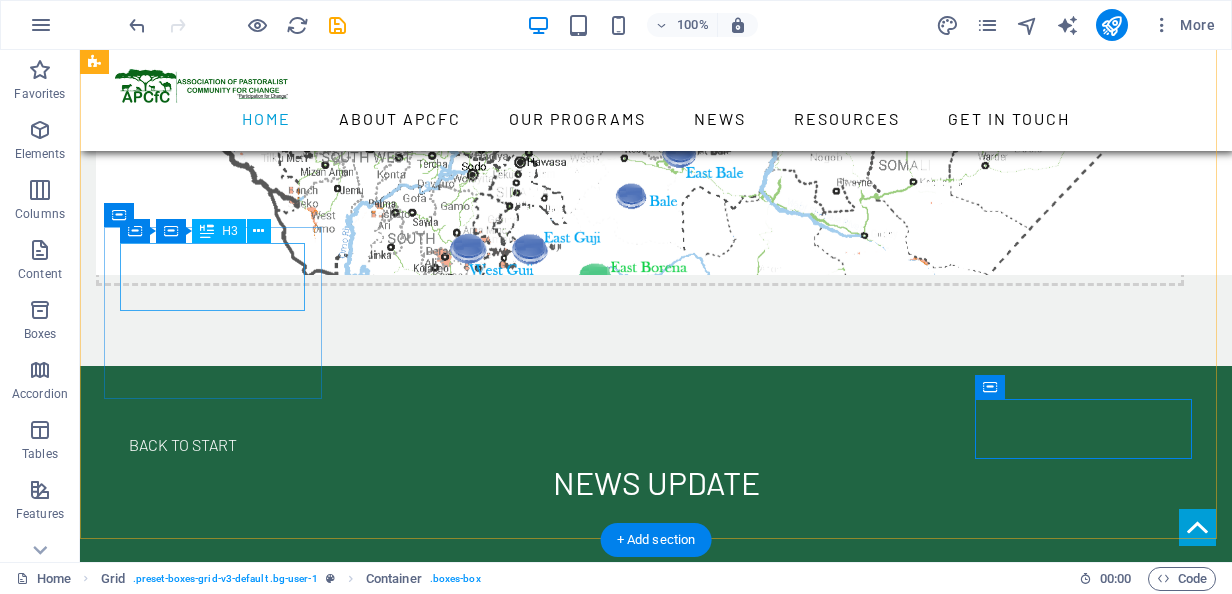 click on "networks & memberships" at bounding box center [220, 4510] 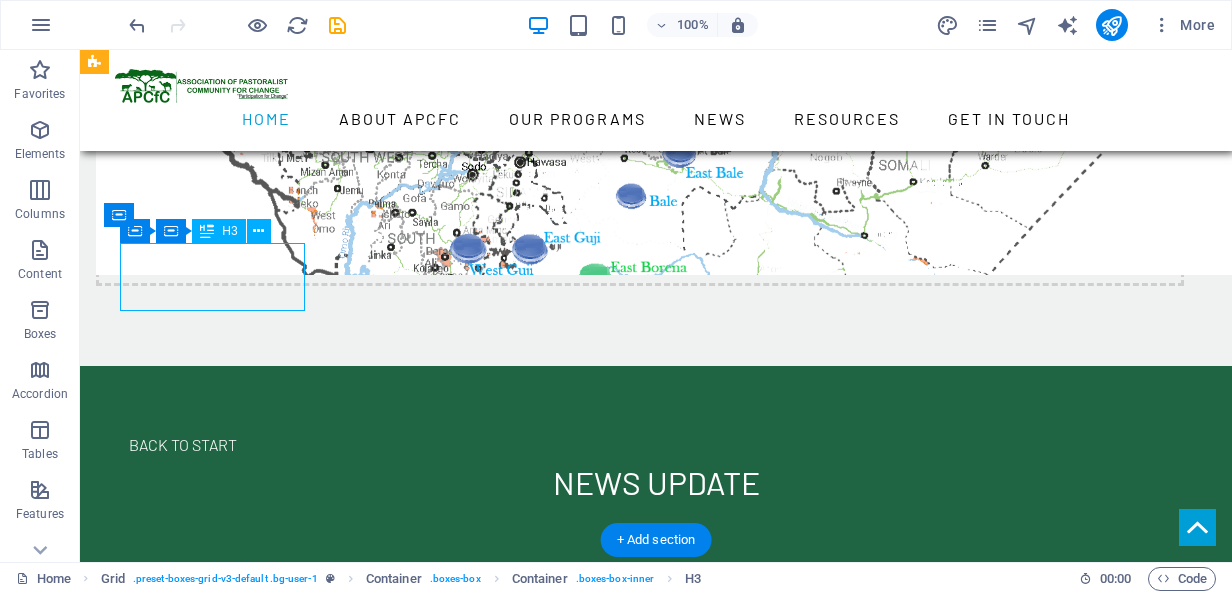 drag, startPoint x: 170, startPoint y: 274, endPoint x: 264, endPoint y: 334, distance: 111.516815 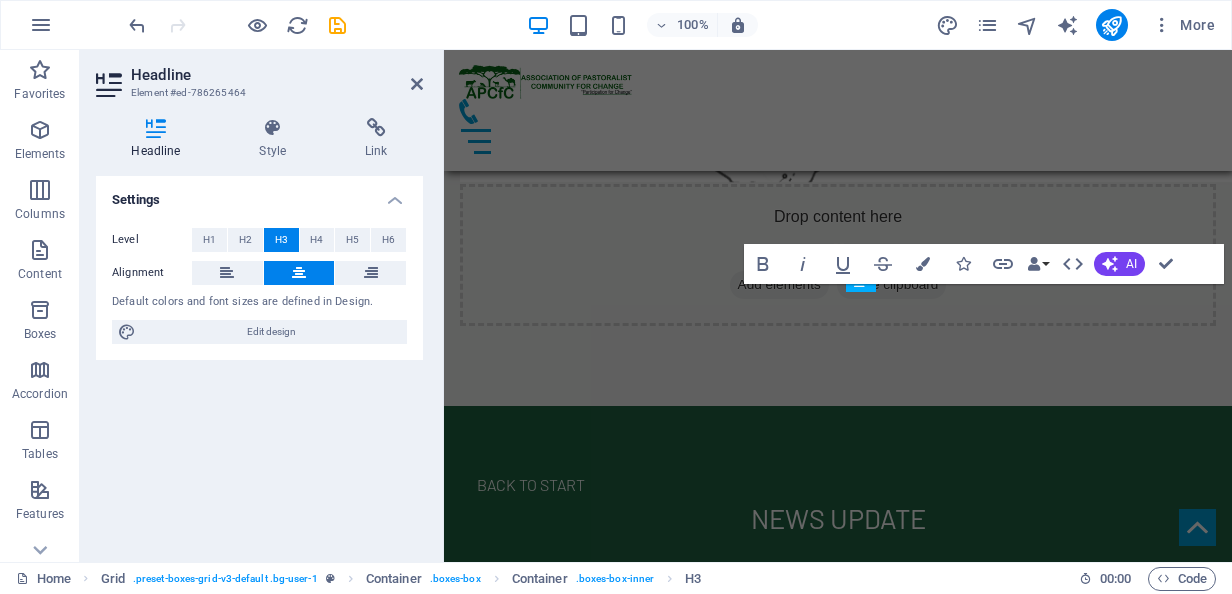 scroll, scrollTop: 9355, scrollLeft: 0, axis: vertical 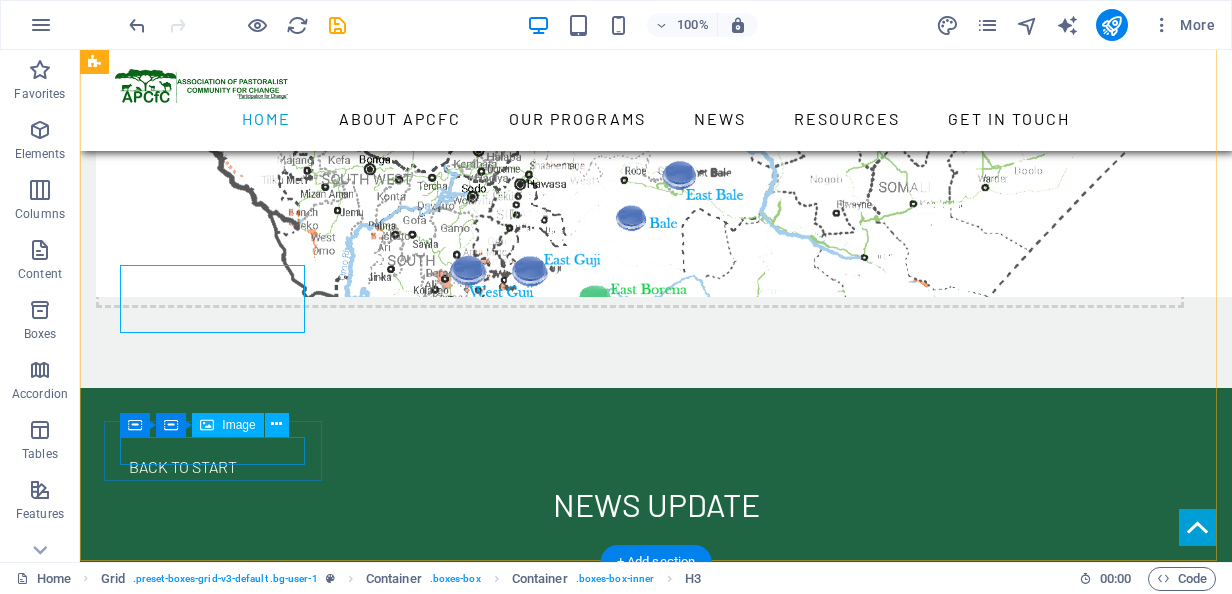 click at bounding box center [220, 5212] 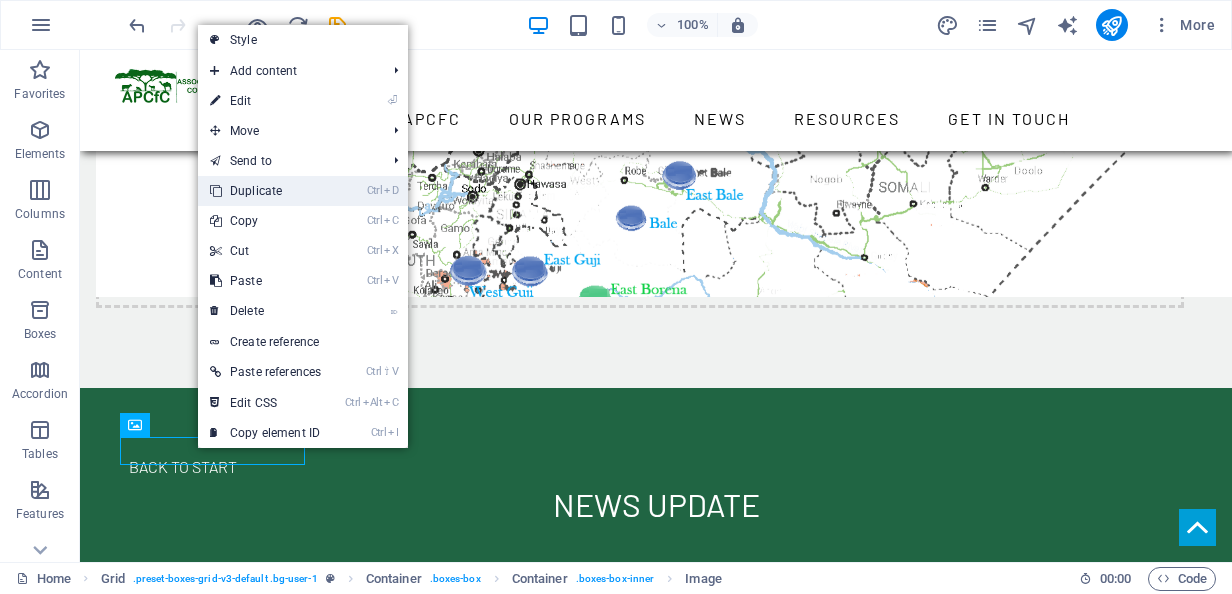click on "Ctrl D  Duplicate" at bounding box center (265, 191) 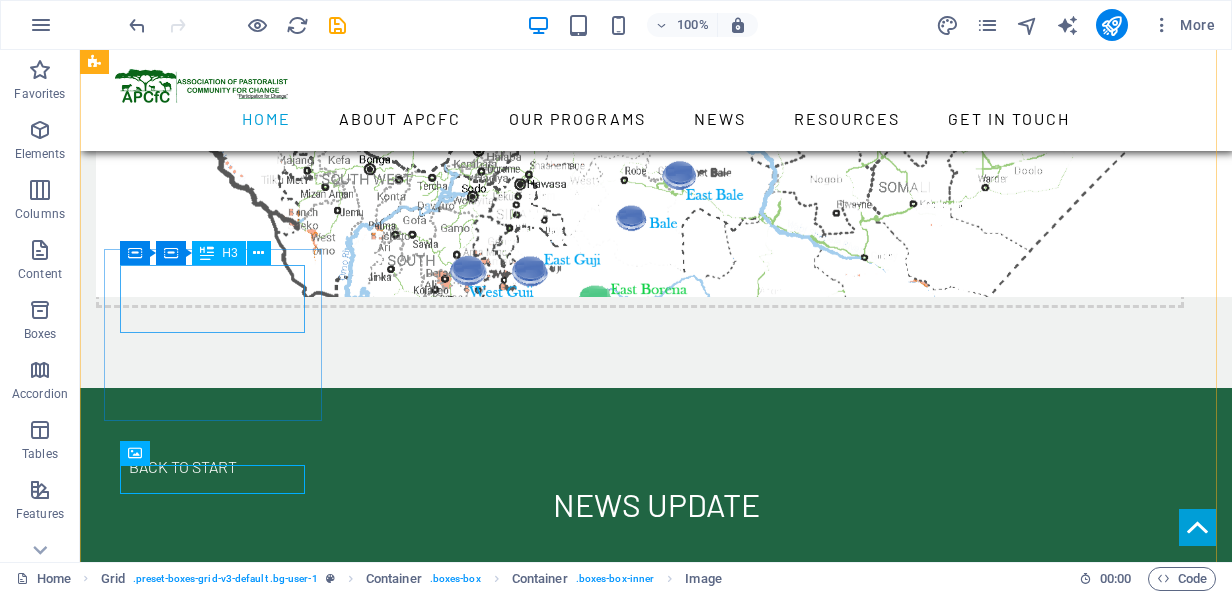 click on "networks & memberships" at bounding box center (220, 4532) 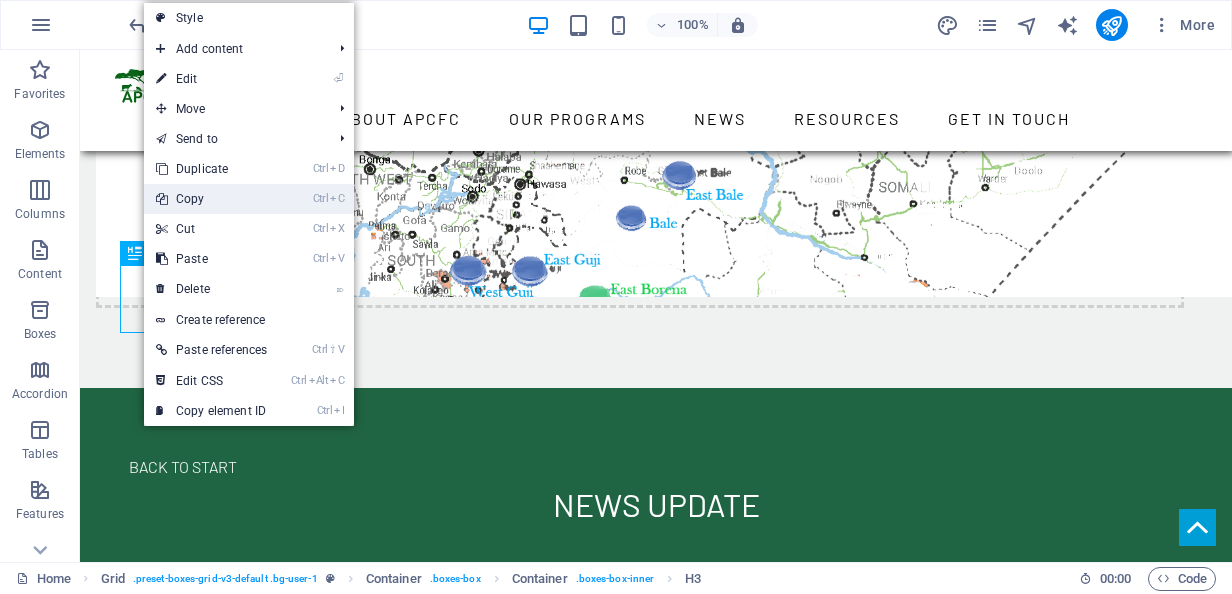 click on "Ctrl C  Copy" at bounding box center [211, 199] 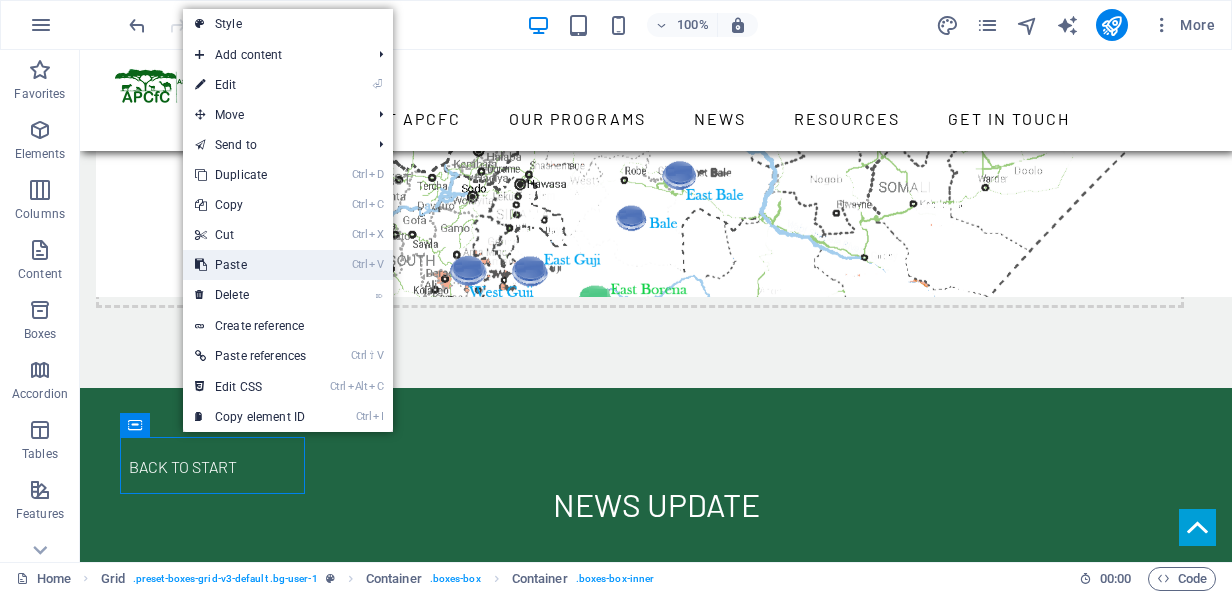 click on "Ctrl V  Paste" at bounding box center [250, 265] 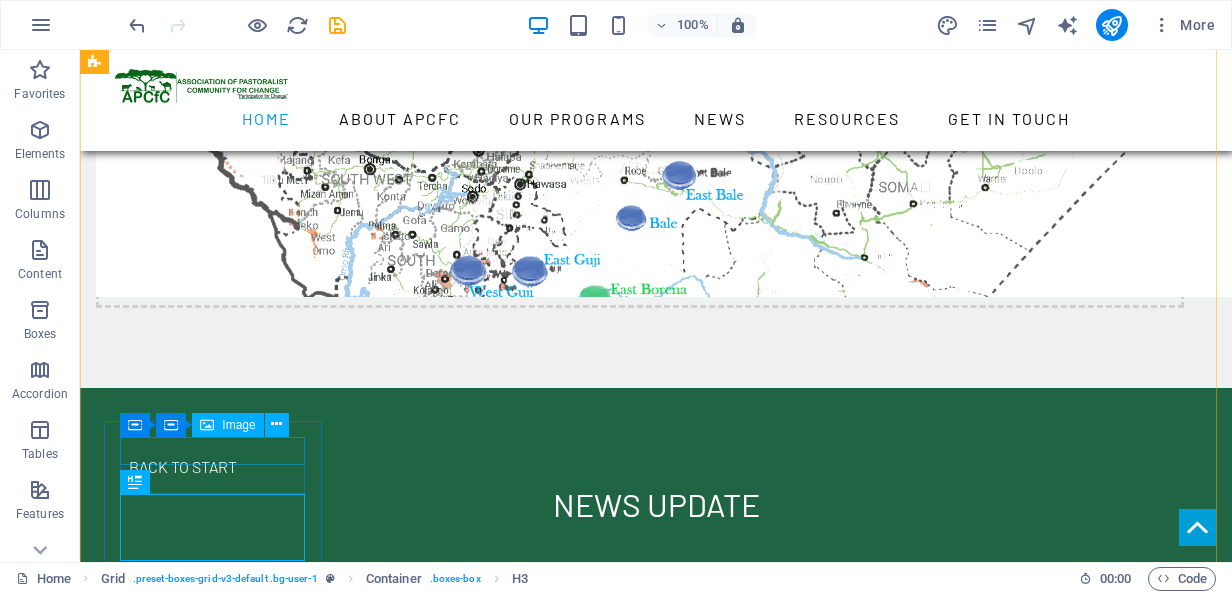 click on "Container   Container   Image" at bounding box center [210, 425] 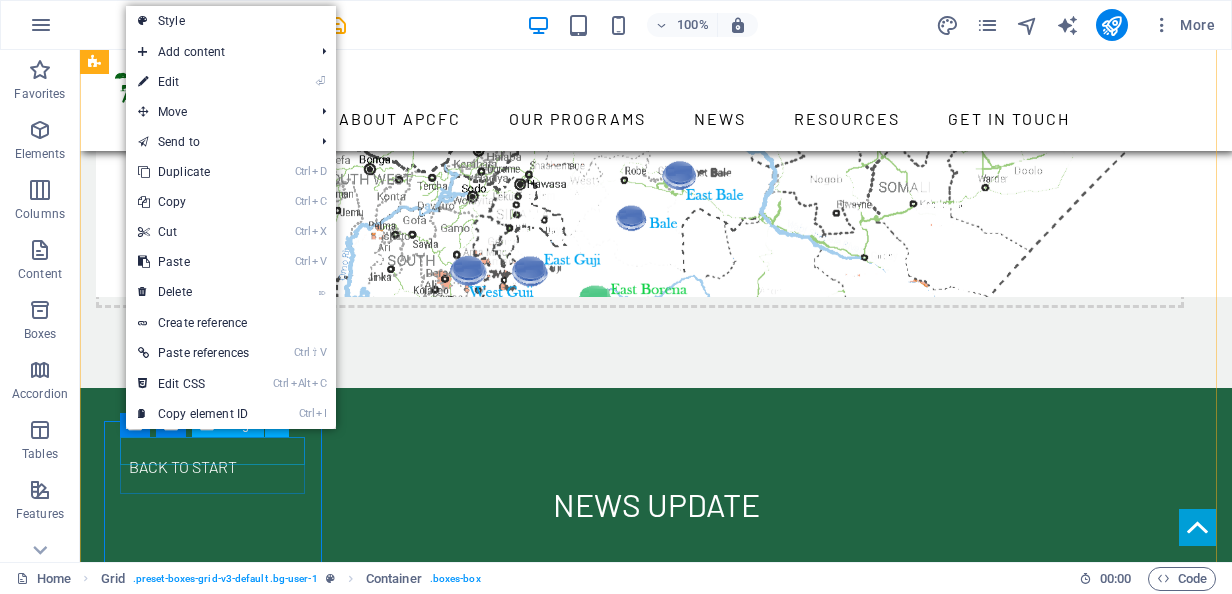 click at bounding box center [220, 5212] 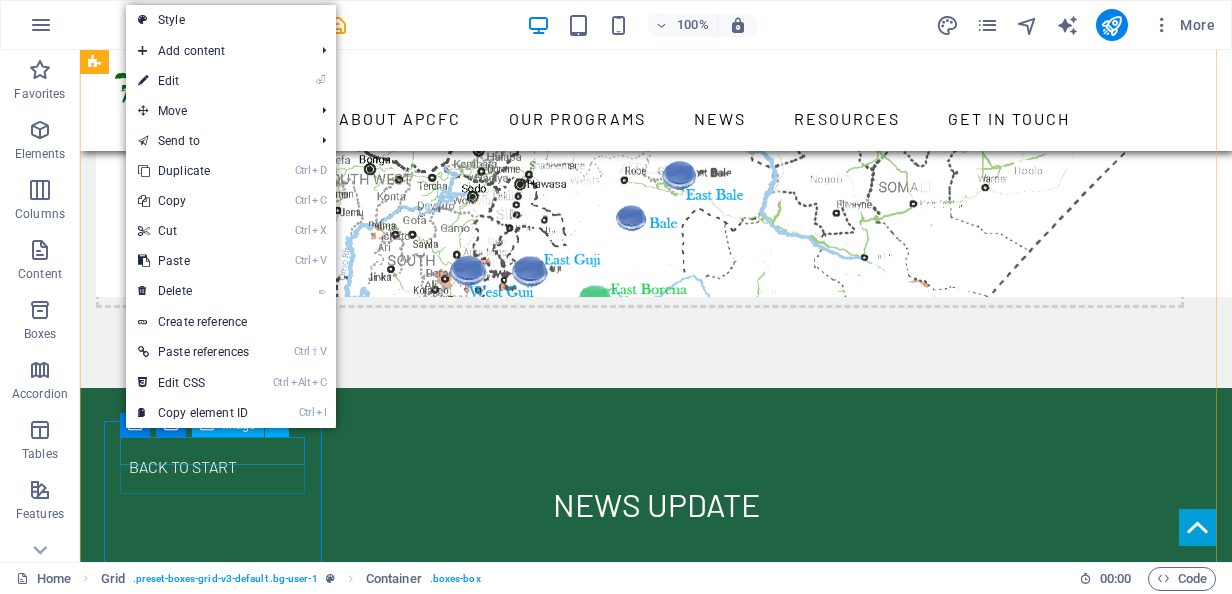 click at bounding box center (220, 5212) 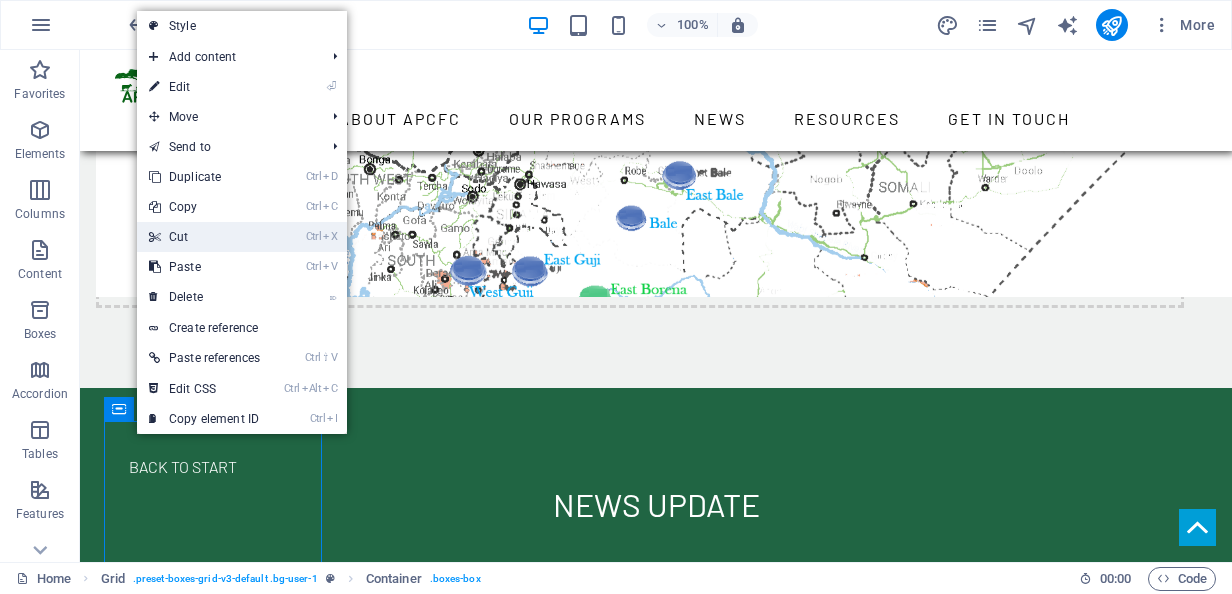 click on "Ctrl X  Cut" at bounding box center [204, 237] 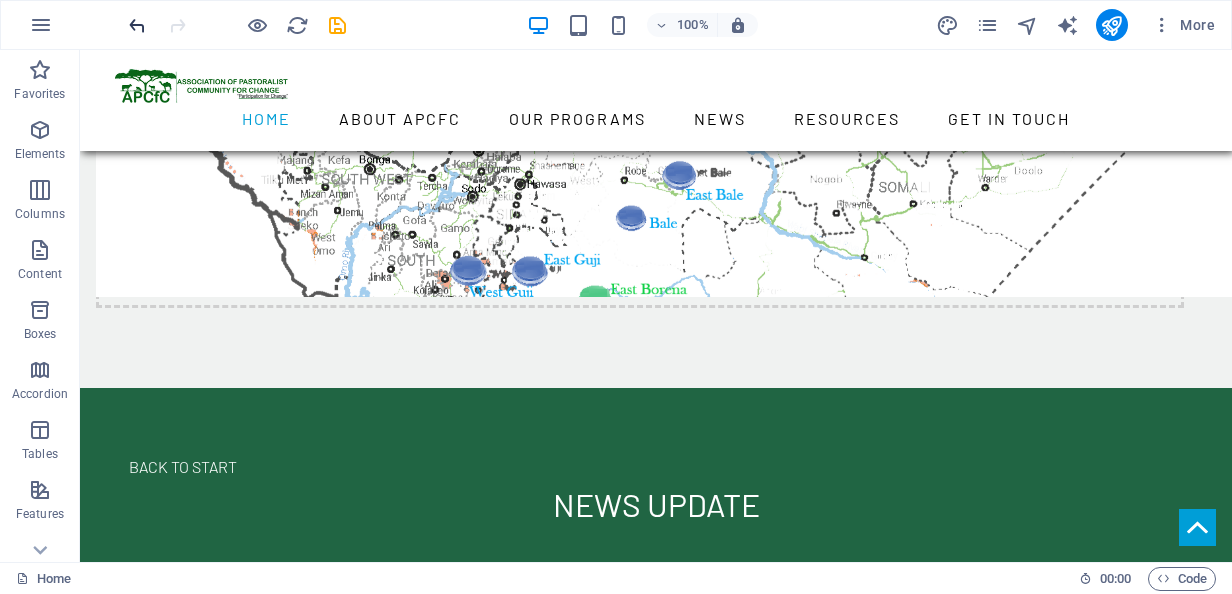 click at bounding box center (137, 25) 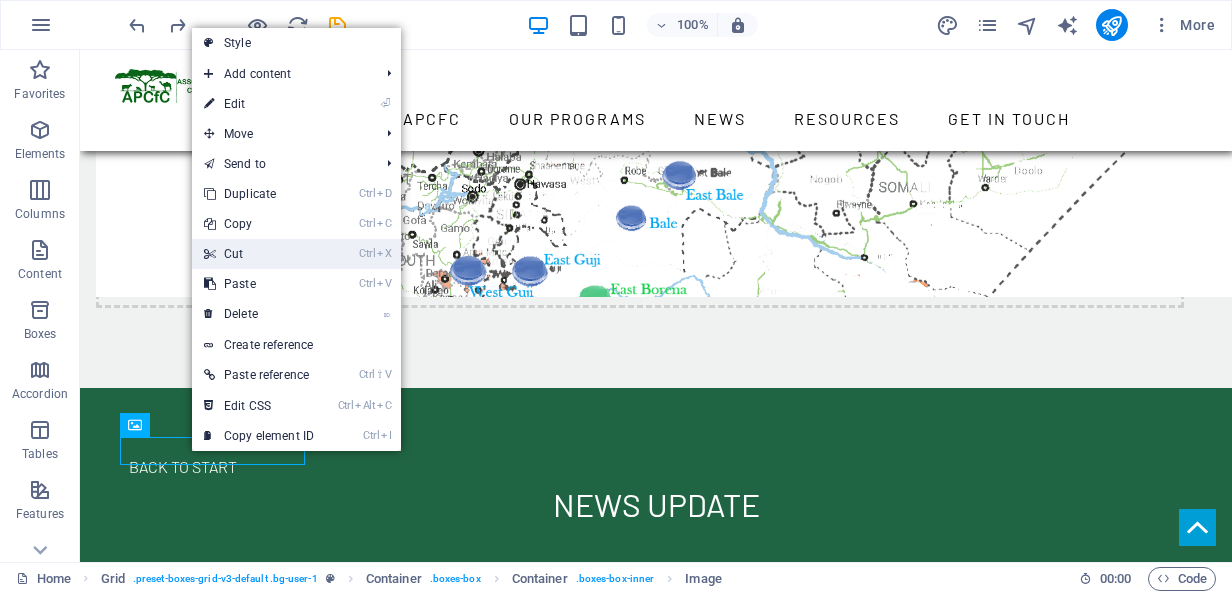 click on "Ctrl X  Cut" at bounding box center (259, 254) 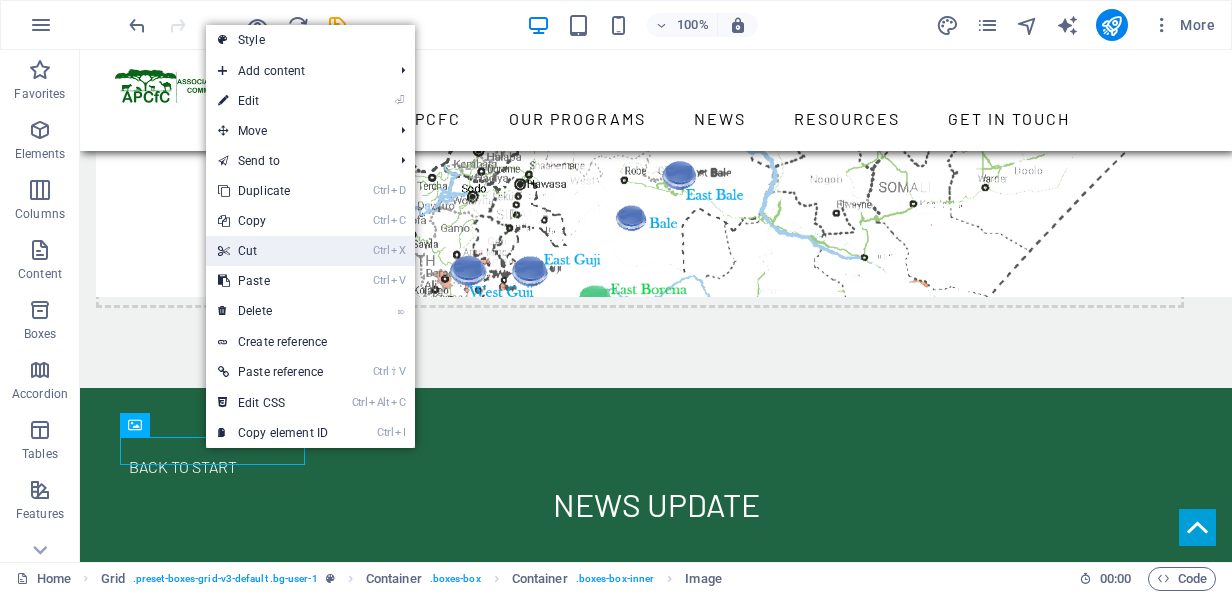 click on "Ctrl X  Cut" at bounding box center [273, 251] 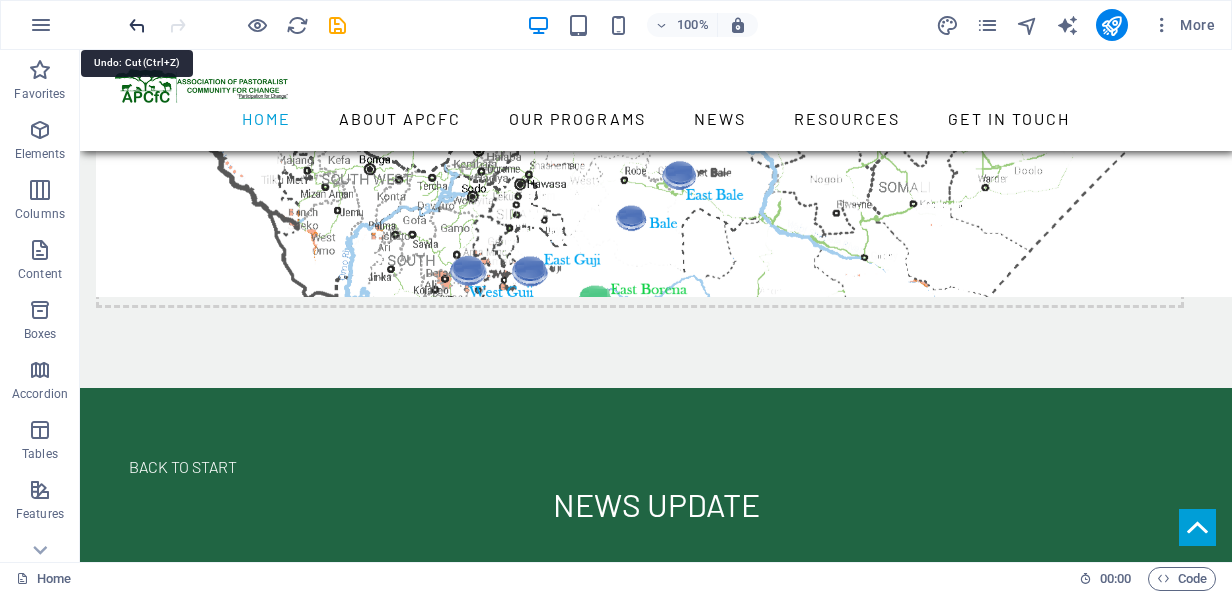 click at bounding box center [137, 25] 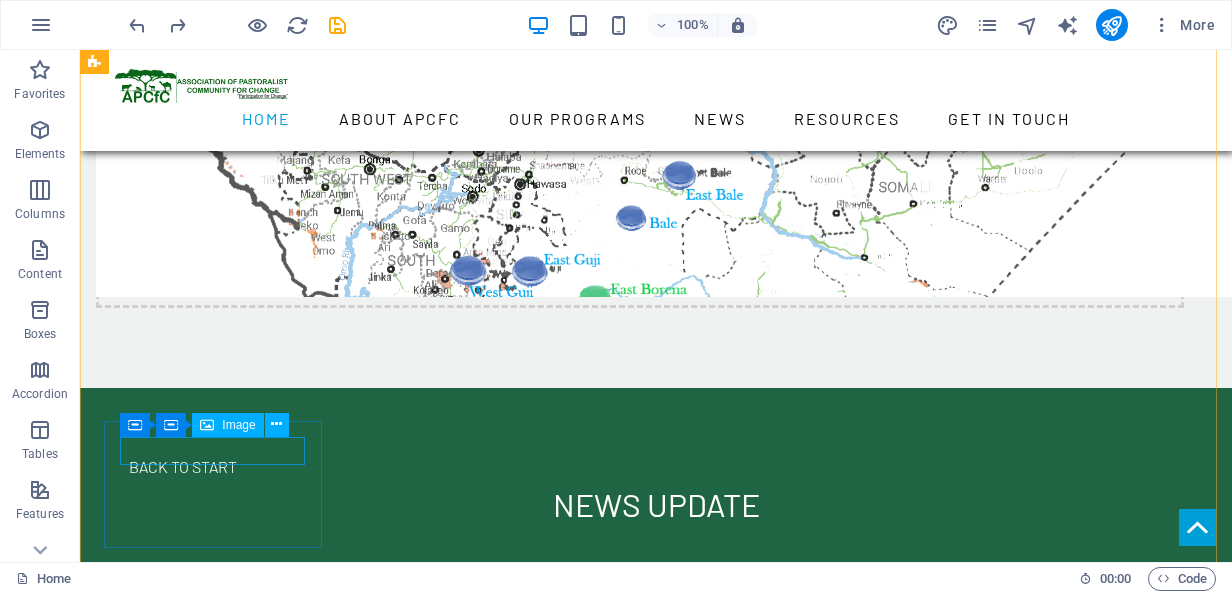click at bounding box center [220, 5212] 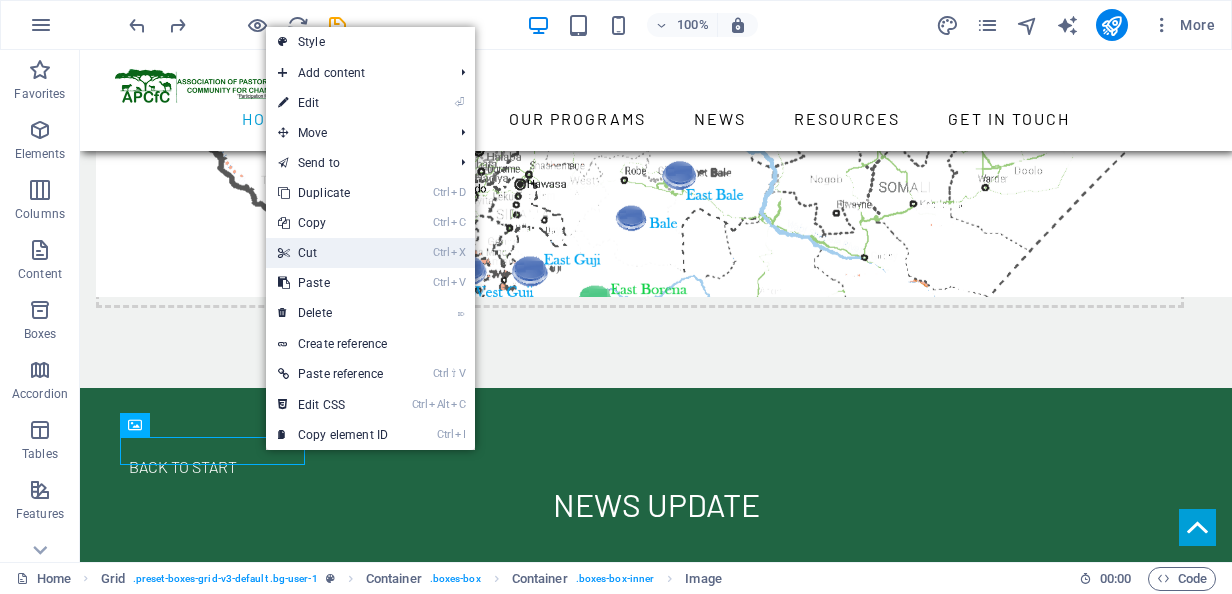 click on "Ctrl X  Cut" at bounding box center [333, 253] 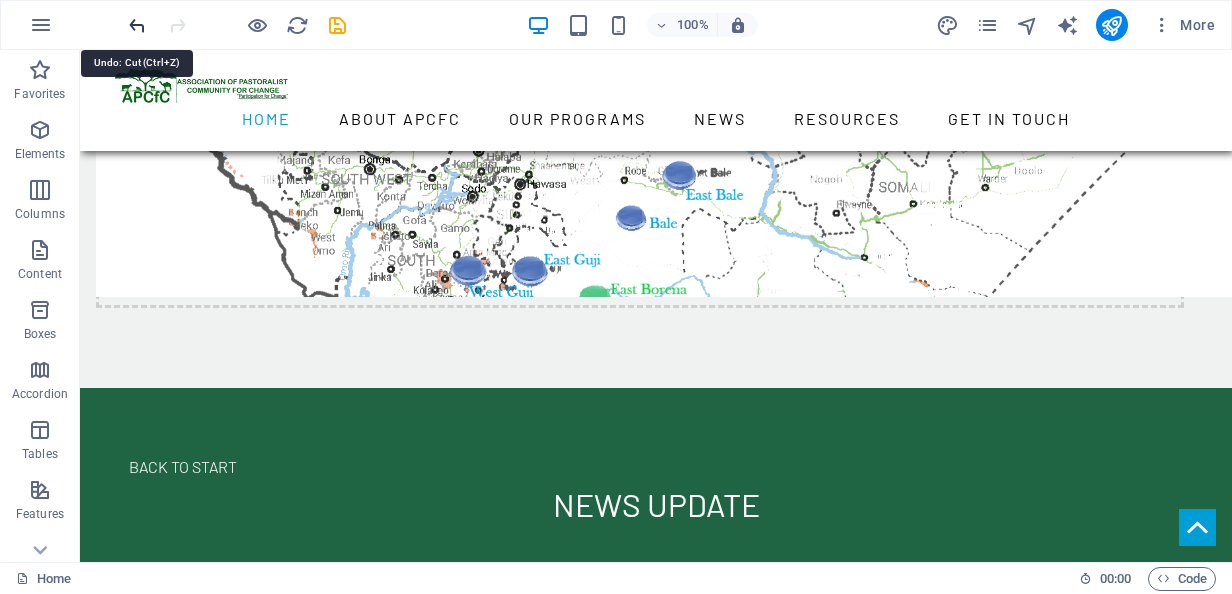 click at bounding box center (137, 25) 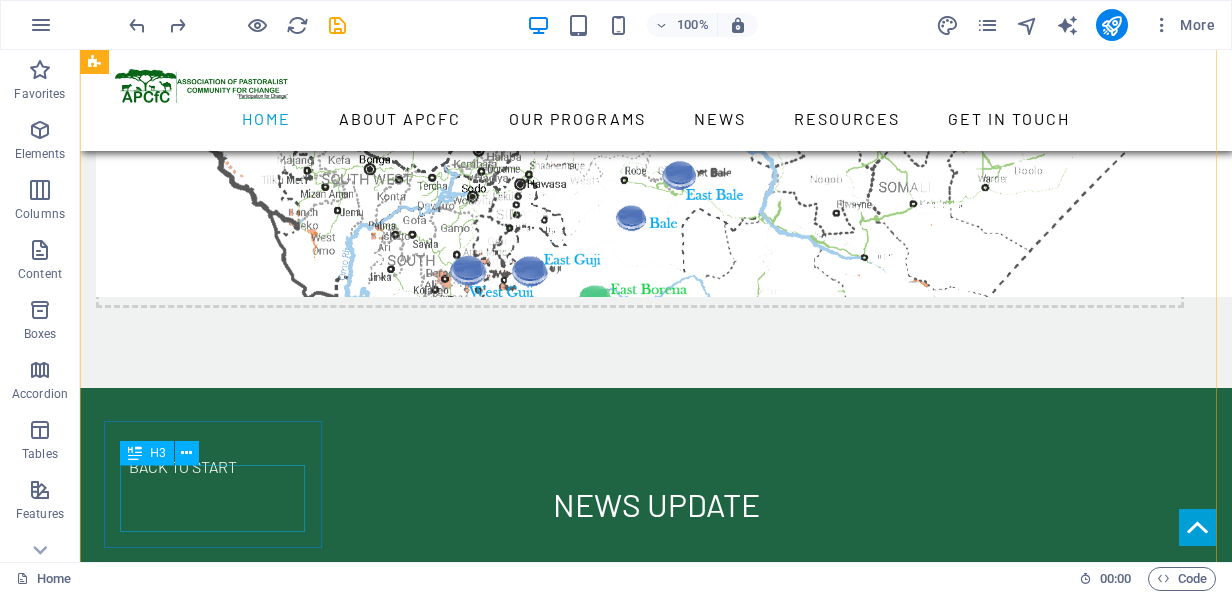 click on "networks & memberships" at bounding box center [220, 5288] 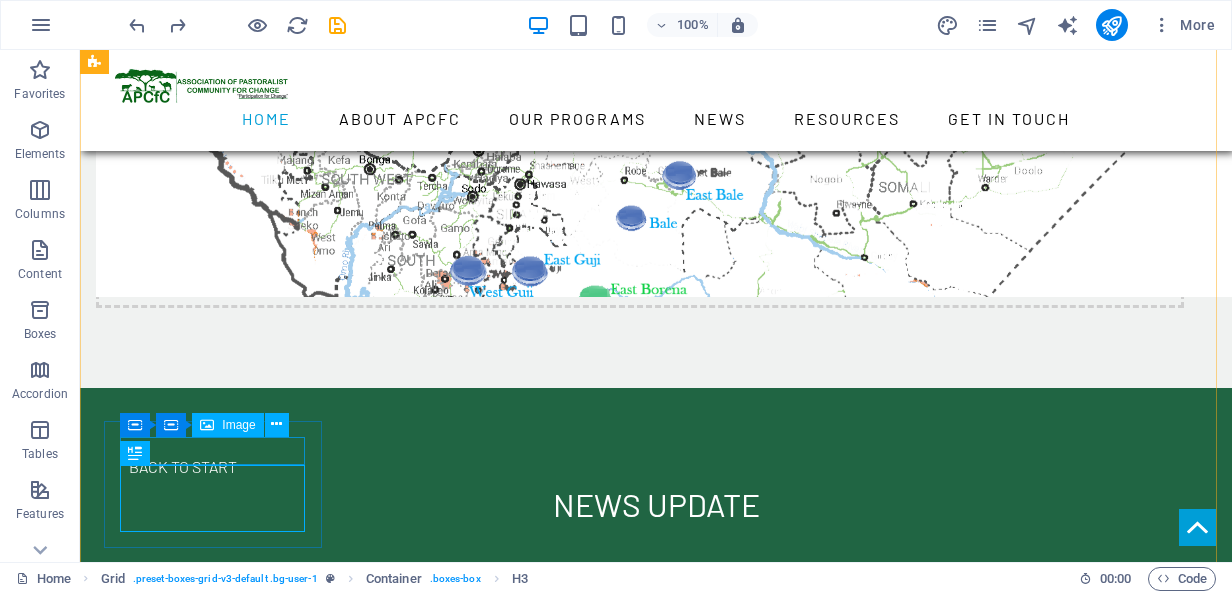 click at bounding box center [220, 5212] 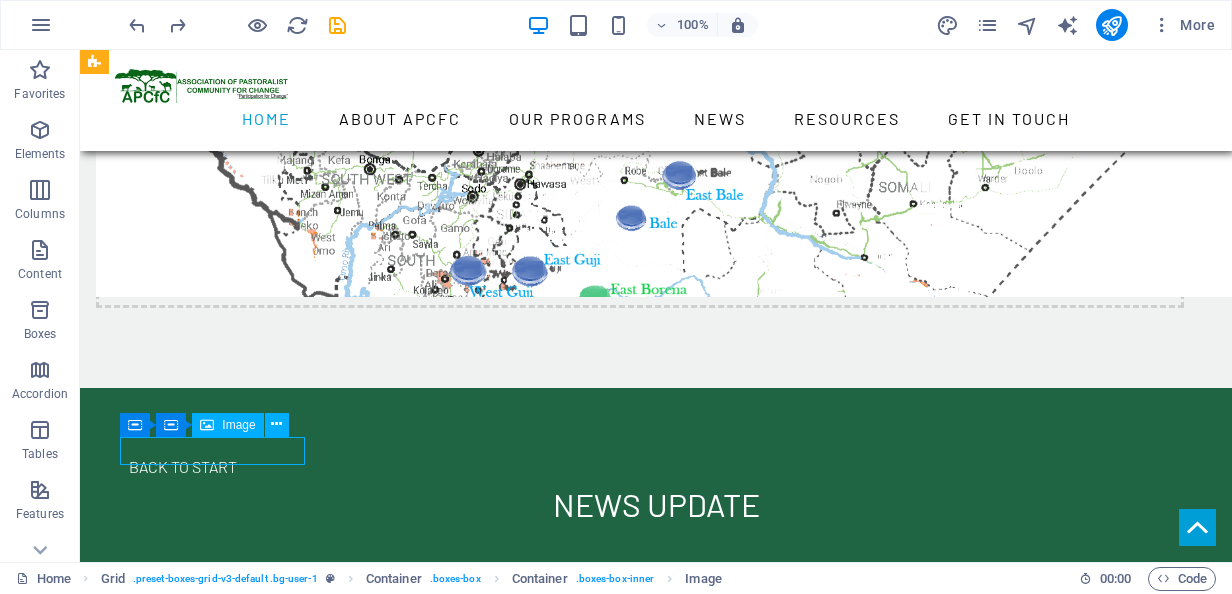 click at bounding box center [220, 5212] 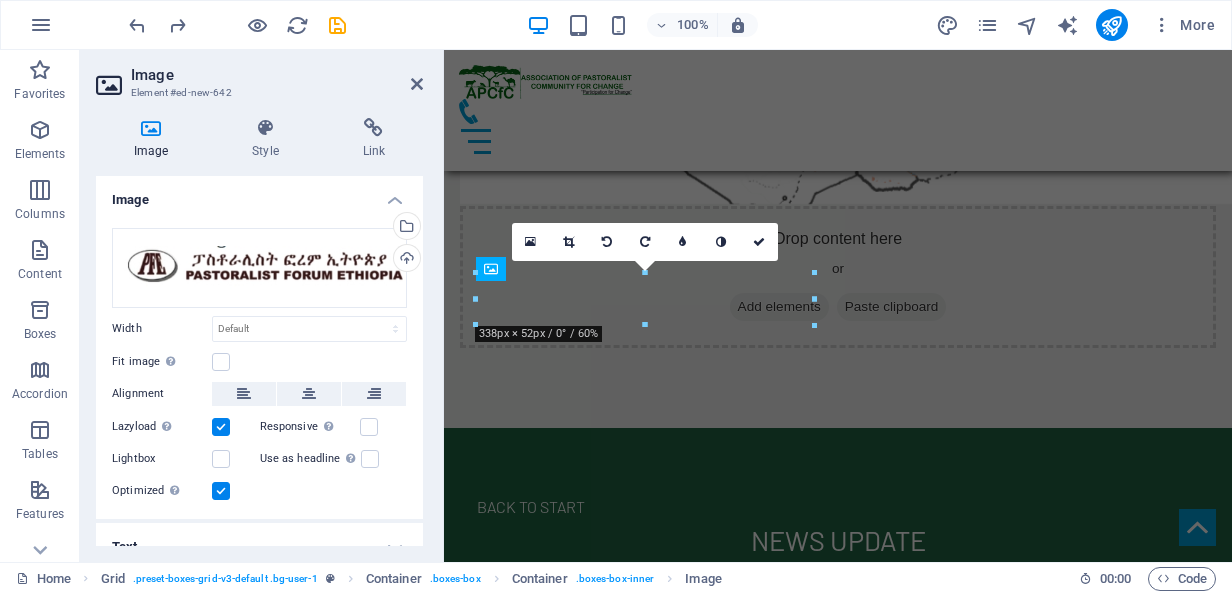 scroll, scrollTop: 9808, scrollLeft: 0, axis: vertical 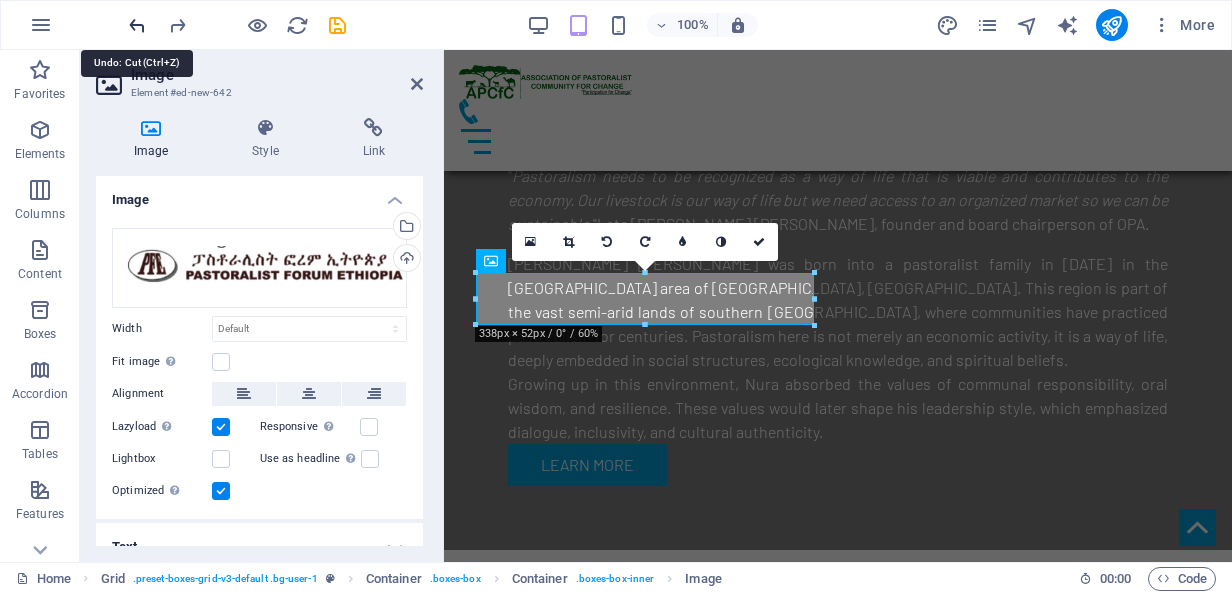 click at bounding box center (137, 25) 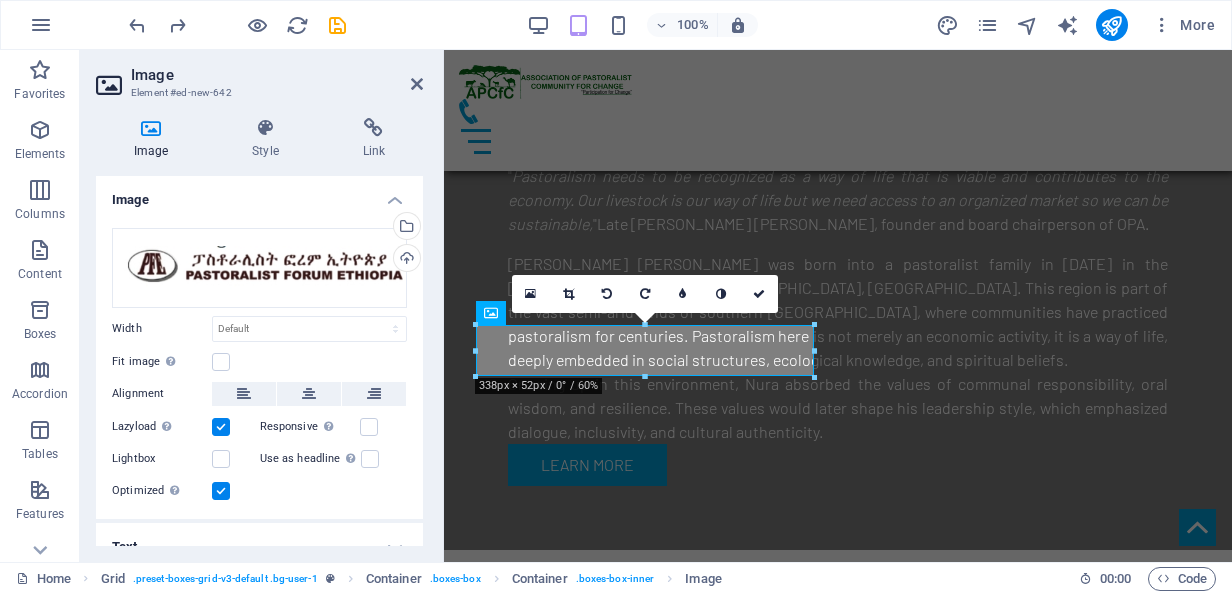 click on "Image Element #ed-new-642" at bounding box center [259, 76] 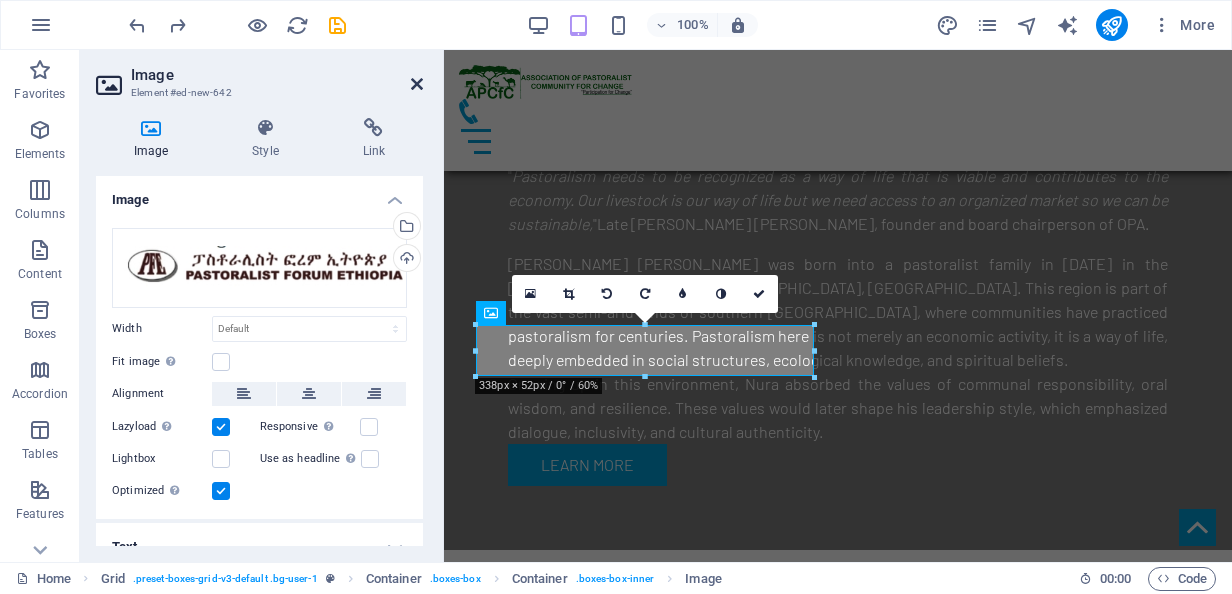 click at bounding box center [417, 84] 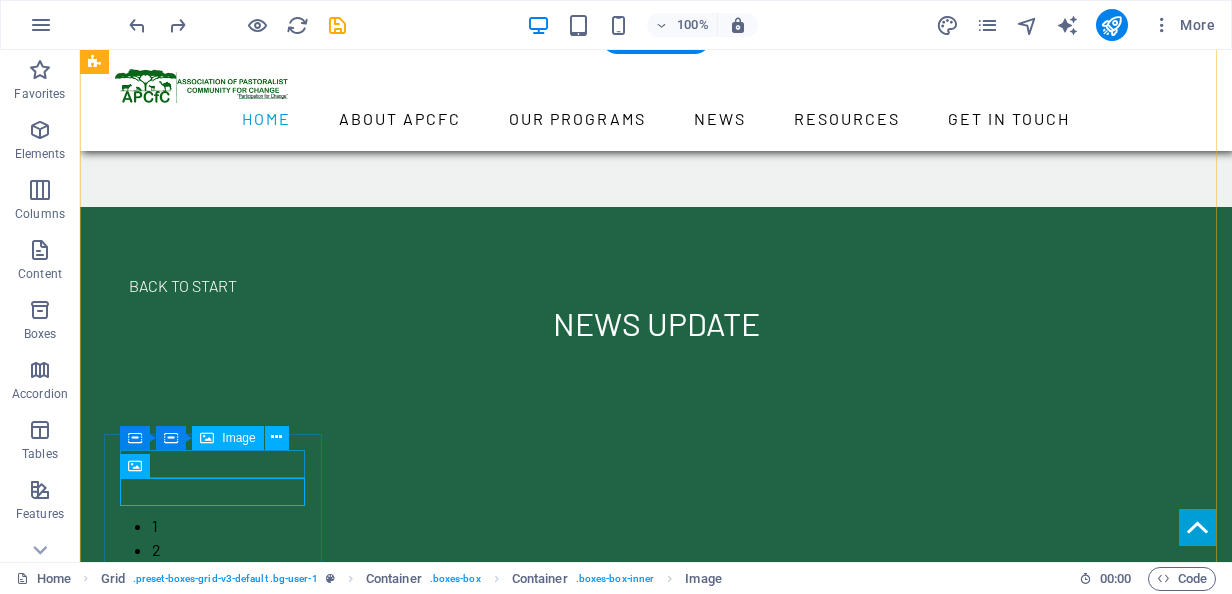 scroll, scrollTop: 8209, scrollLeft: 0, axis: vertical 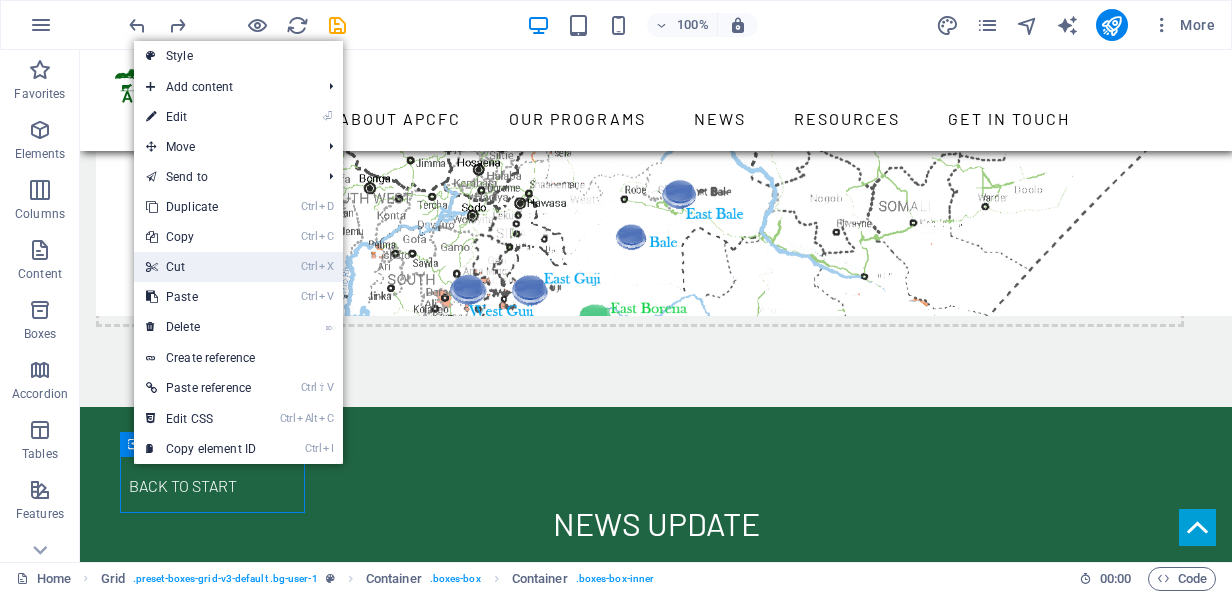 click on "Ctrl X  Cut" at bounding box center [201, 267] 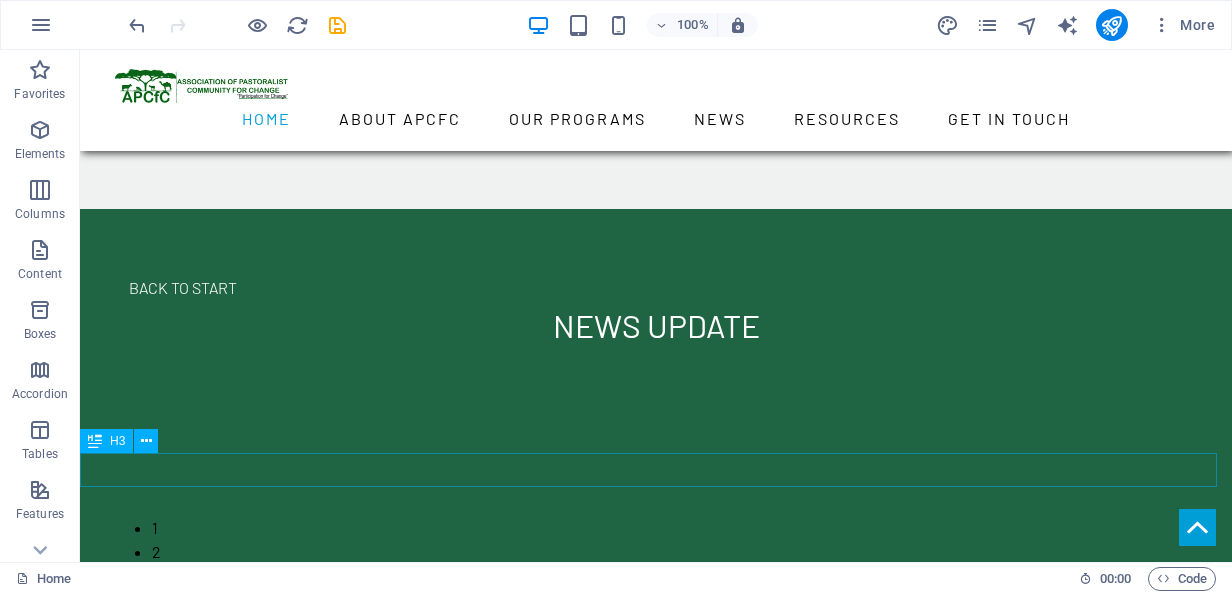 scroll, scrollTop: 8409, scrollLeft: 0, axis: vertical 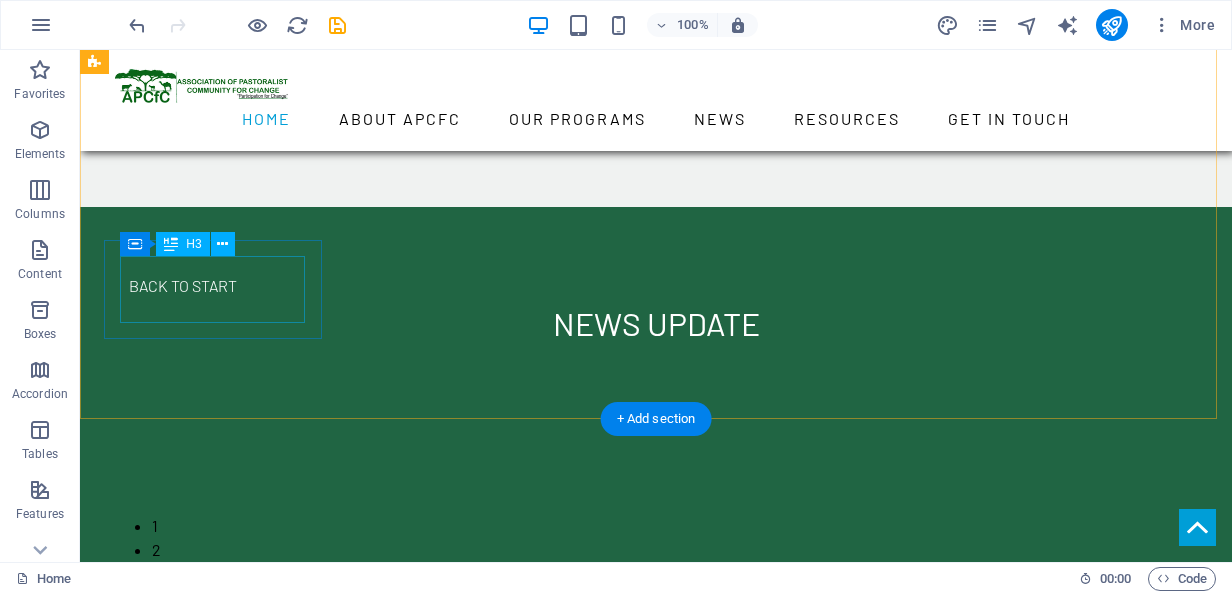 click on "networks & memberships" at bounding box center (220, 5021) 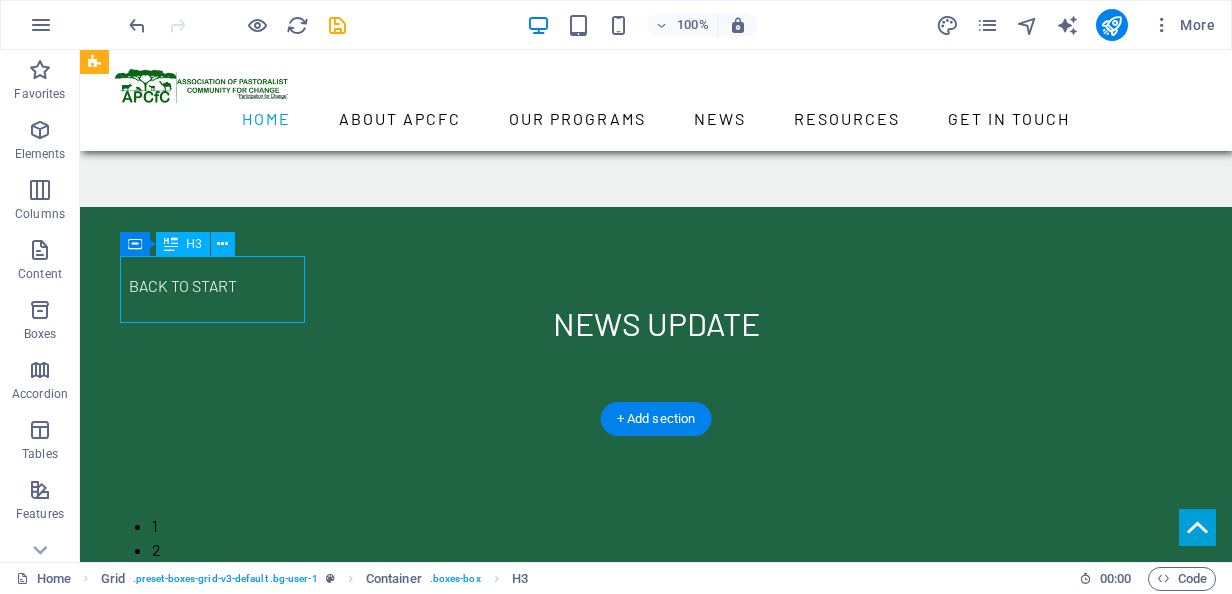 click on "networks & memberships" at bounding box center [220, 5021] 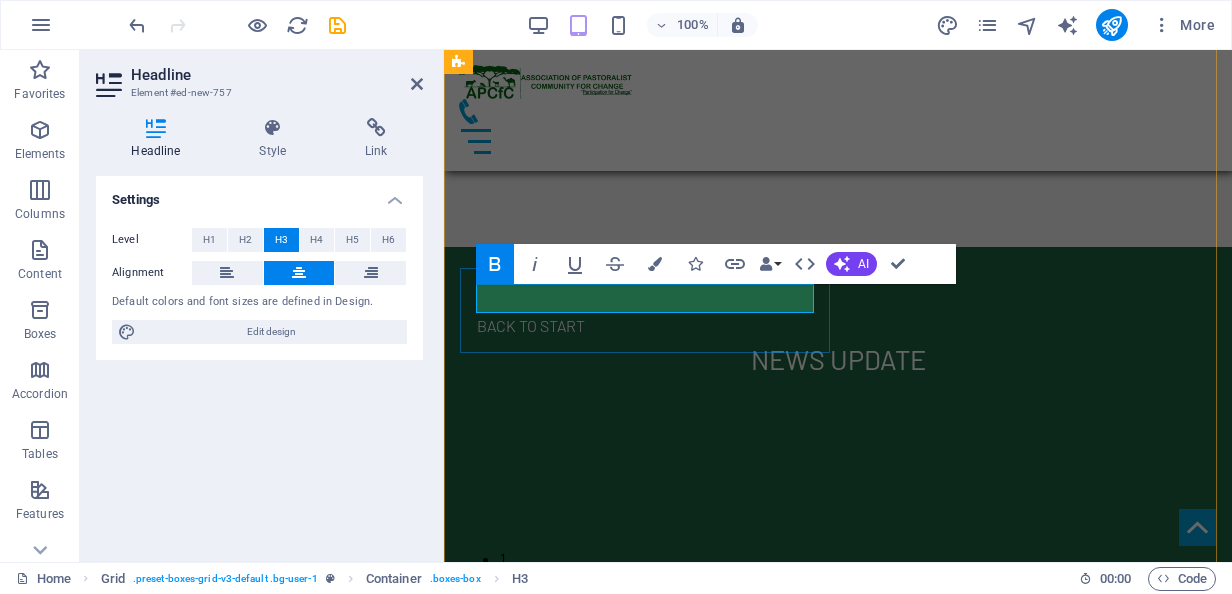 scroll, scrollTop: 9797, scrollLeft: 0, axis: vertical 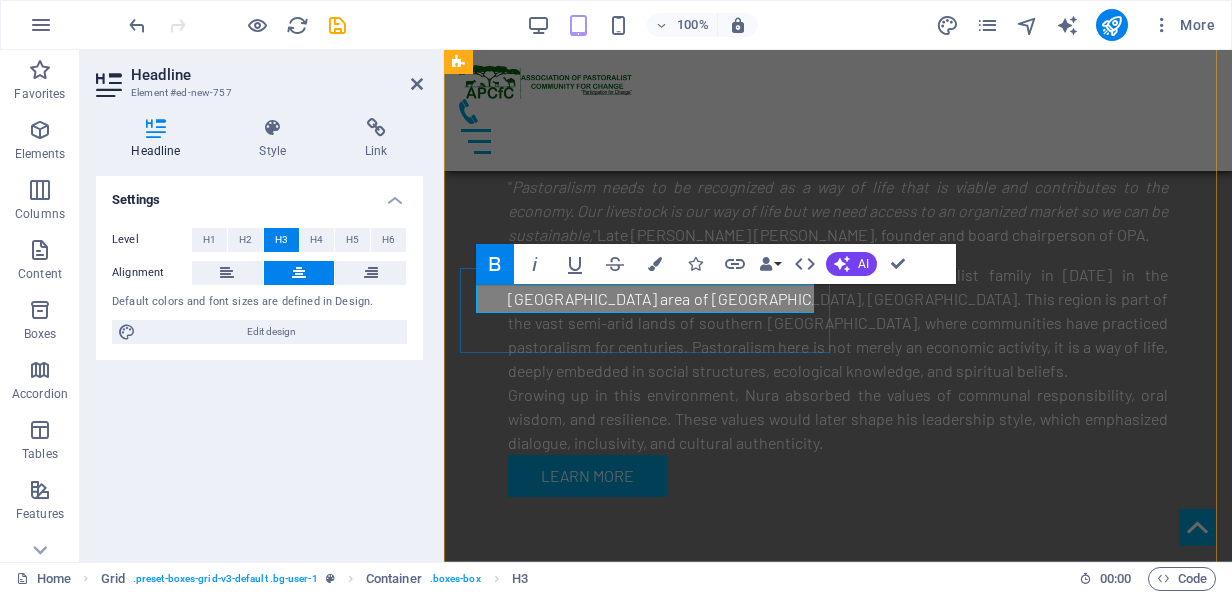 type 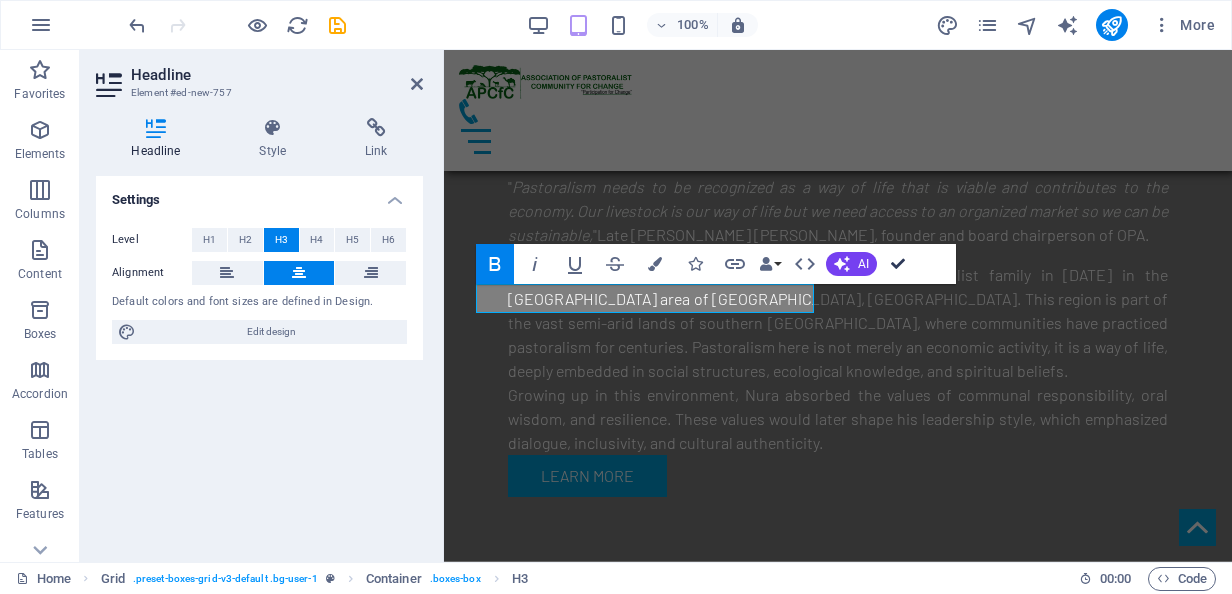 drag, startPoint x: 903, startPoint y: 258, endPoint x: 364, endPoint y: 204, distance: 541.69824 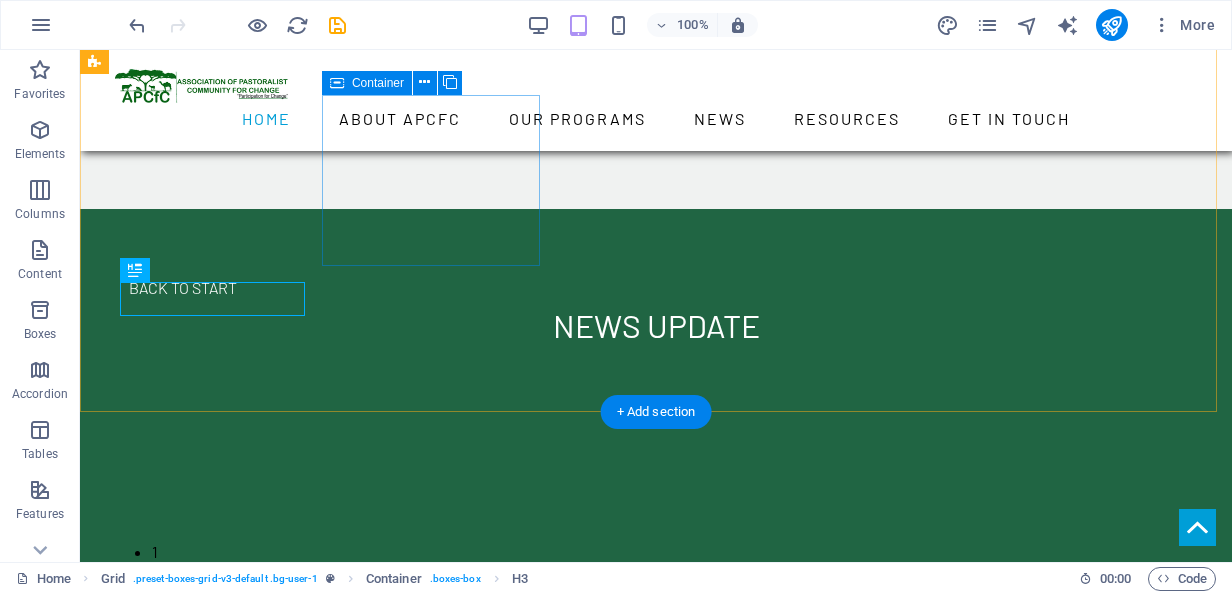 scroll, scrollTop: 8384, scrollLeft: 0, axis: vertical 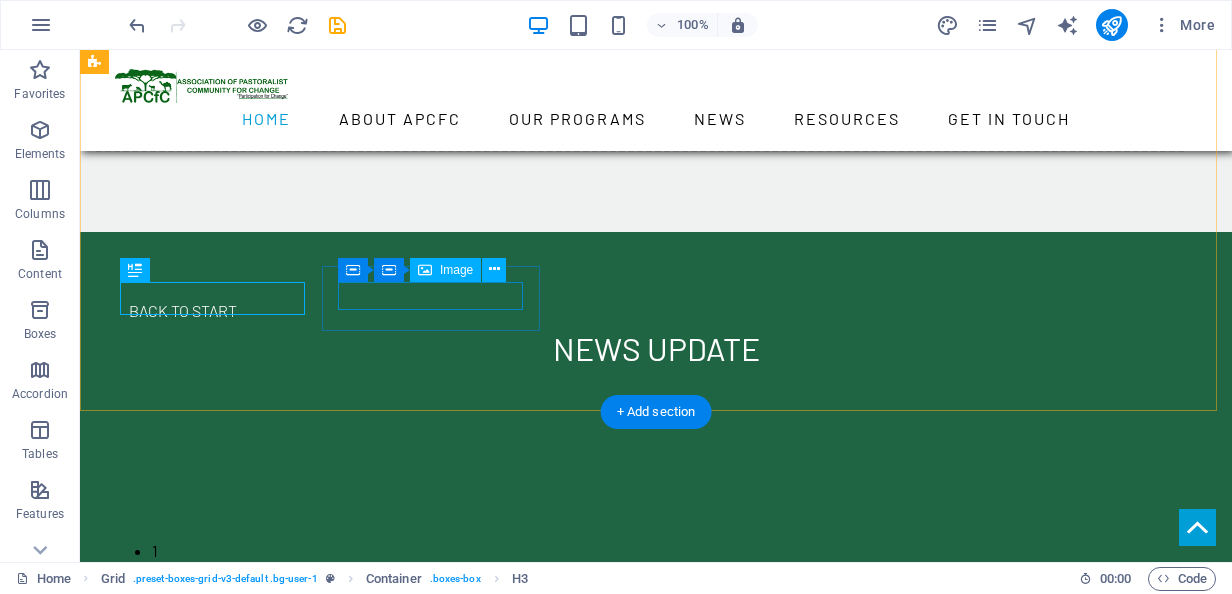 click at bounding box center [220, 5122] 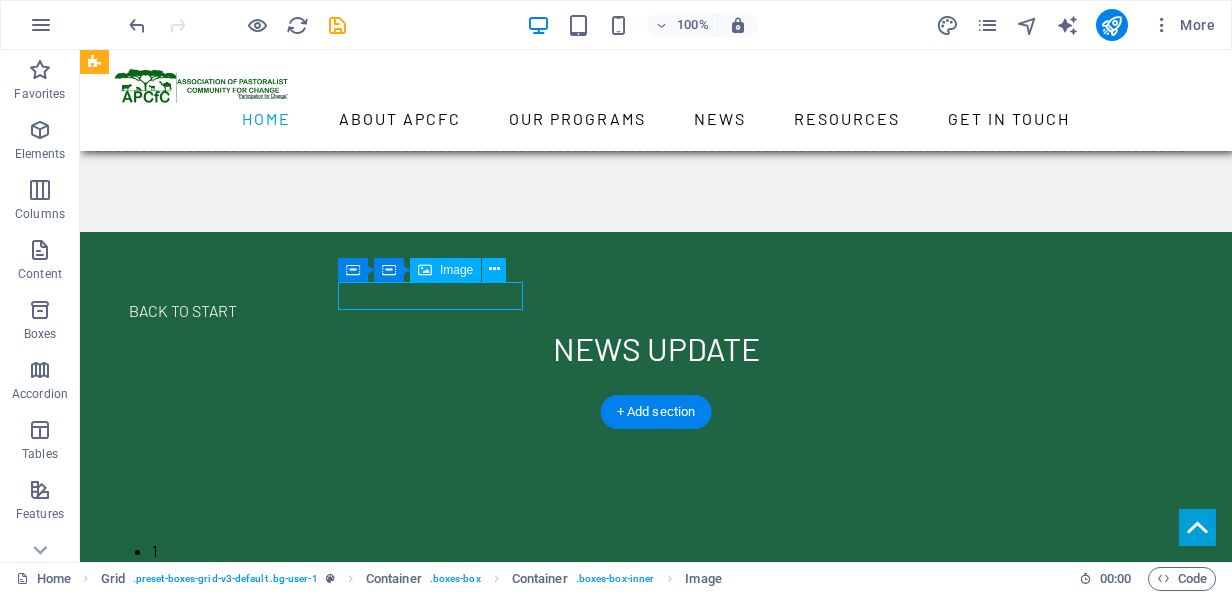 click at bounding box center (220, 5122) 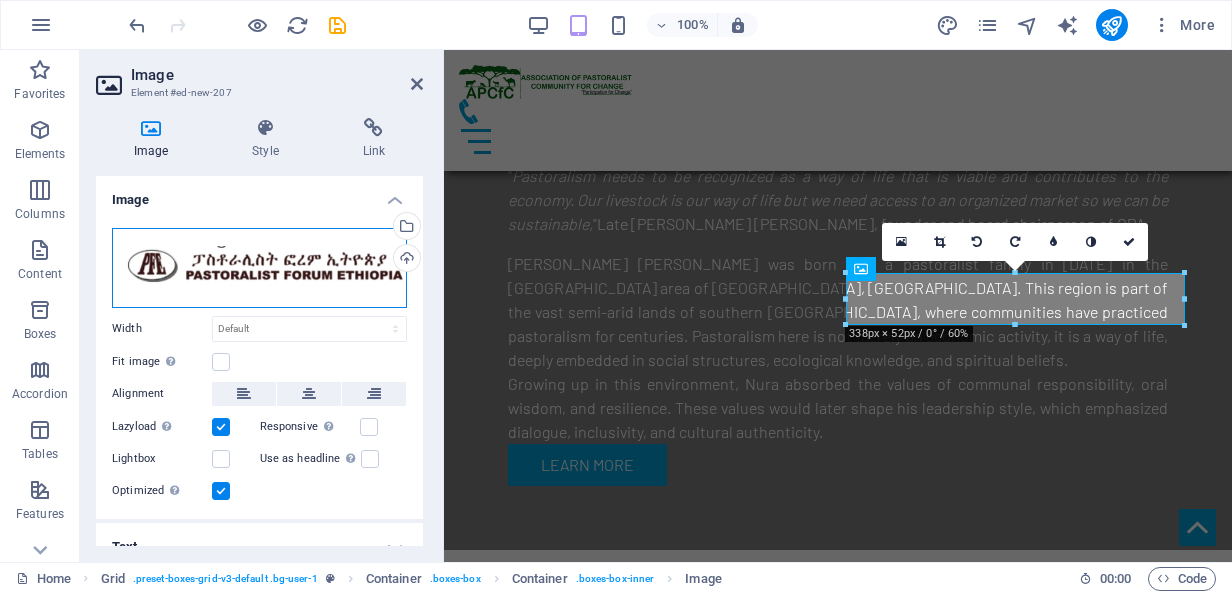 click on "Drag files here, click to choose files or select files from Files or our free stock photos & videos" at bounding box center (259, 268) 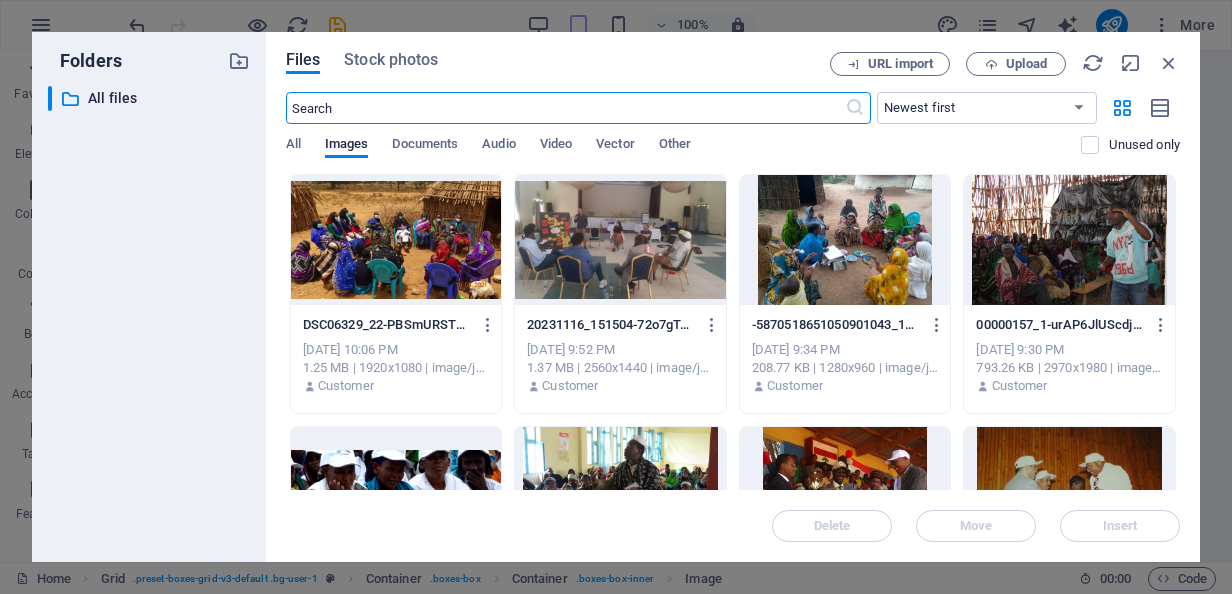 scroll, scrollTop: 15272, scrollLeft: 0, axis: vertical 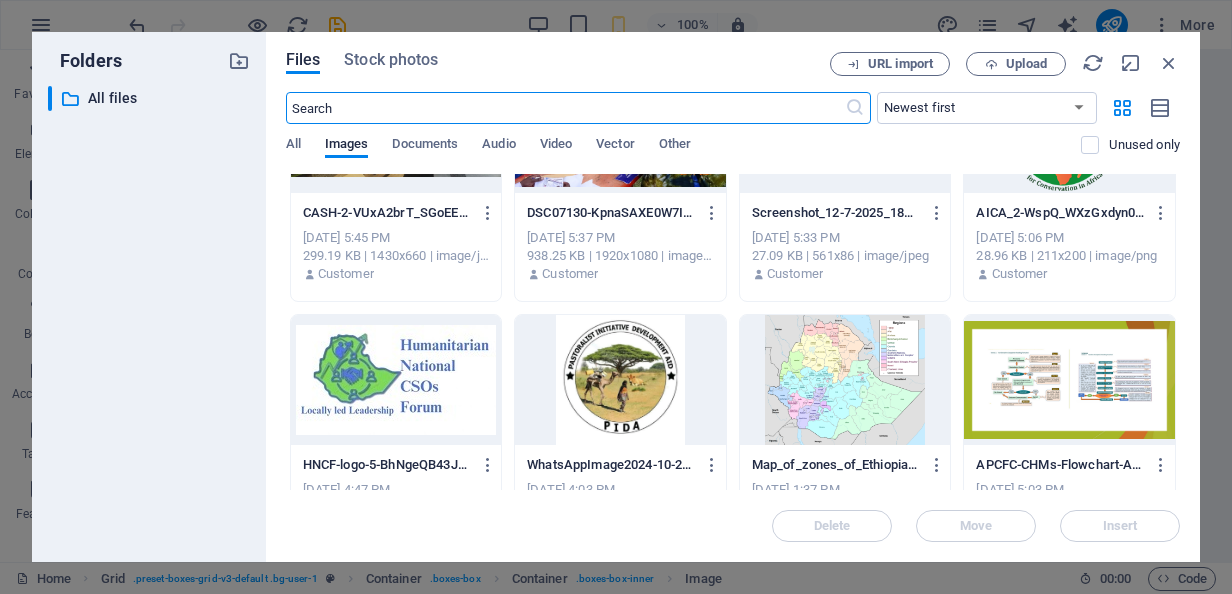 click at bounding box center (620, 380) 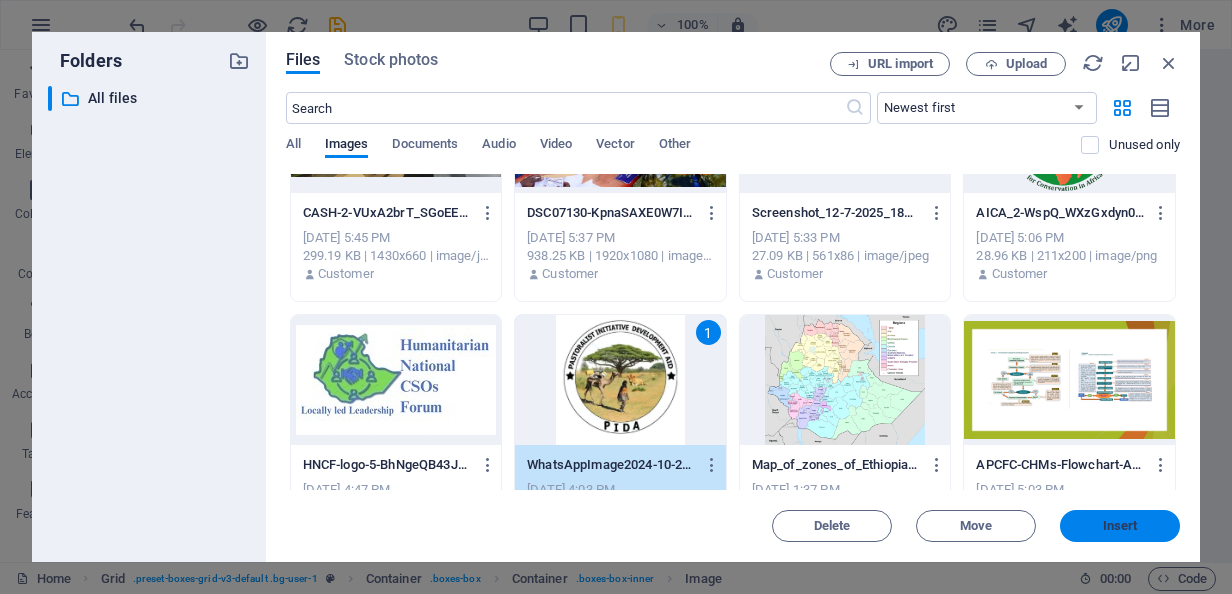 drag, startPoint x: 1105, startPoint y: 511, endPoint x: 540, endPoint y: 471, distance: 566.4142 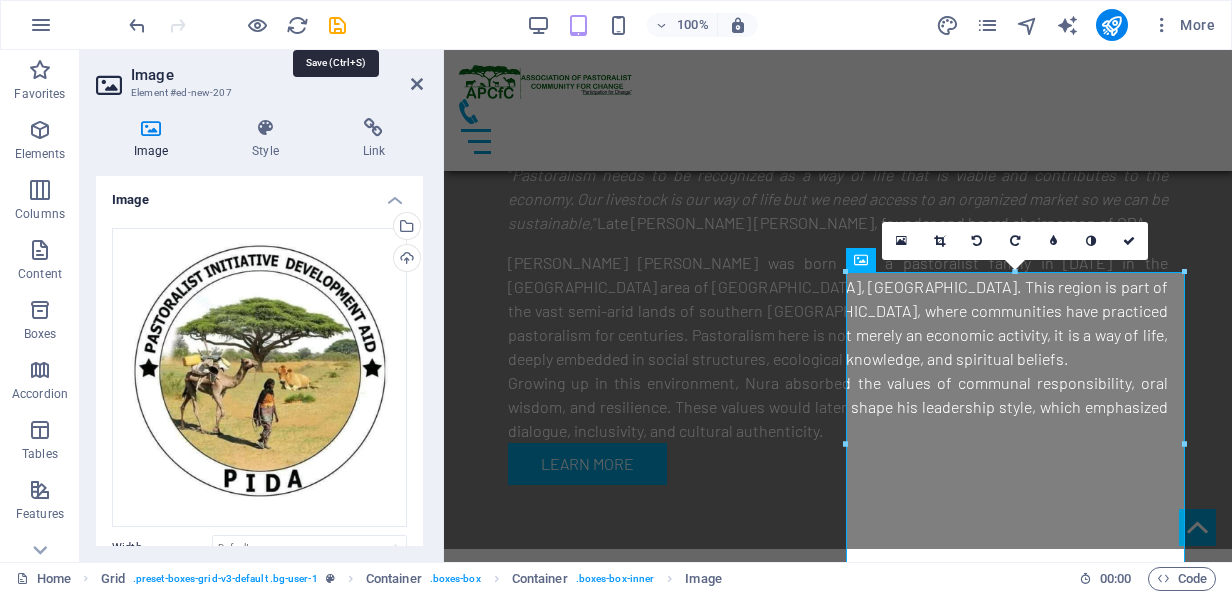 click at bounding box center [337, 25] 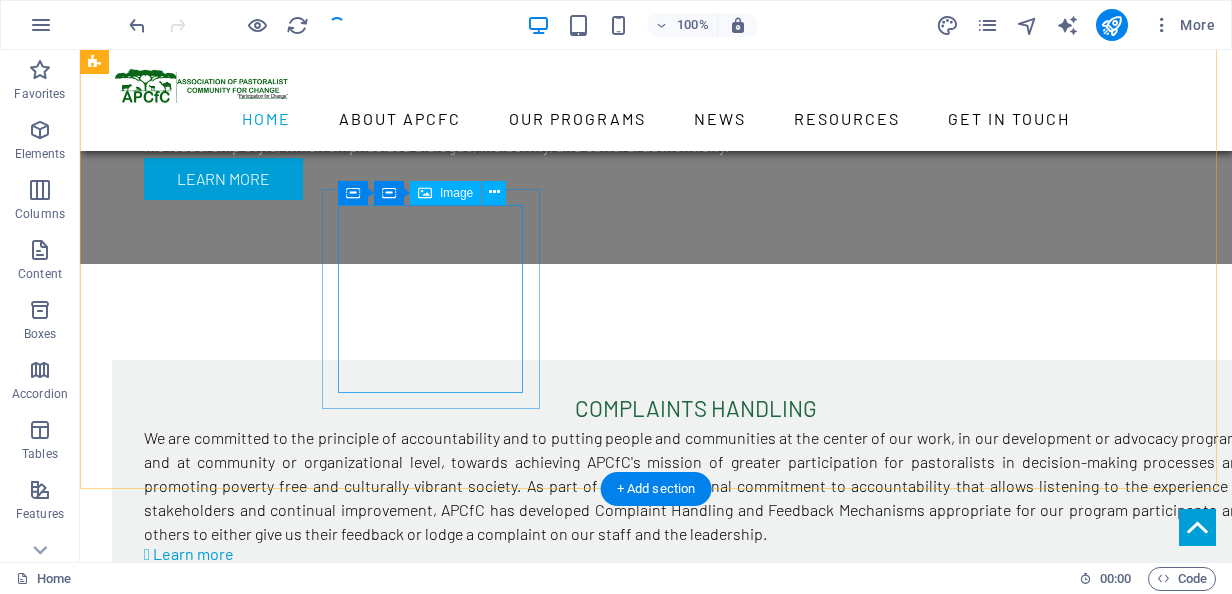 scroll, scrollTop: 8460, scrollLeft: 0, axis: vertical 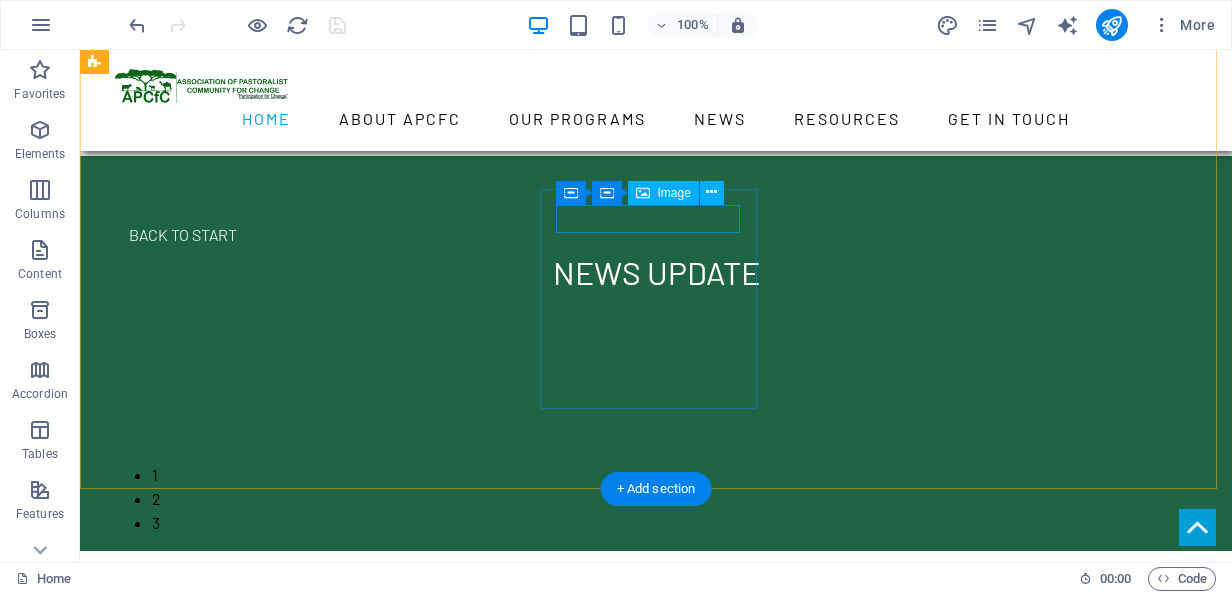 click at bounding box center [220, 5728] 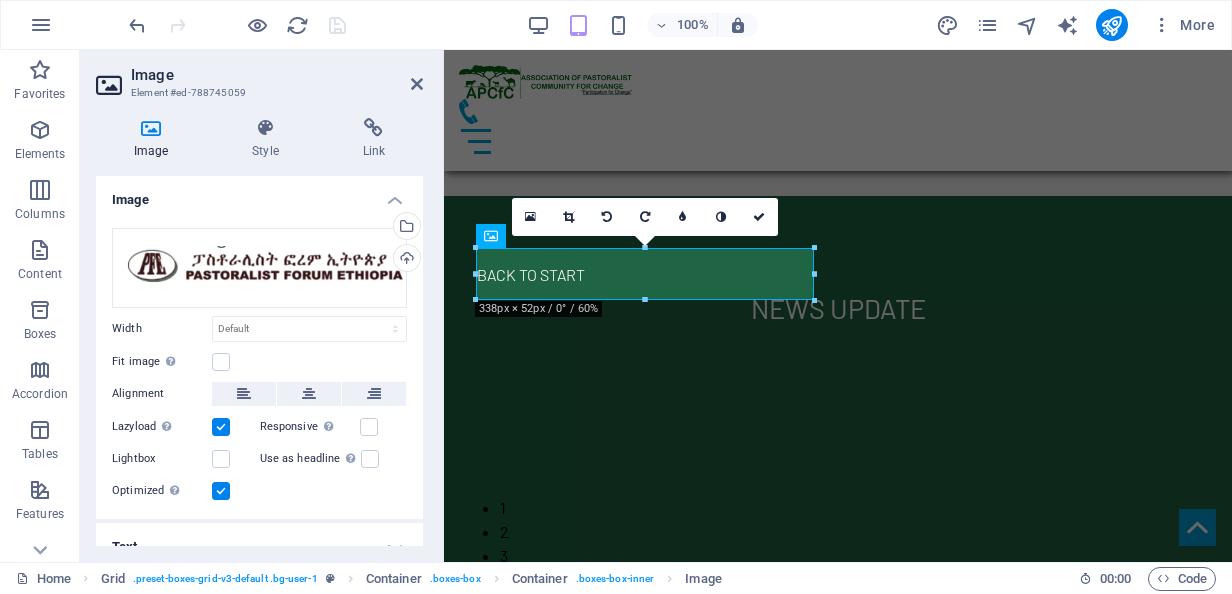 scroll, scrollTop: 10185, scrollLeft: 0, axis: vertical 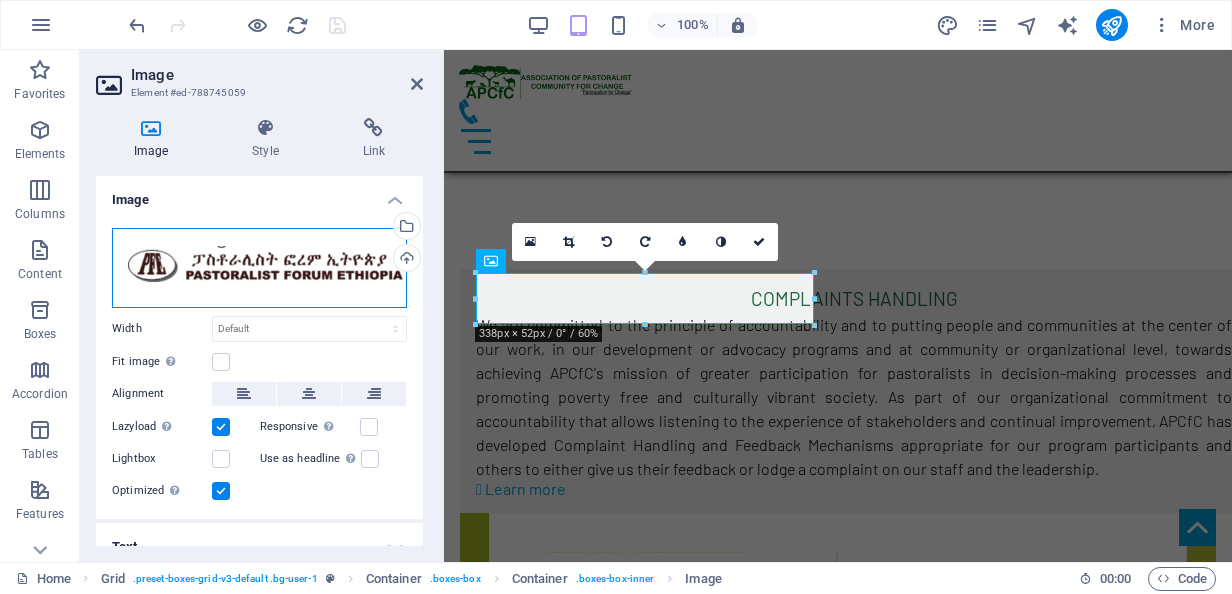 click on "Drag files here, click to choose files or select files from Files or our free stock photos & videos" at bounding box center [259, 268] 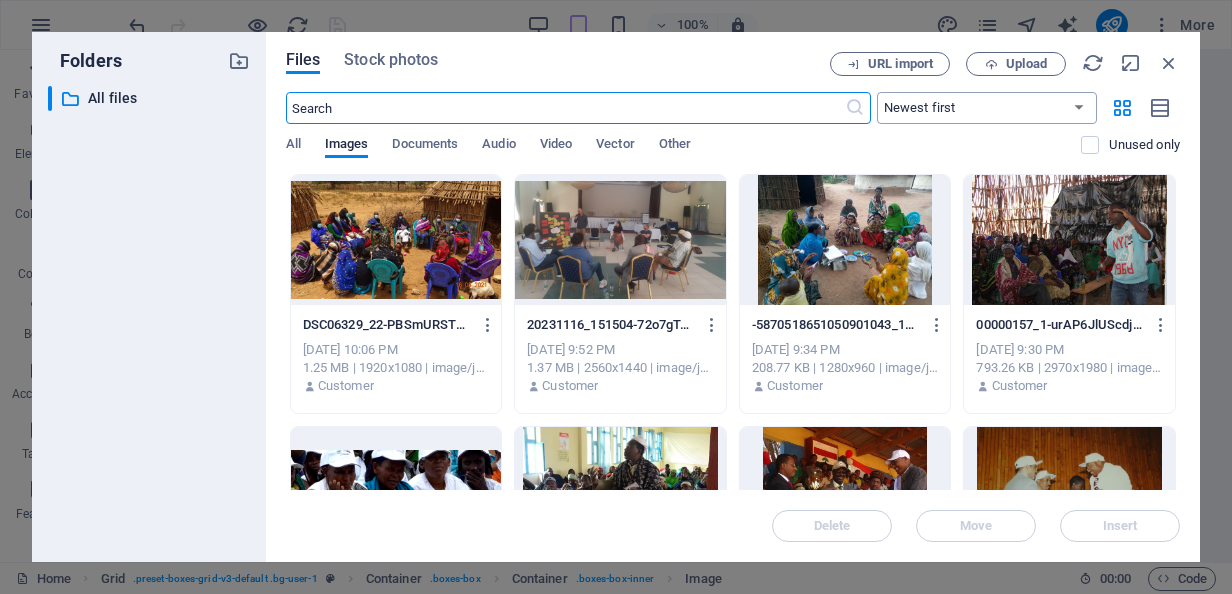 scroll, scrollTop: 15528, scrollLeft: 0, axis: vertical 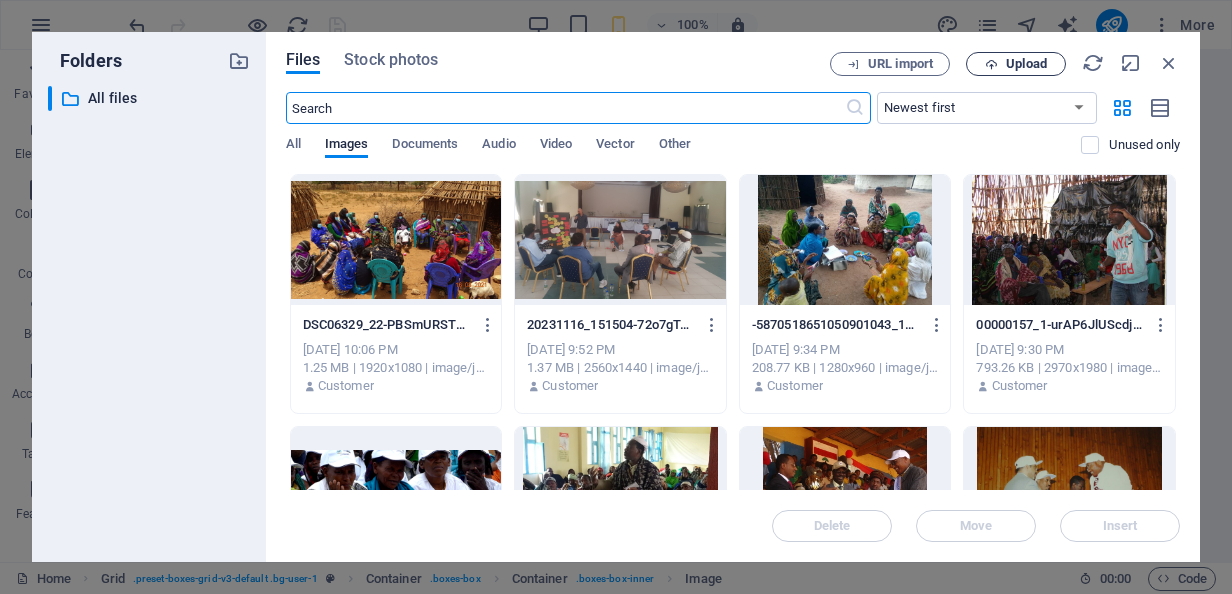 click on "Upload" at bounding box center [1026, 64] 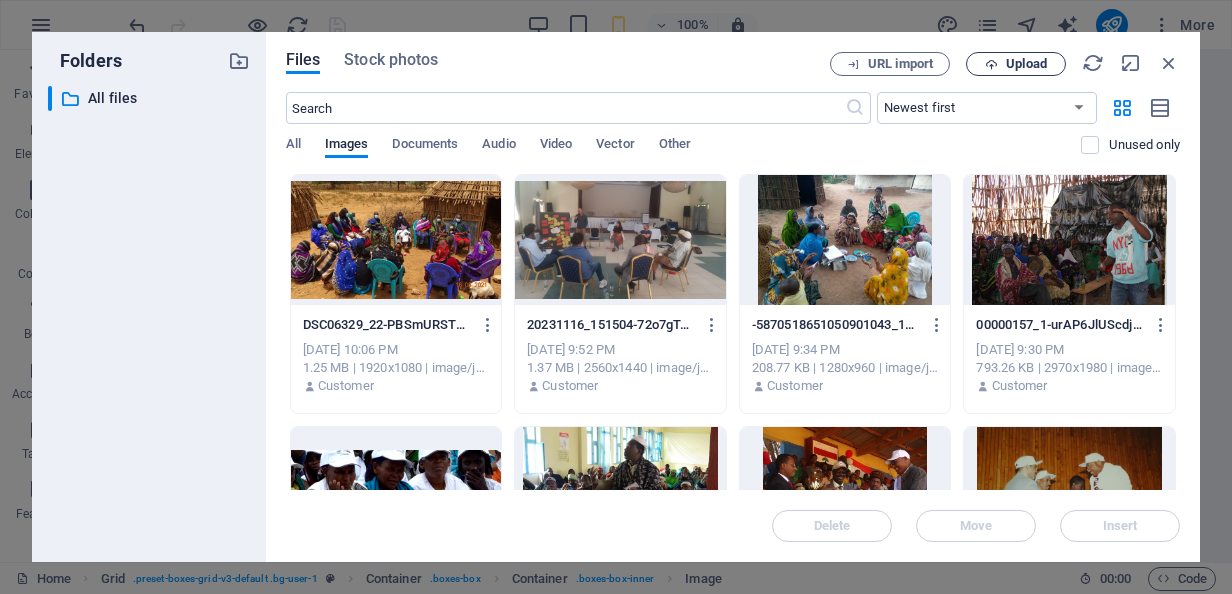 scroll, scrollTop: 15528, scrollLeft: 0, axis: vertical 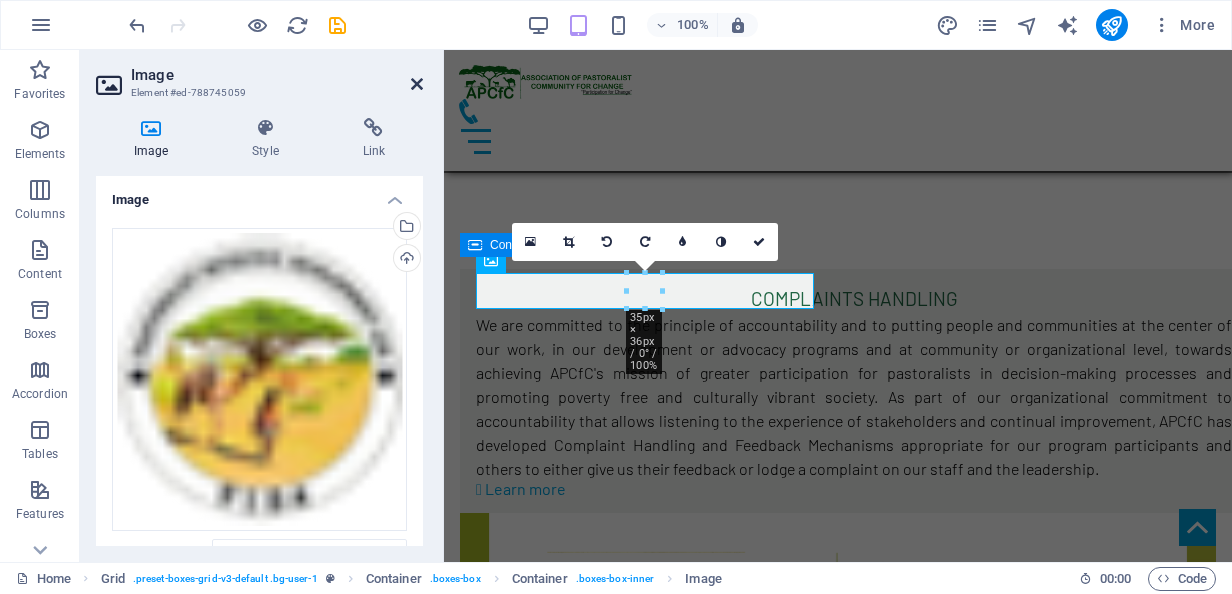 click at bounding box center [417, 84] 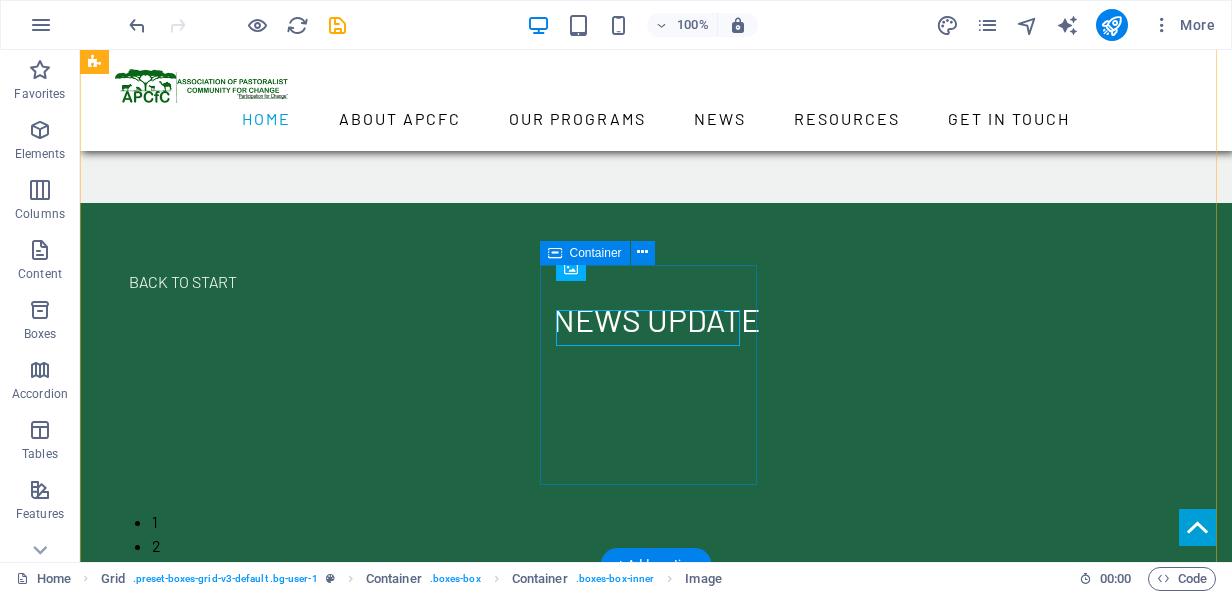 scroll, scrollTop: 8384, scrollLeft: 0, axis: vertical 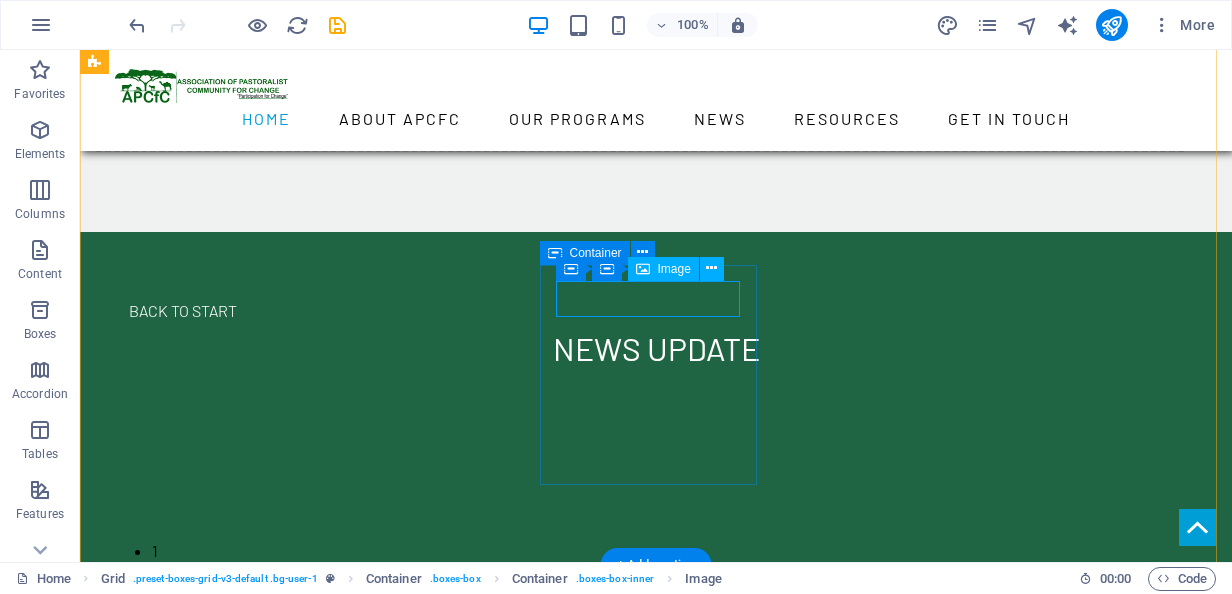 click at bounding box center [220, 5779] 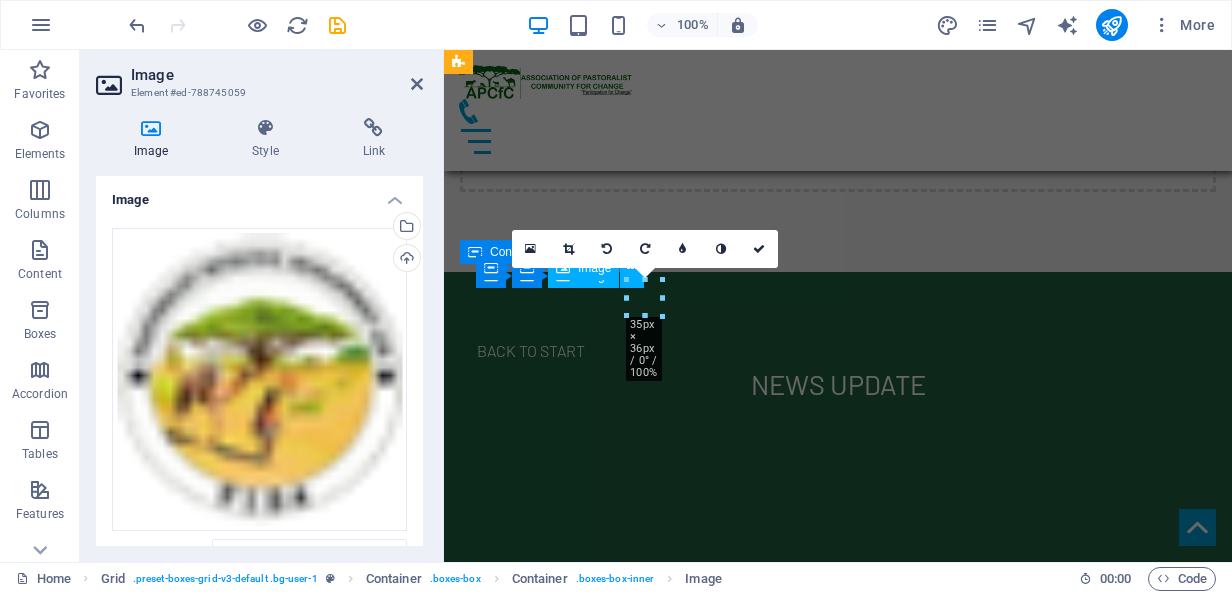 scroll, scrollTop: 10177, scrollLeft: 0, axis: vertical 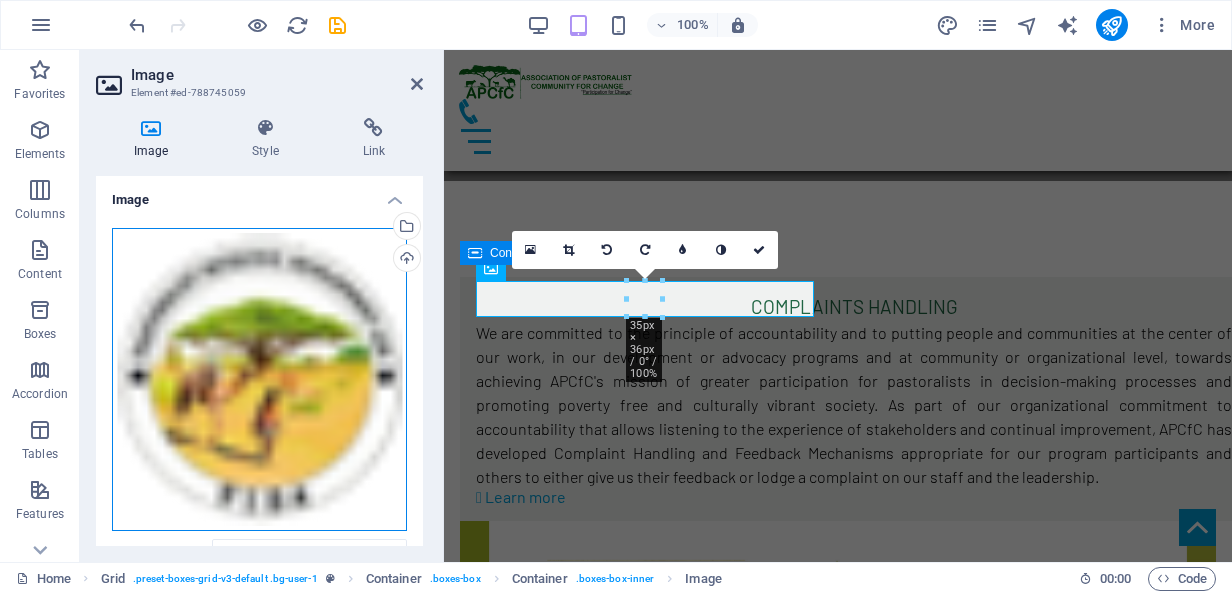 click on "Drag files here, click to choose files or select files from Files or our free stock photos & videos" at bounding box center [259, 379] 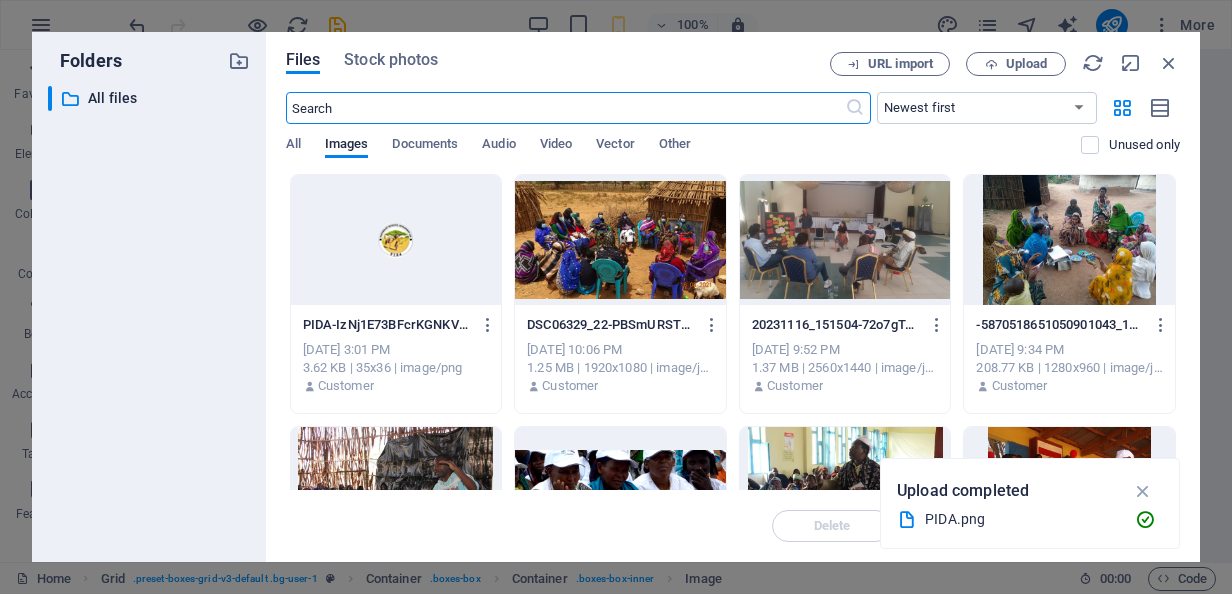 scroll, scrollTop: 15529, scrollLeft: 0, axis: vertical 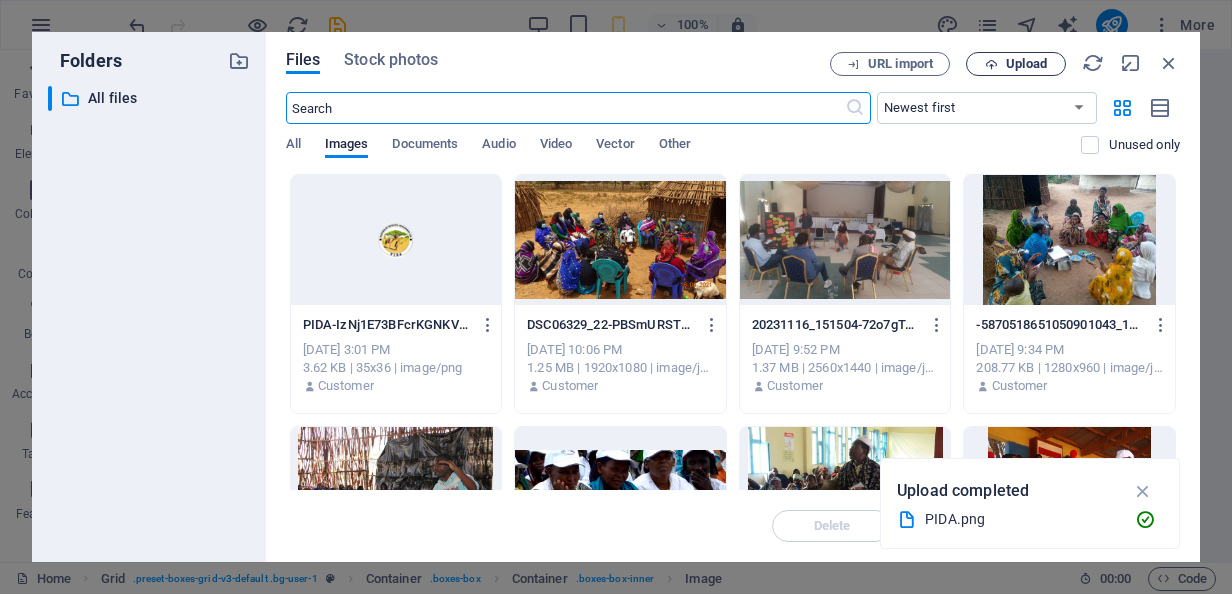 click on "Upload" at bounding box center (1026, 64) 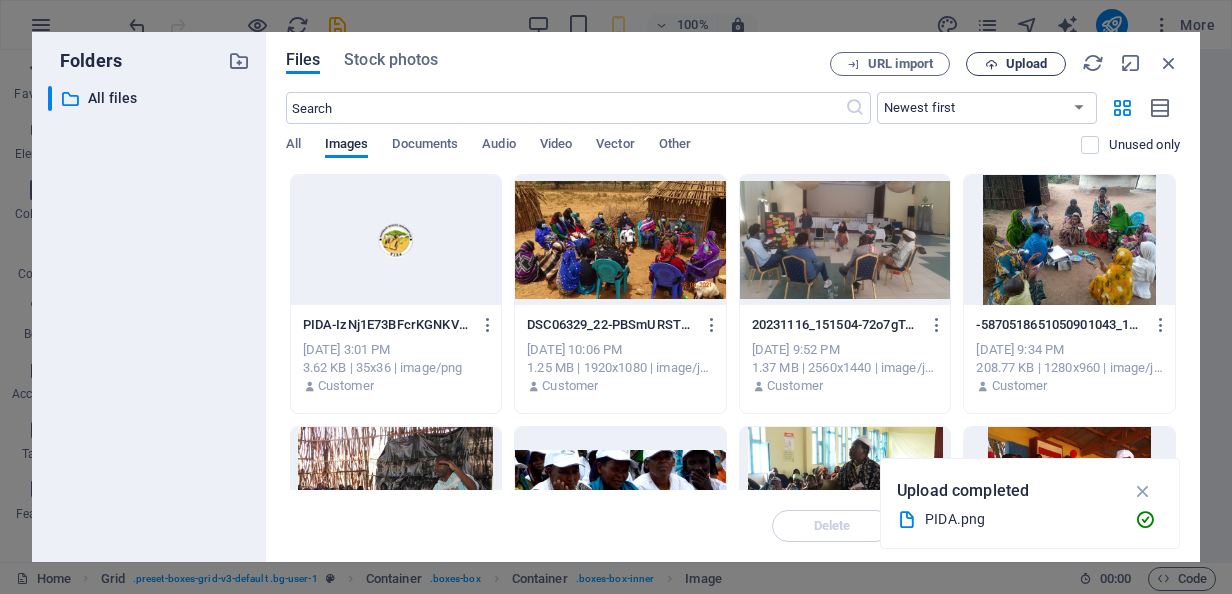 scroll, scrollTop: 15507, scrollLeft: 0, axis: vertical 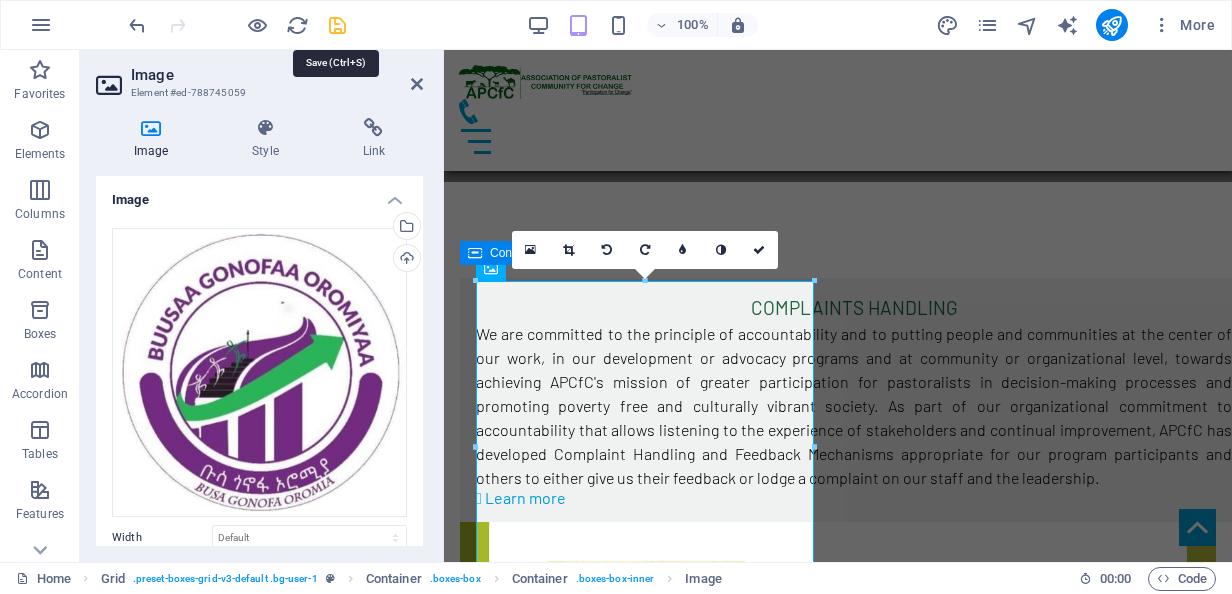 drag, startPoint x: 403, startPoint y: 125, endPoint x: 329, endPoint y: 28, distance: 122.0041 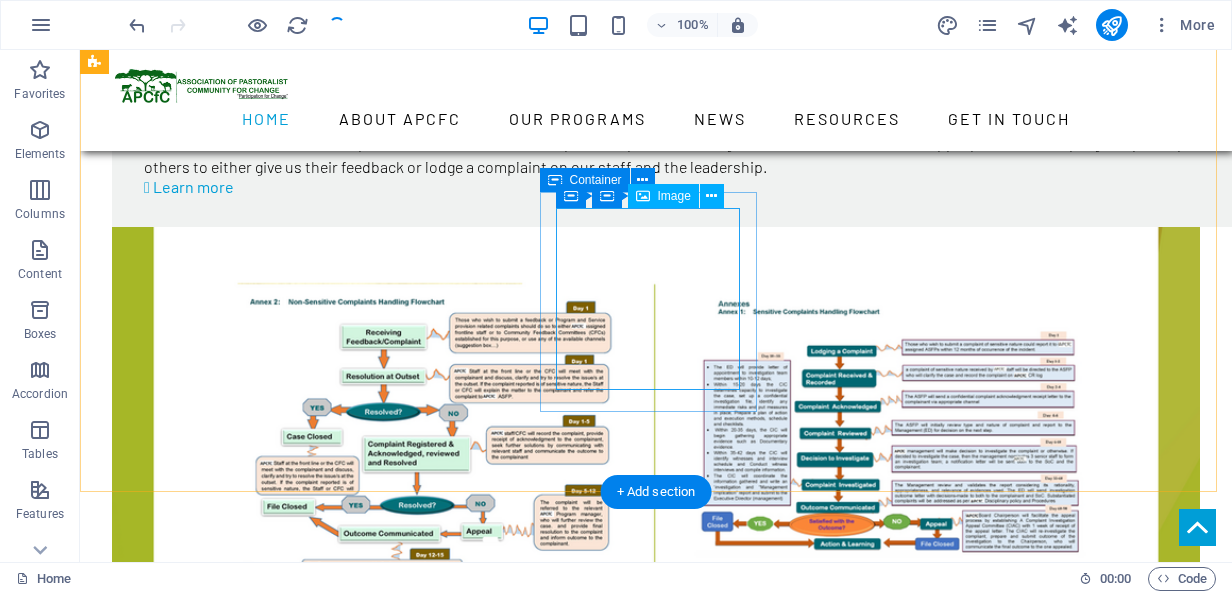 scroll, scrollTop: 8457, scrollLeft: 0, axis: vertical 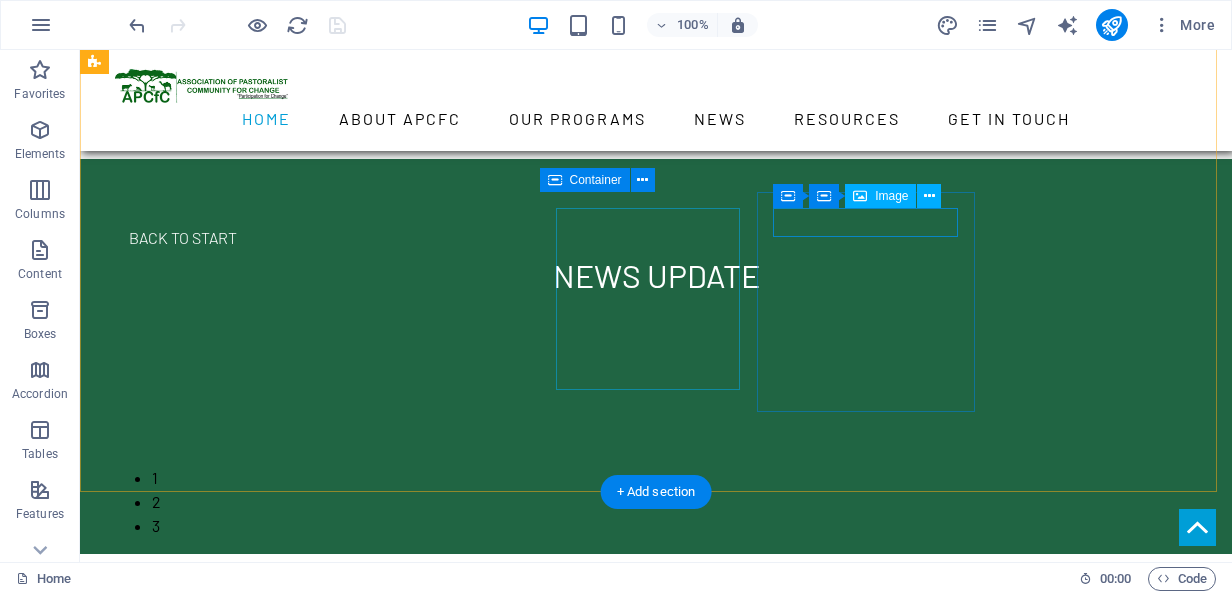 click at bounding box center (220, 6164) 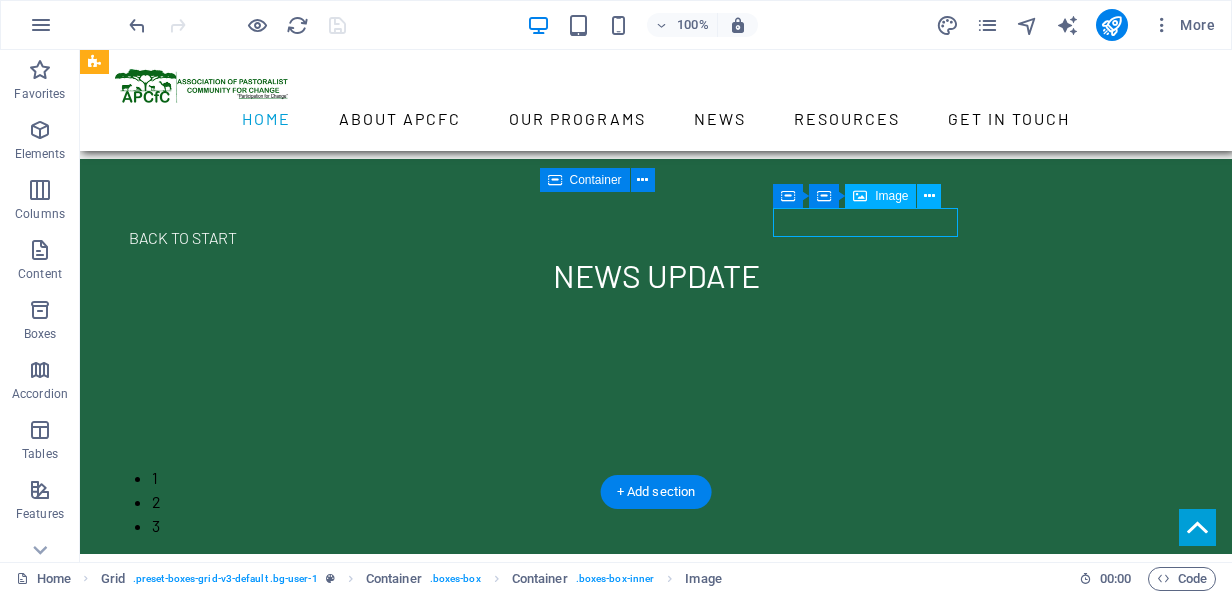 click at bounding box center (220, 6164) 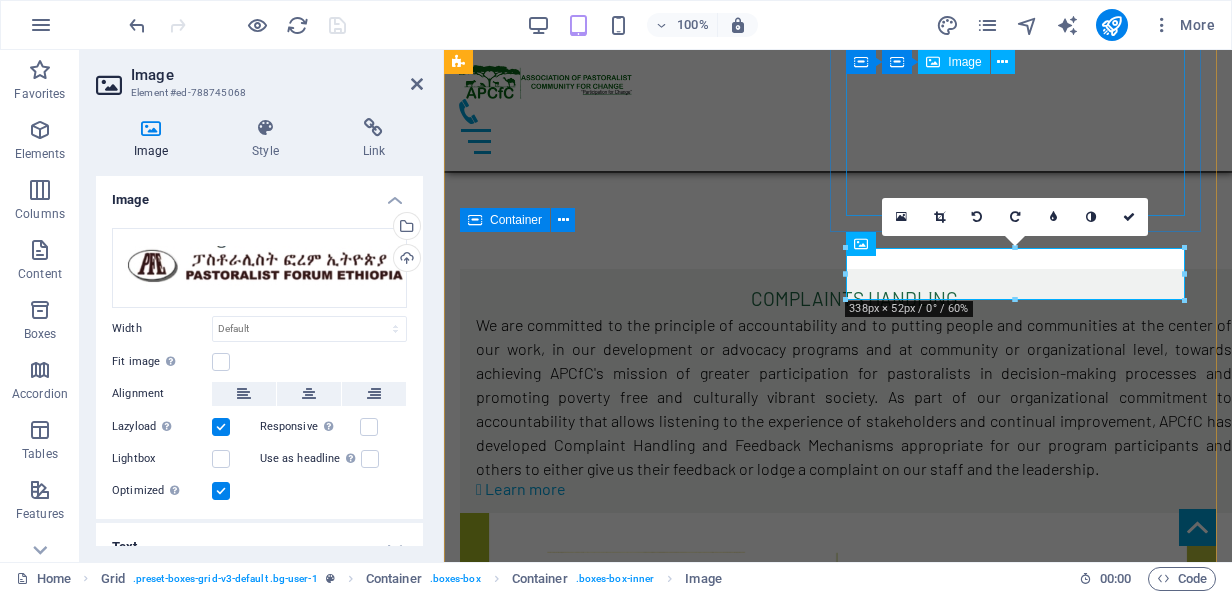scroll, scrollTop: 10185, scrollLeft: 0, axis: vertical 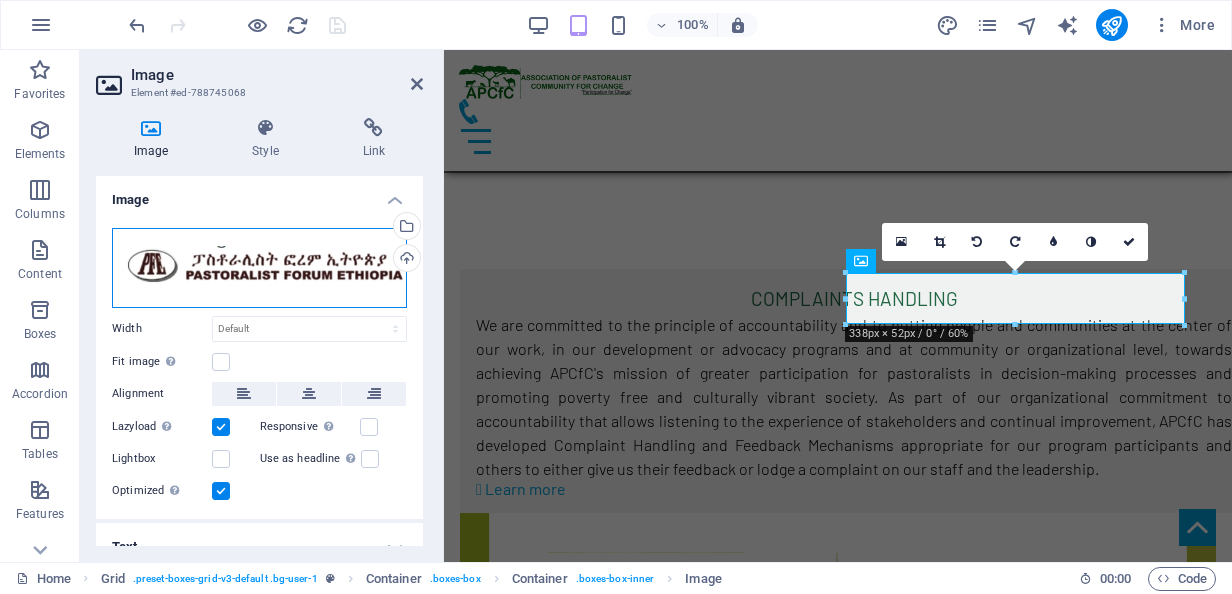 click on "Drag files here, click to choose files or select files from Files or our free stock photos & videos" at bounding box center [259, 268] 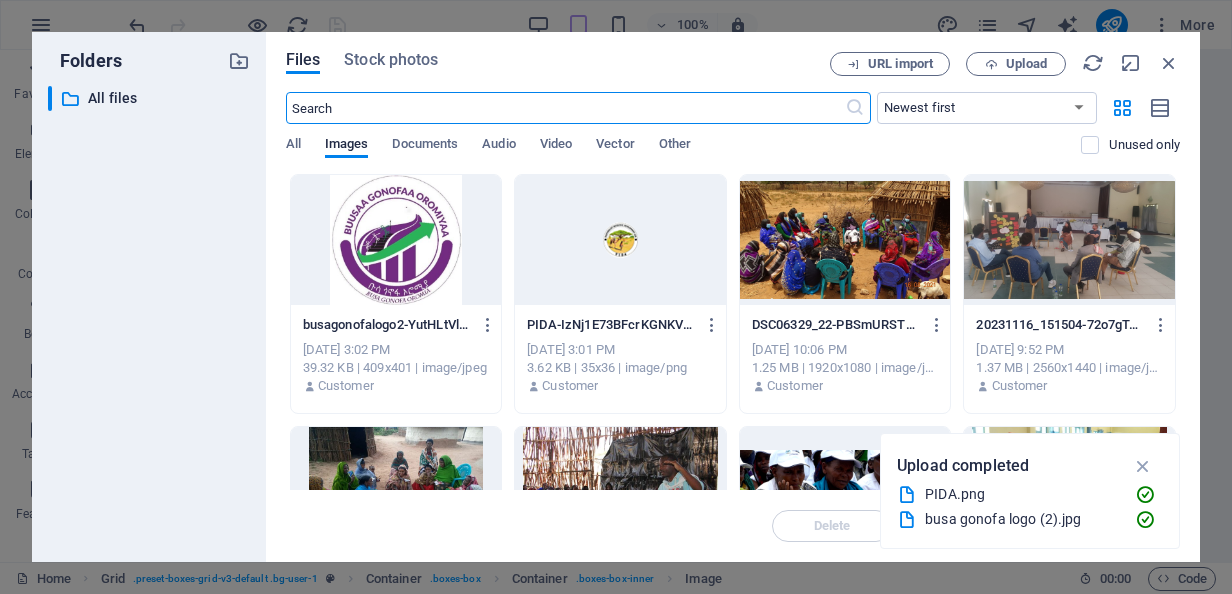 scroll, scrollTop: 15753, scrollLeft: 0, axis: vertical 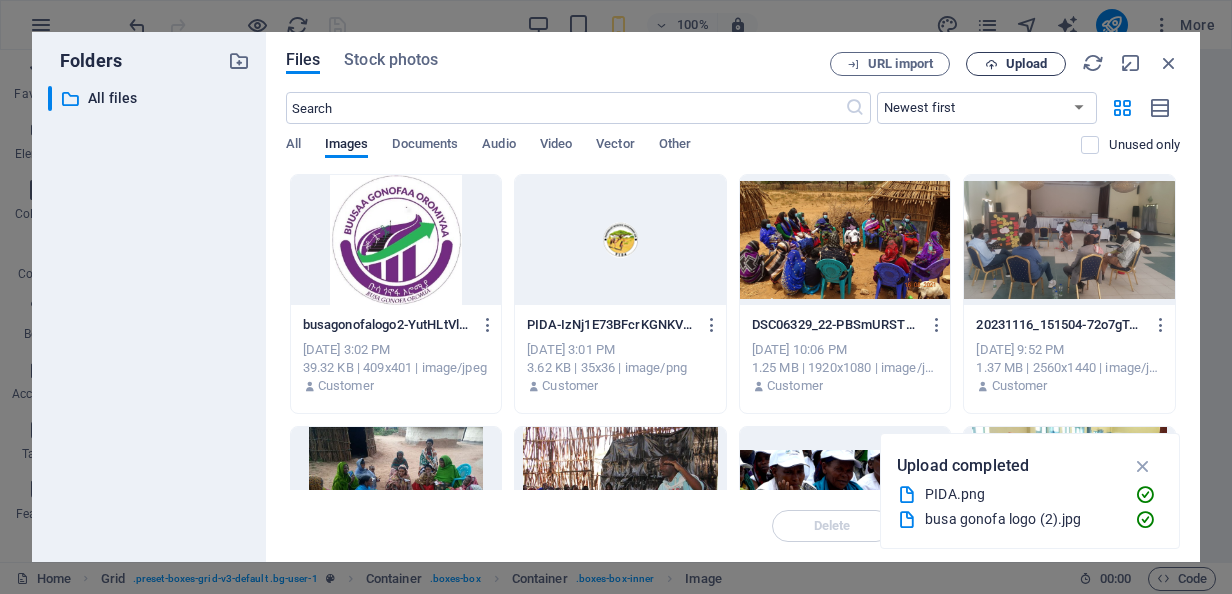 click on "Upload" at bounding box center (1016, 64) 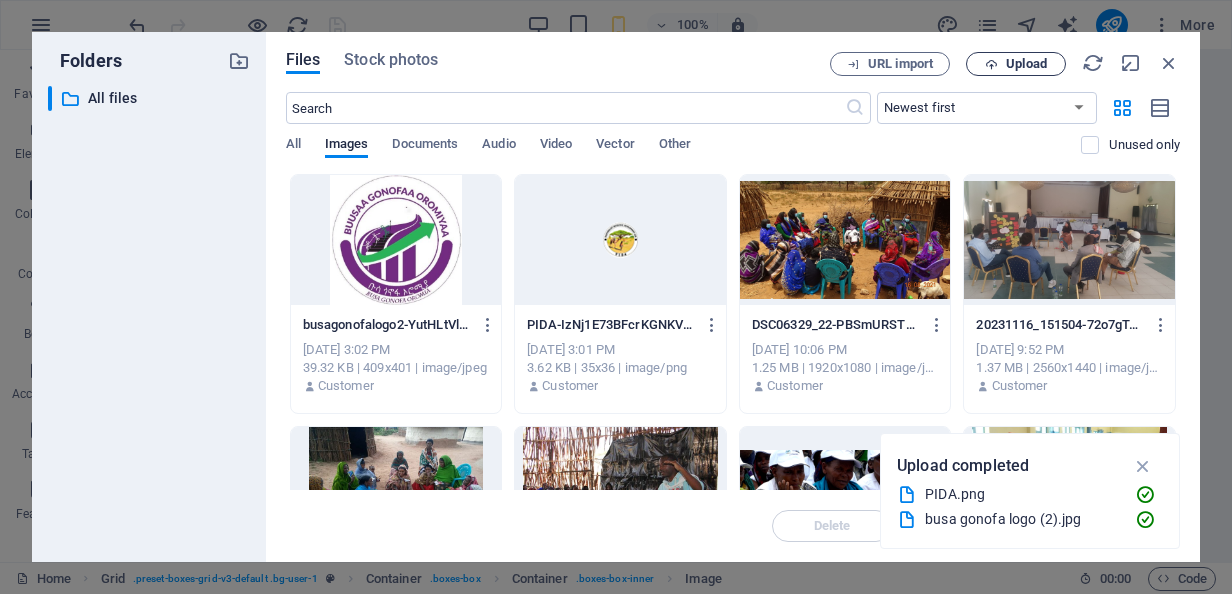 scroll, scrollTop: 15775, scrollLeft: 0, axis: vertical 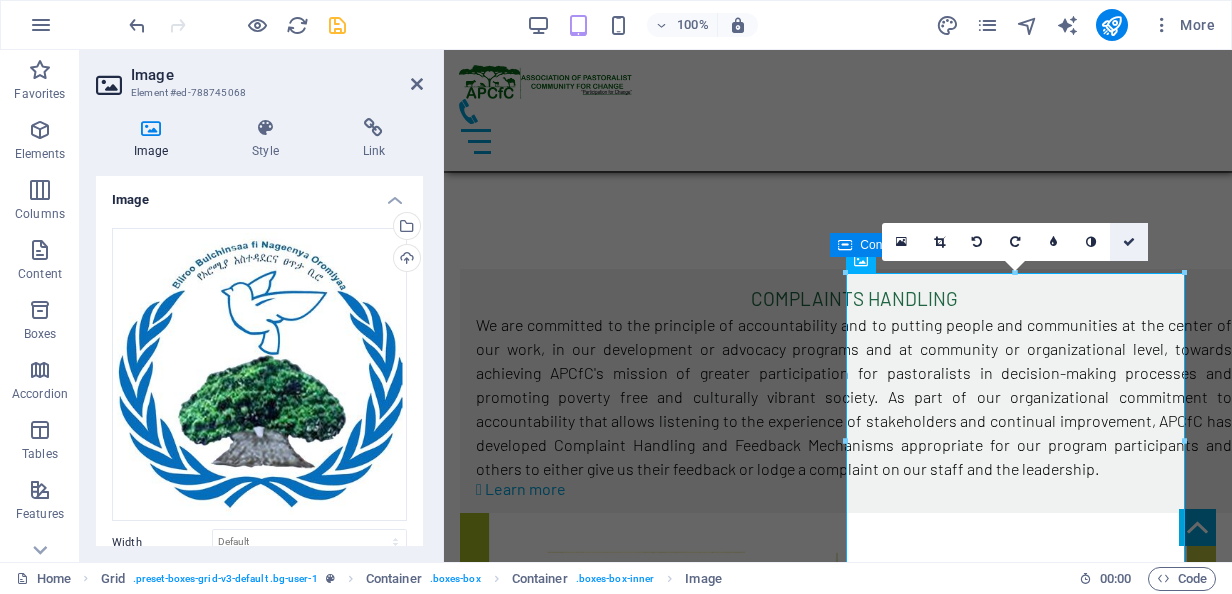 click at bounding box center [1129, 242] 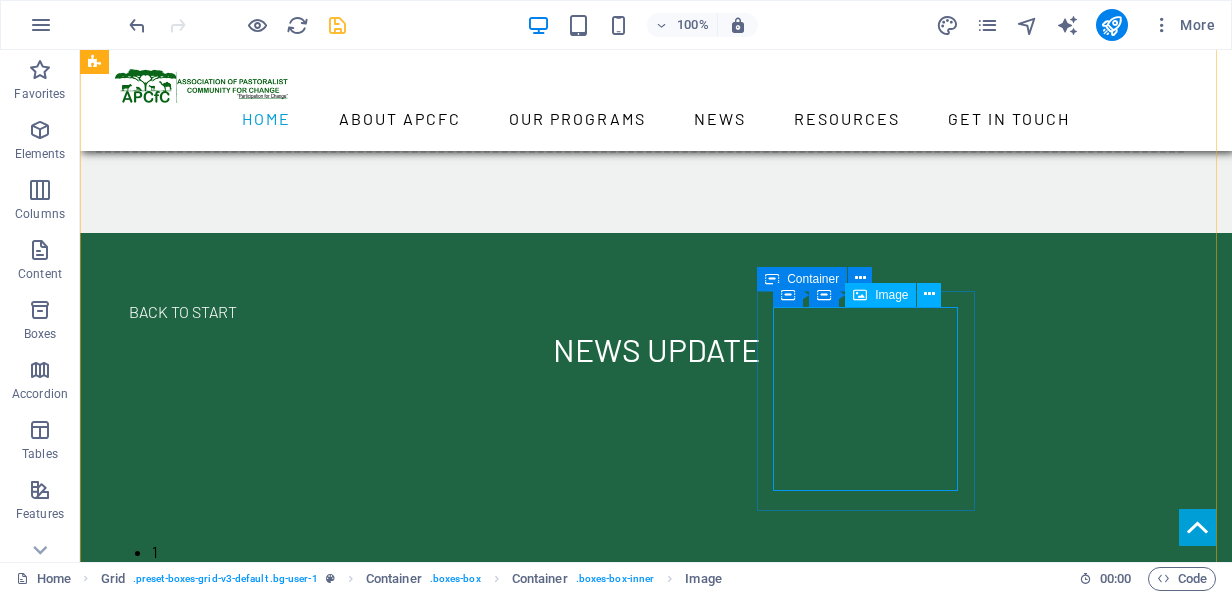 scroll, scrollTop: 8358, scrollLeft: 0, axis: vertical 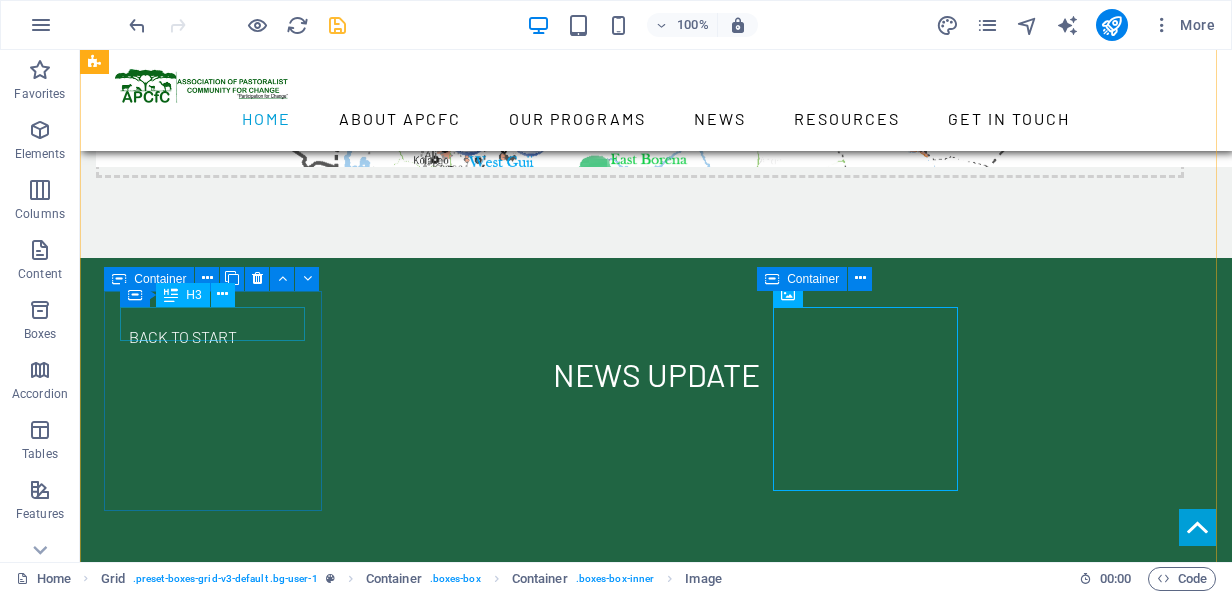 click on "COLLABORATIONS" at bounding box center [220, 5056] 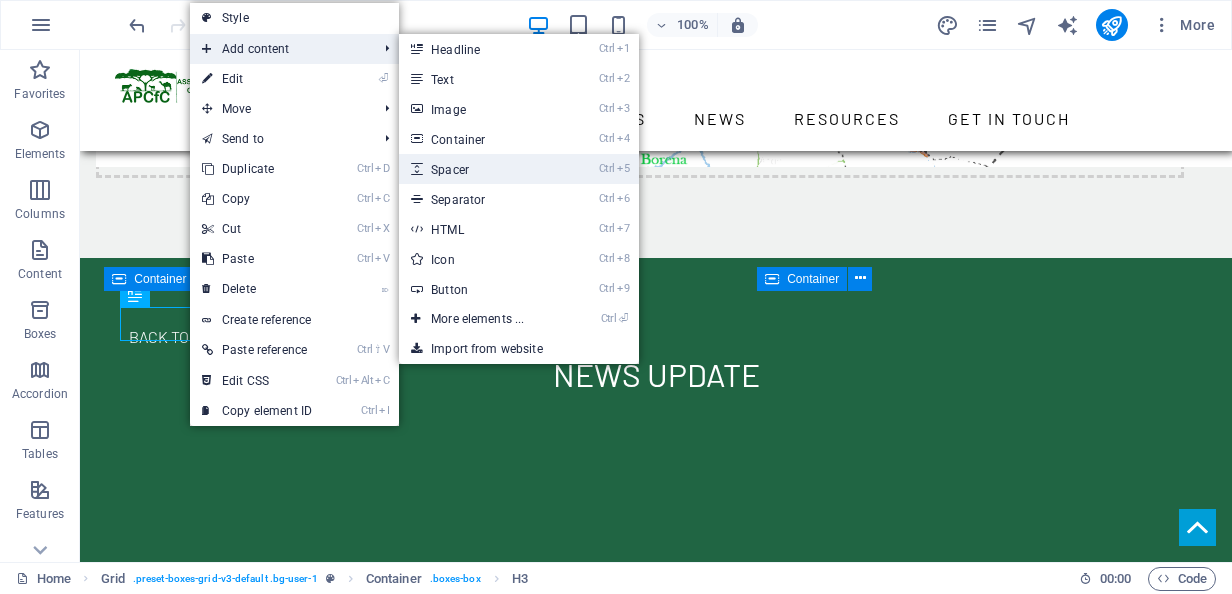 click on "Ctrl 5  Spacer" at bounding box center (481, 169) 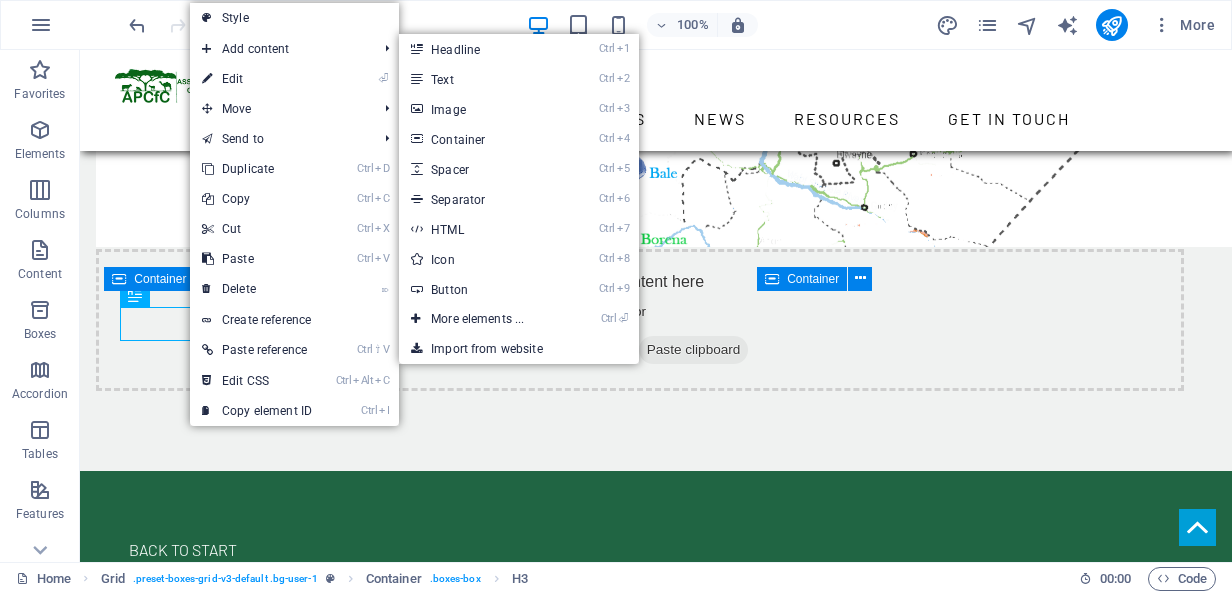 select on "px" 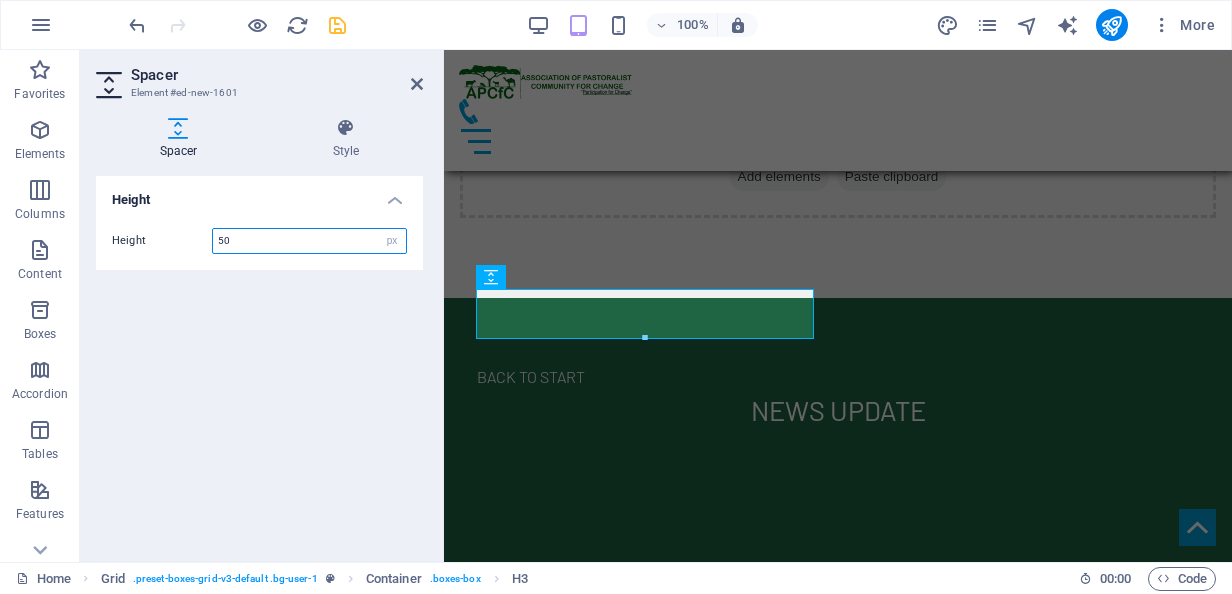 scroll, scrollTop: 9797, scrollLeft: 0, axis: vertical 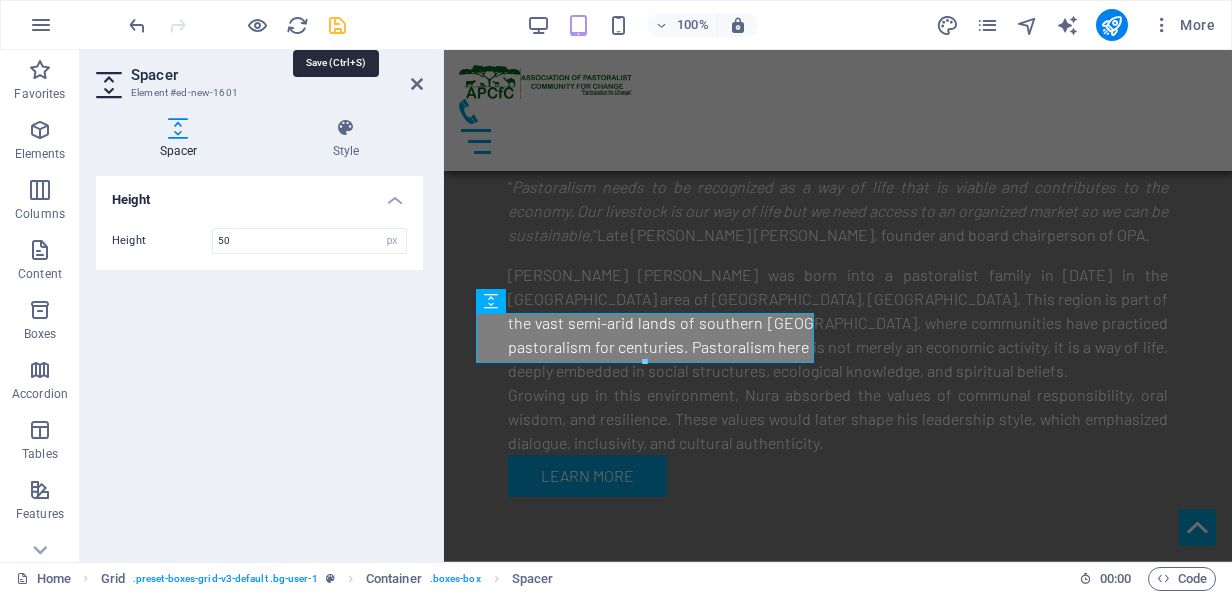 drag, startPoint x: 338, startPoint y: 23, endPoint x: 410, endPoint y: 248, distance: 236.23929 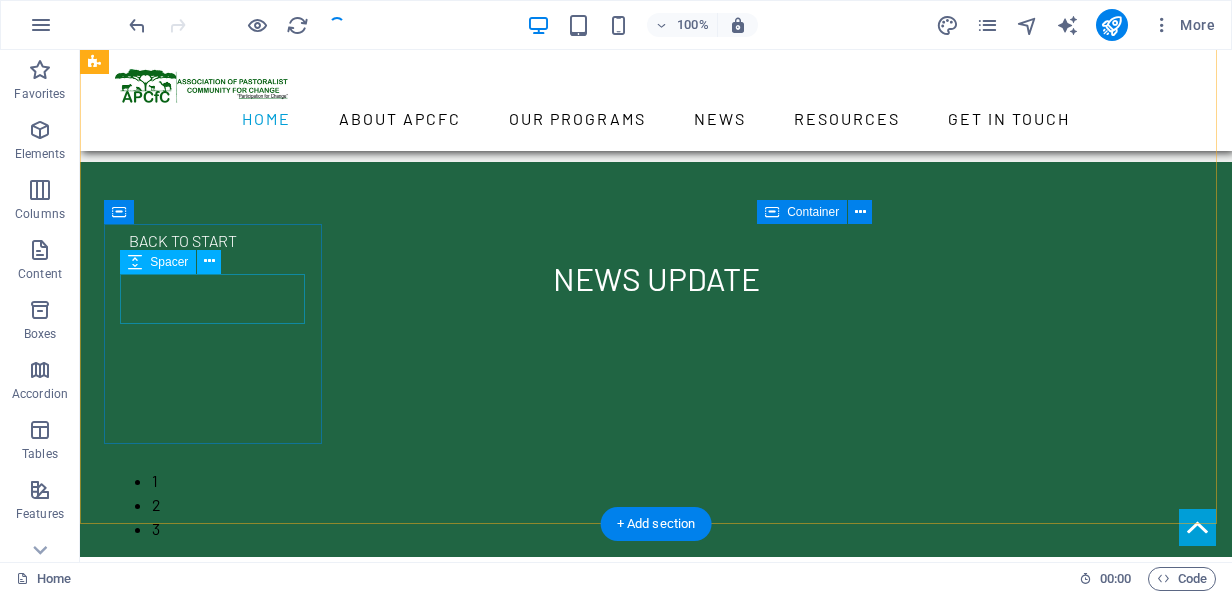 scroll, scrollTop: 8425, scrollLeft: 0, axis: vertical 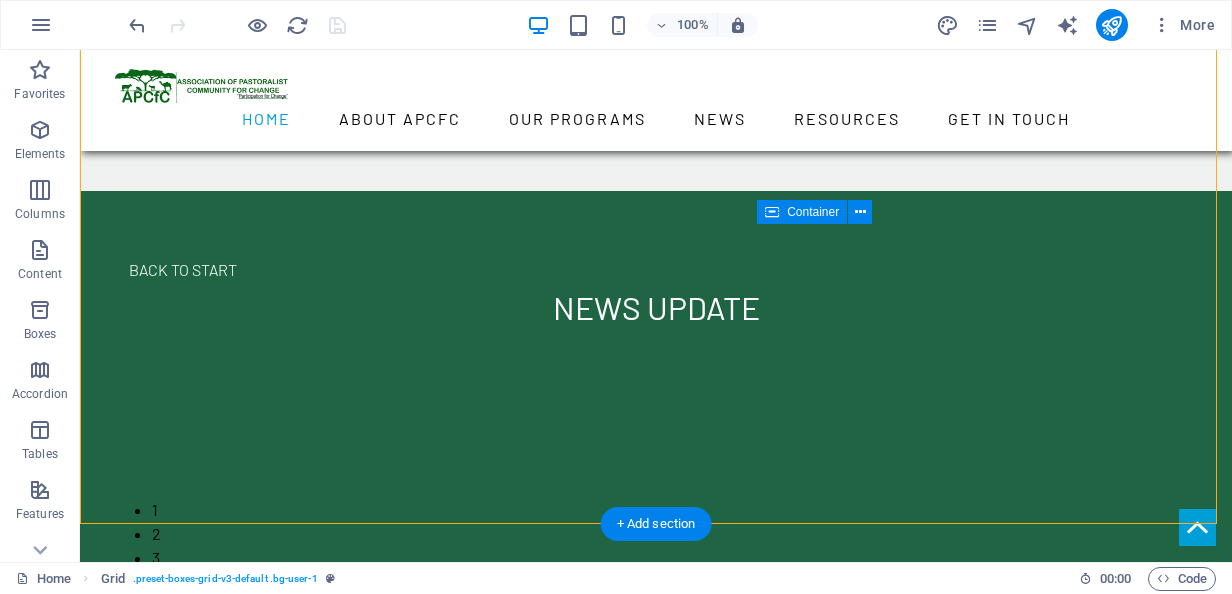 drag, startPoint x: 212, startPoint y: 322, endPoint x: 129, endPoint y: 232, distance: 122.42957 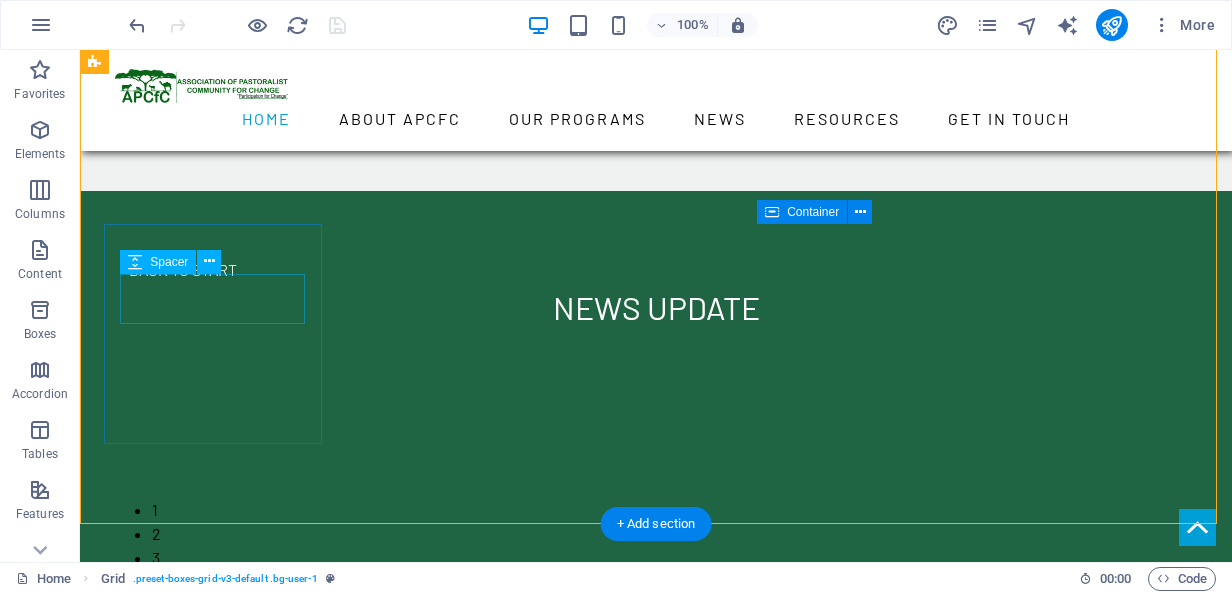 click at bounding box center [220, 5031] 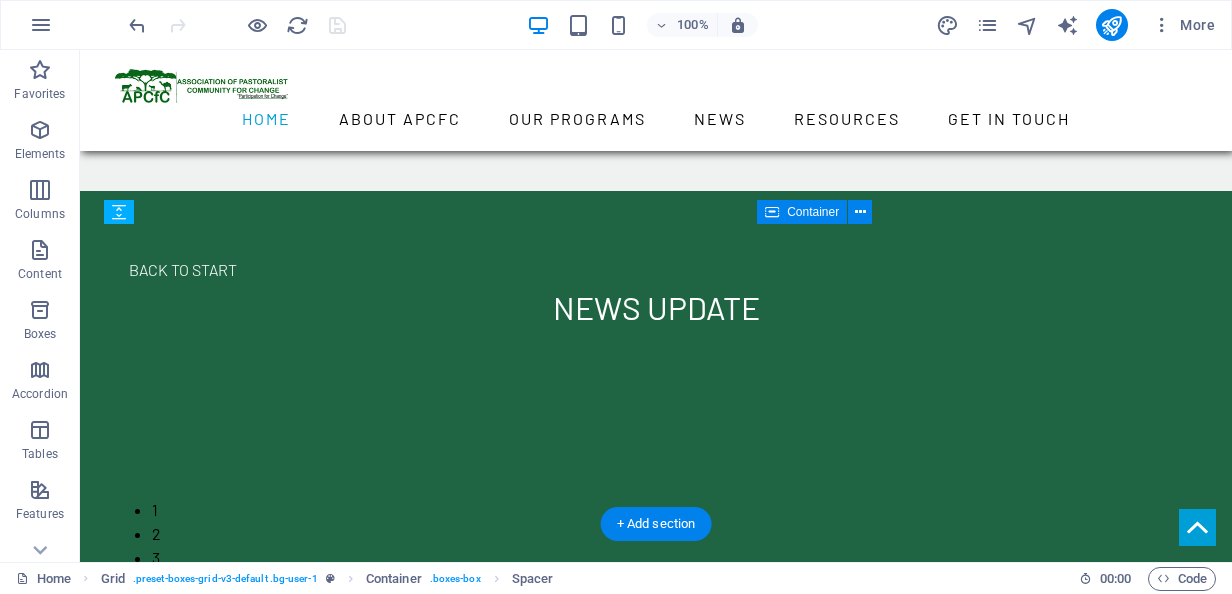 drag, startPoint x: 217, startPoint y: 322, endPoint x: 141, endPoint y: 261, distance: 97.45255 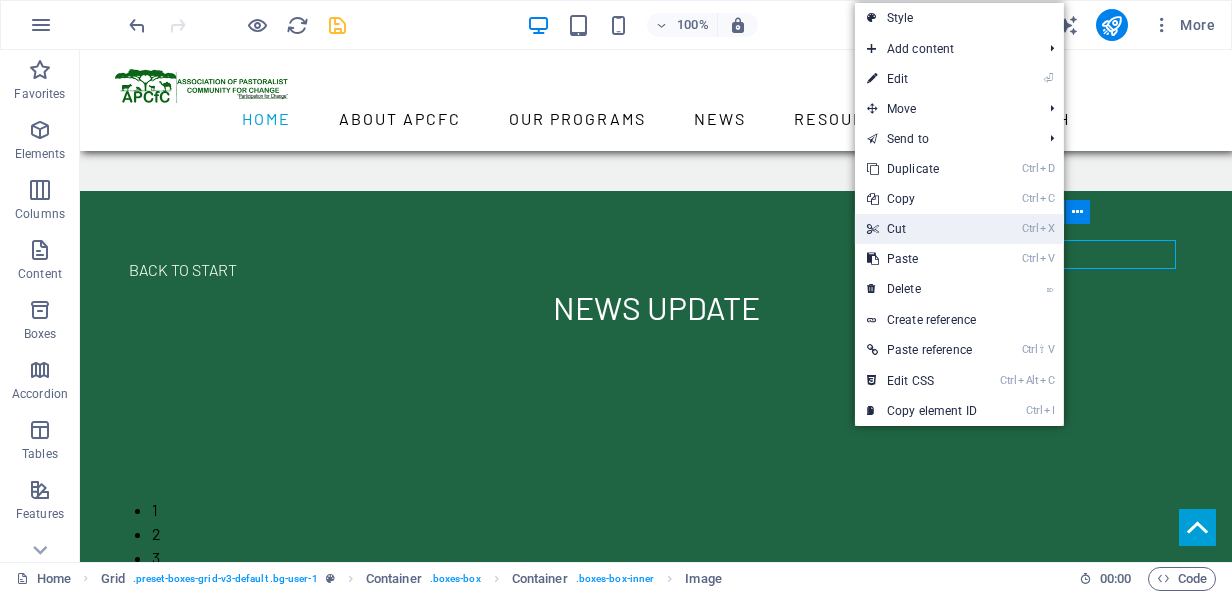 click on "Ctrl X  Cut" at bounding box center [922, 229] 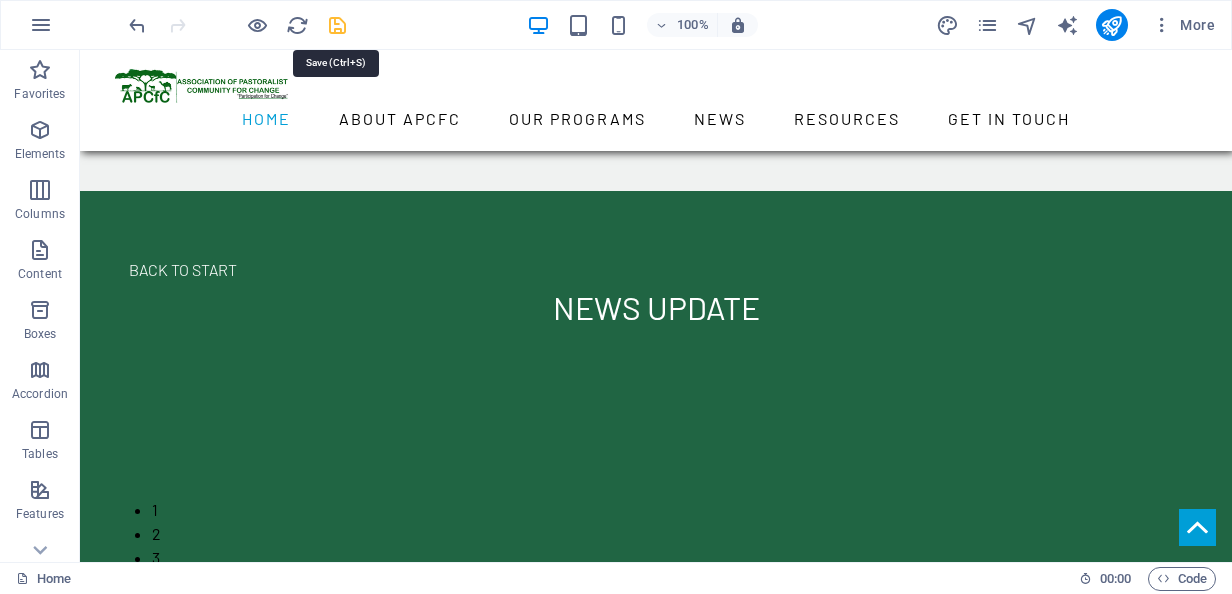 click at bounding box center [337, 25] 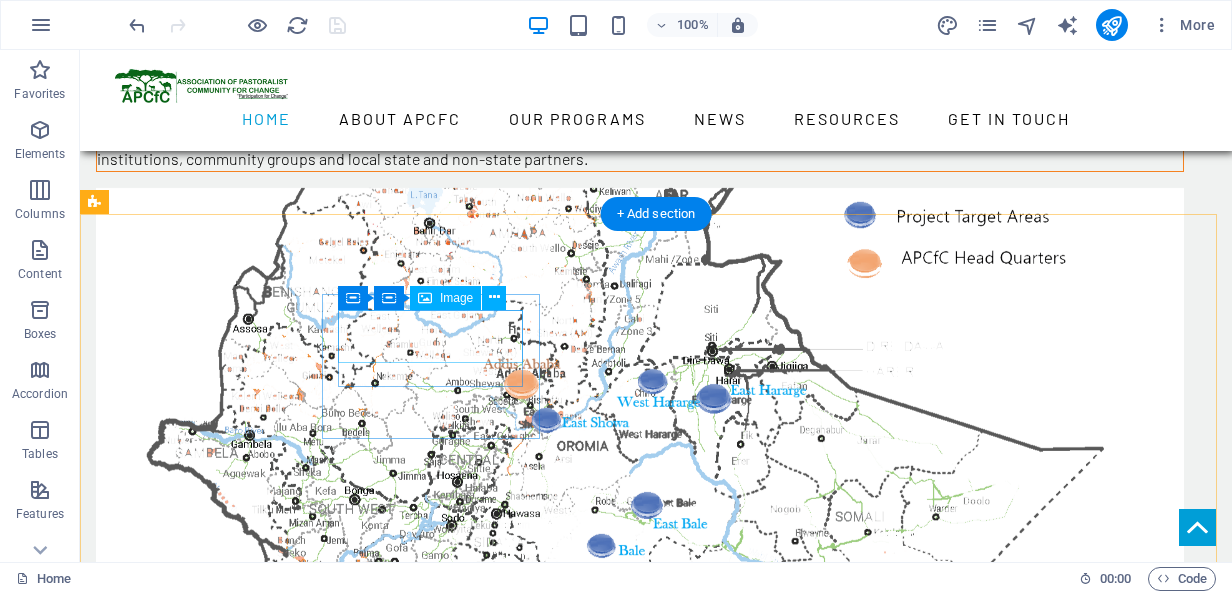 scroll, scrollTop: 8125, scrollLeft: 0, axis: vertical 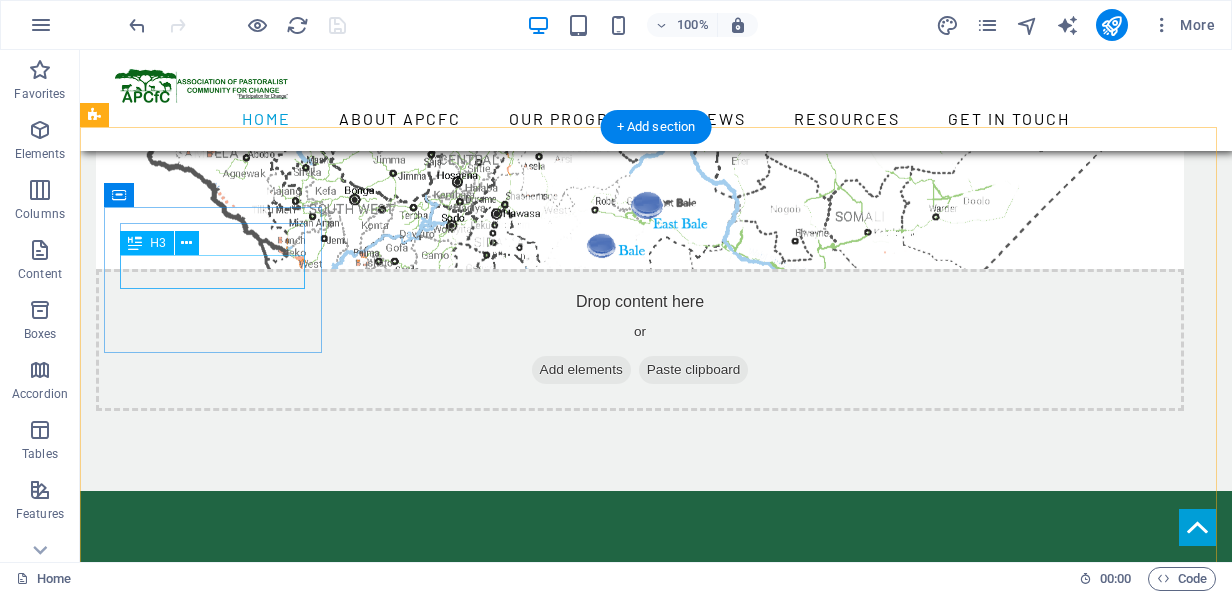 drag, startPoint x: 188, startPoint y: 273, endPoint x: 284, endPoint y: 326, distance: 109.65856 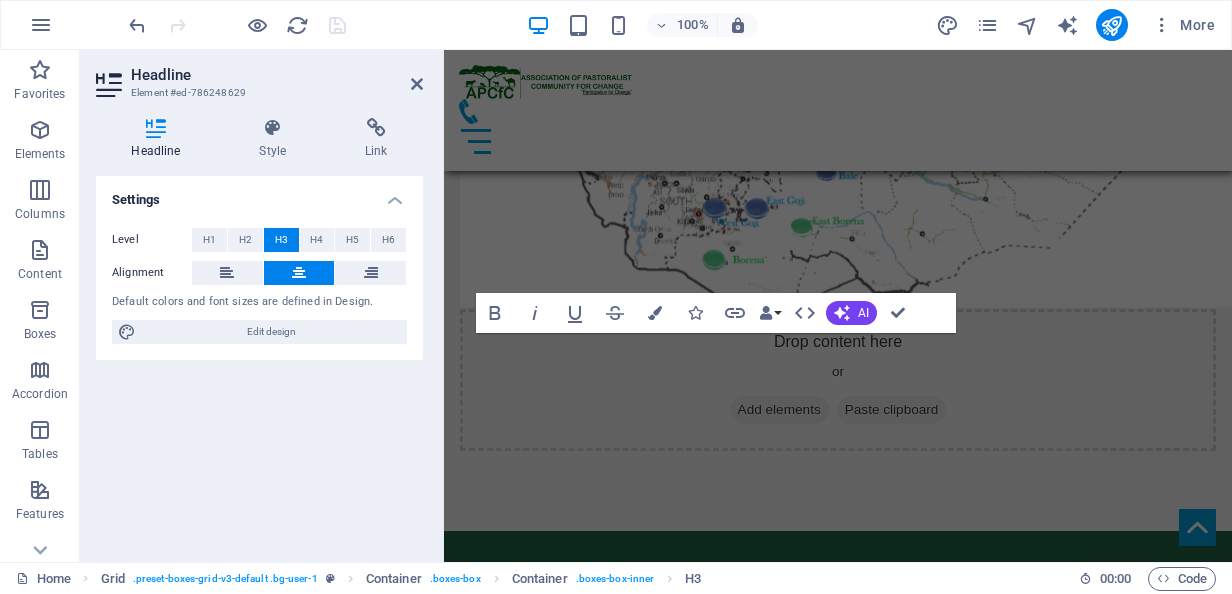 scroll, scrollTop: 8995, scrollLeft: 0, axis: vertical 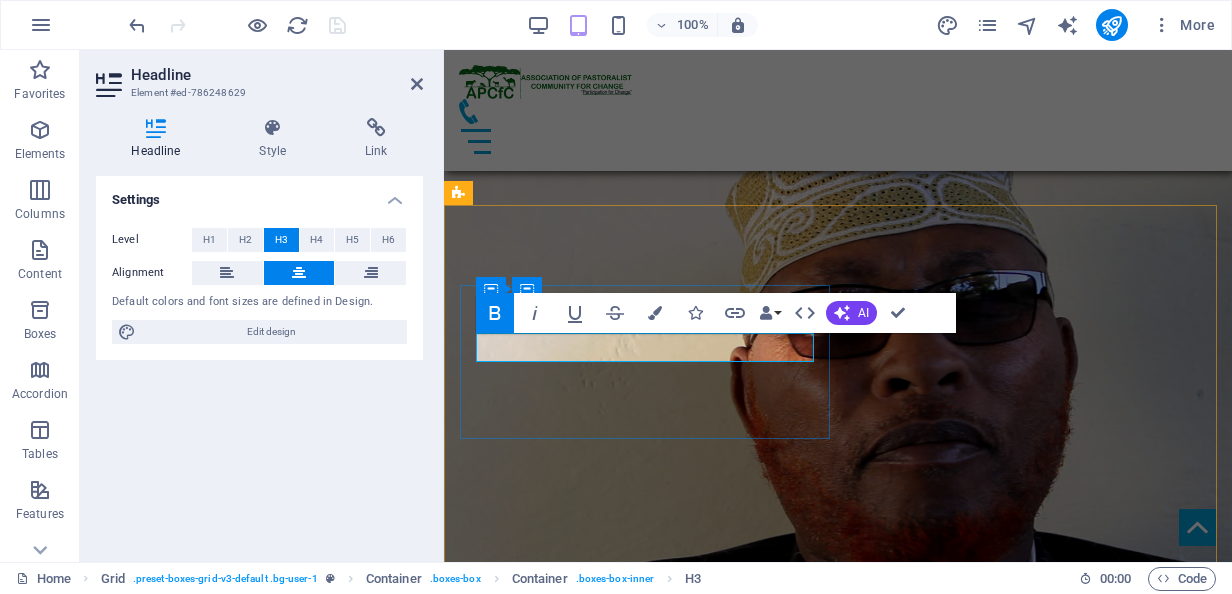 click on "our partners" at bounding box center (649, 2284) 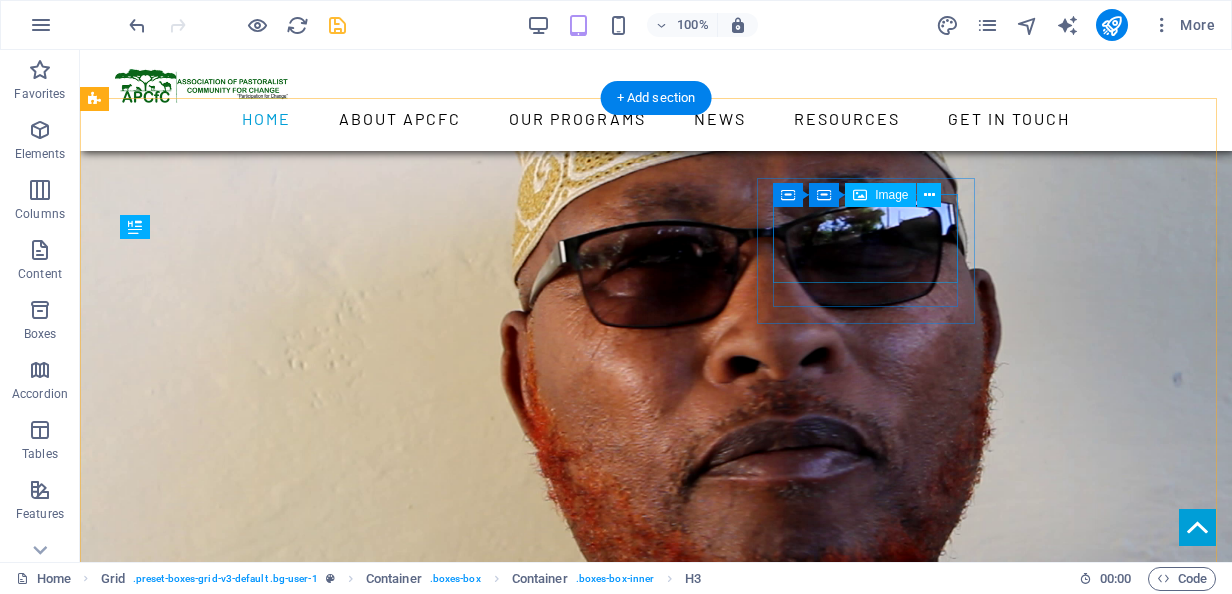 scroll, scrollTop: 8115, scrollLeft: 0, axis: vertical 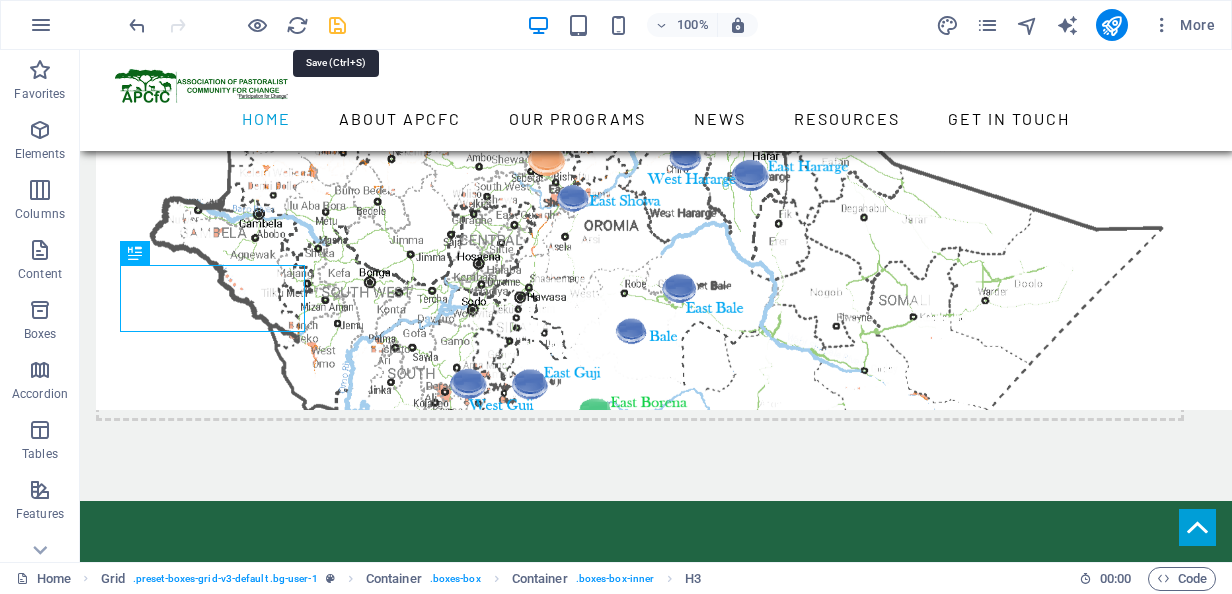 click at bounding box center [337, 25] 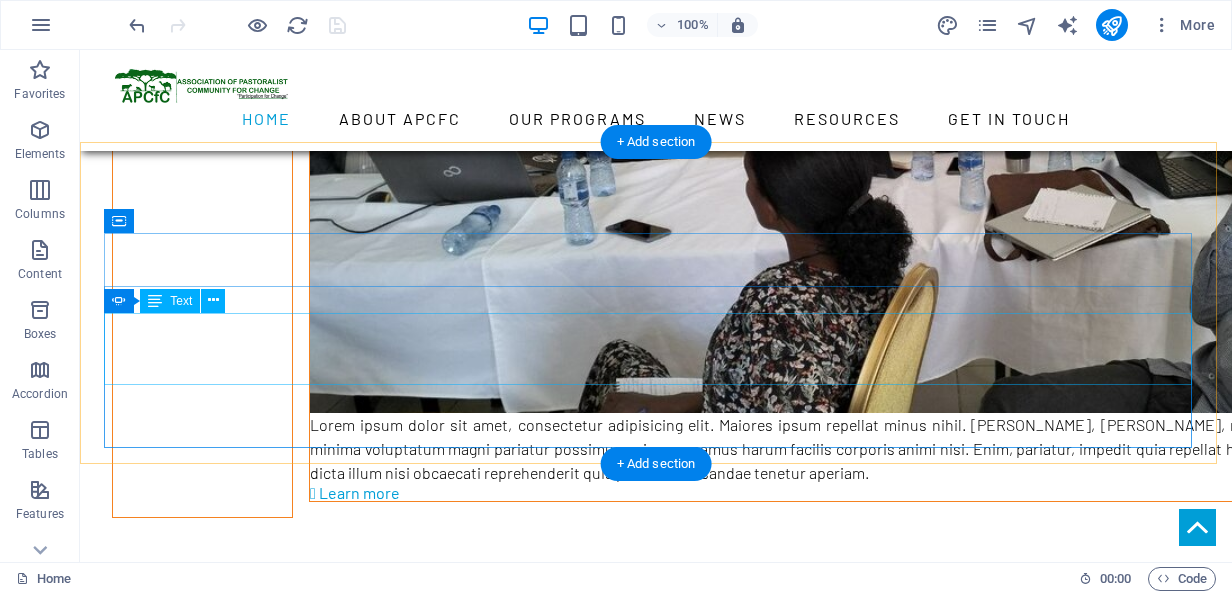 scroll, scrollTop: 6515, scrollLeft: 0, axis: vertical 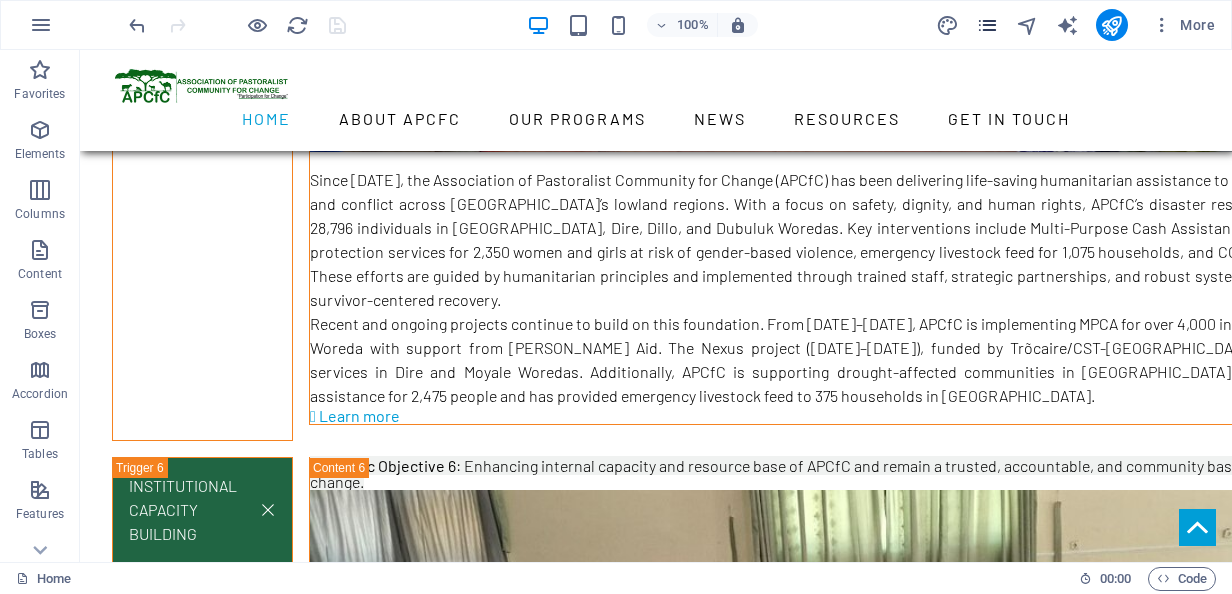click at bounding box center [987, 25] 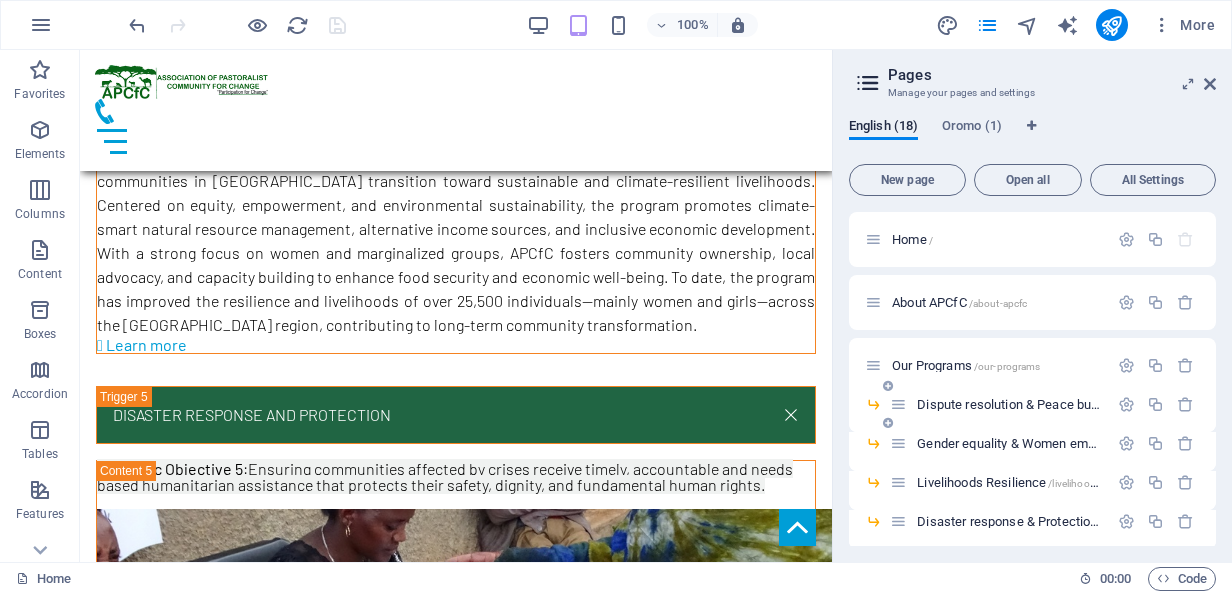 scroll, scrollTop: 7388, scrollLeft: 0, axis: vertical 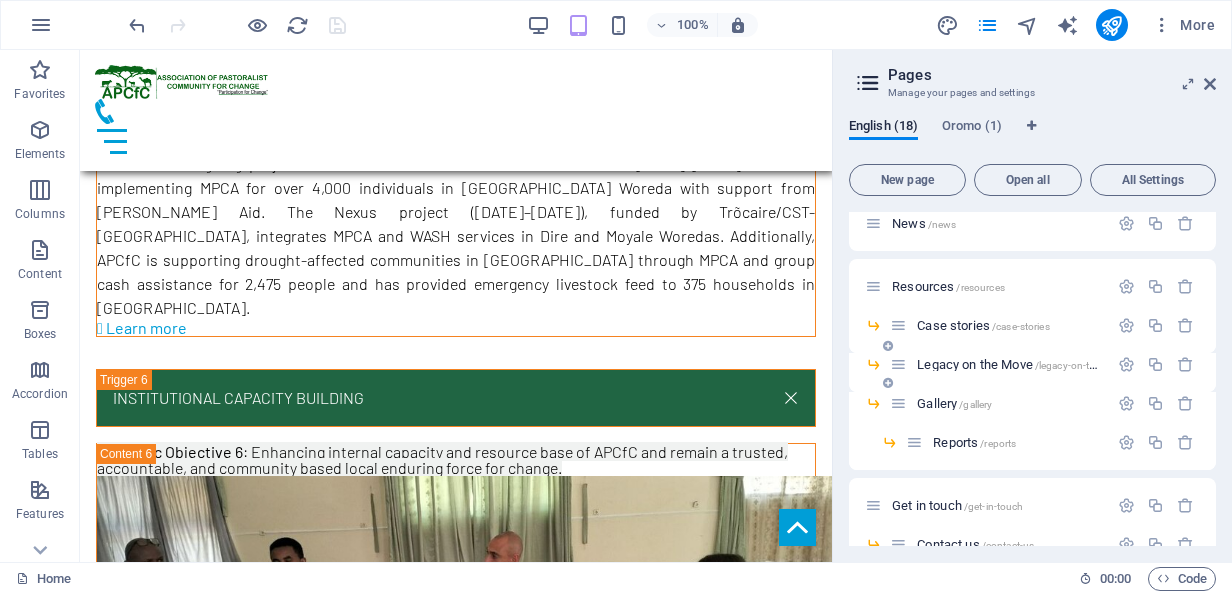 click on "/legacy-on-the-move" at bounding box center (1082, 365) 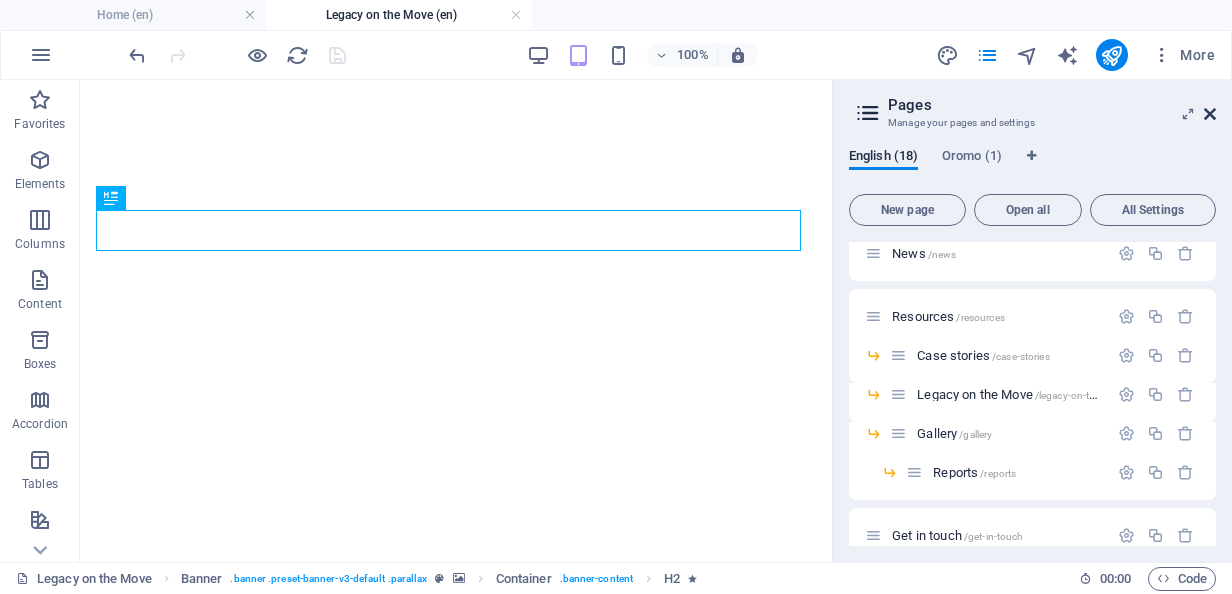 click at bounding box center (1210, 114) 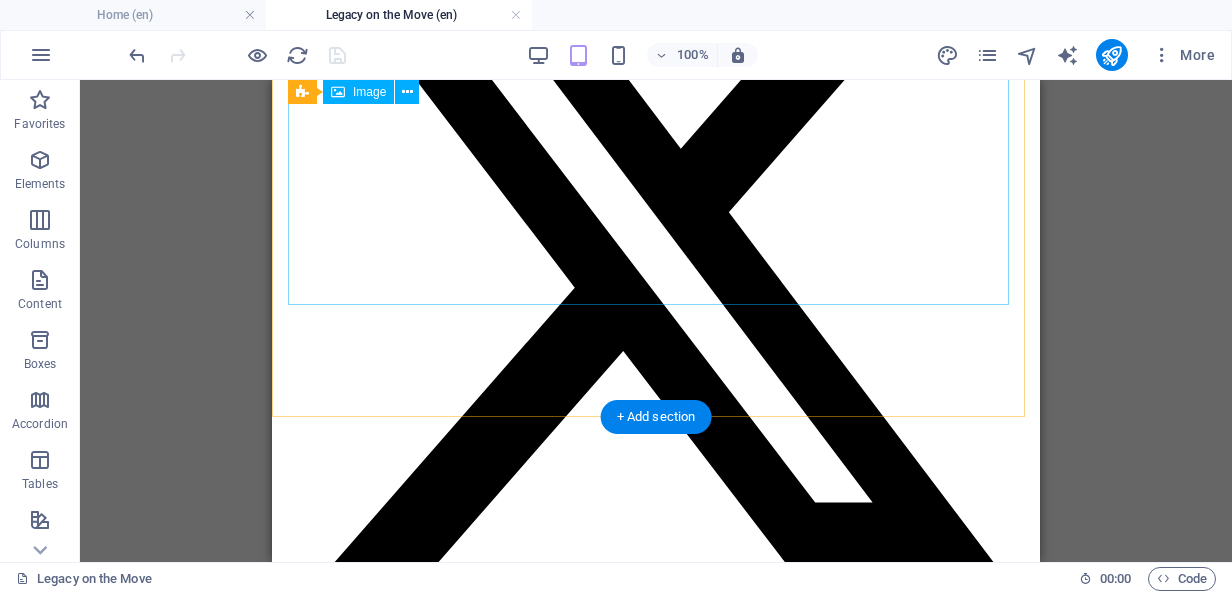 scroll, scrollTop: 5139, scrollLeft: 0, axis: vertical 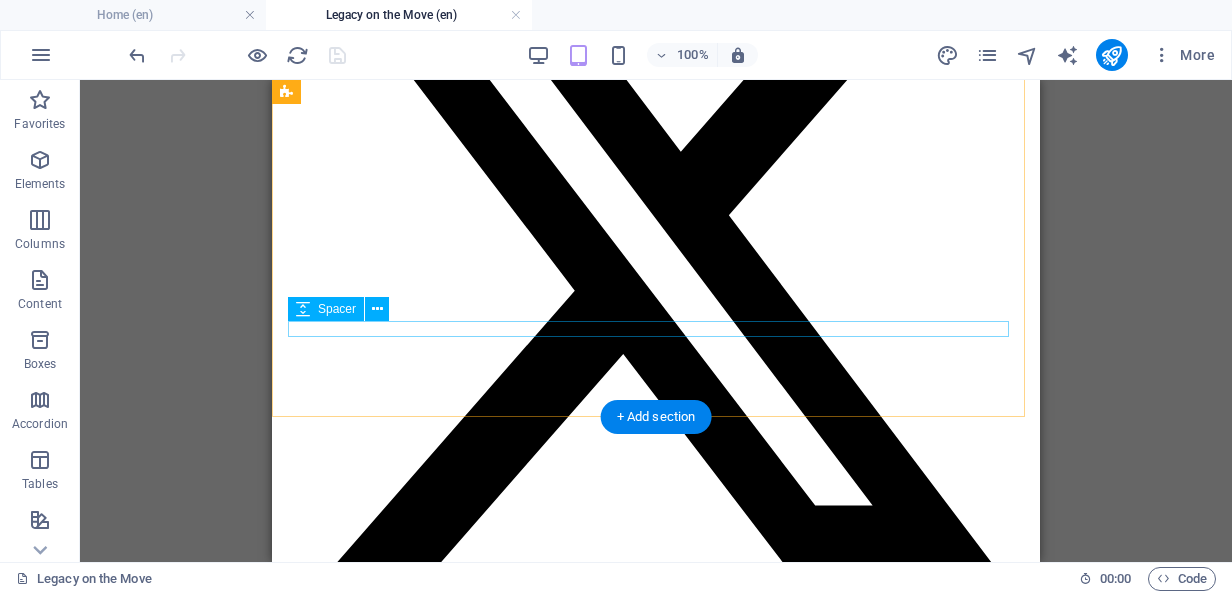 click at bounding box center [656, 8714] 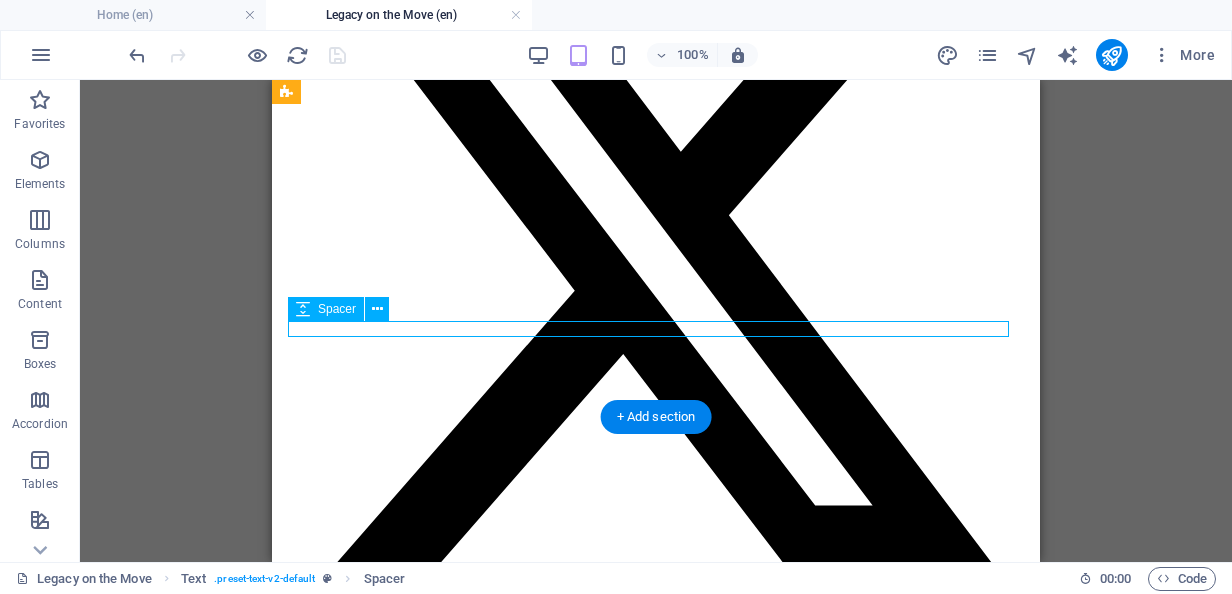 scroll, scrollTop: 5300, scrollLeft: 0, axis: vertical 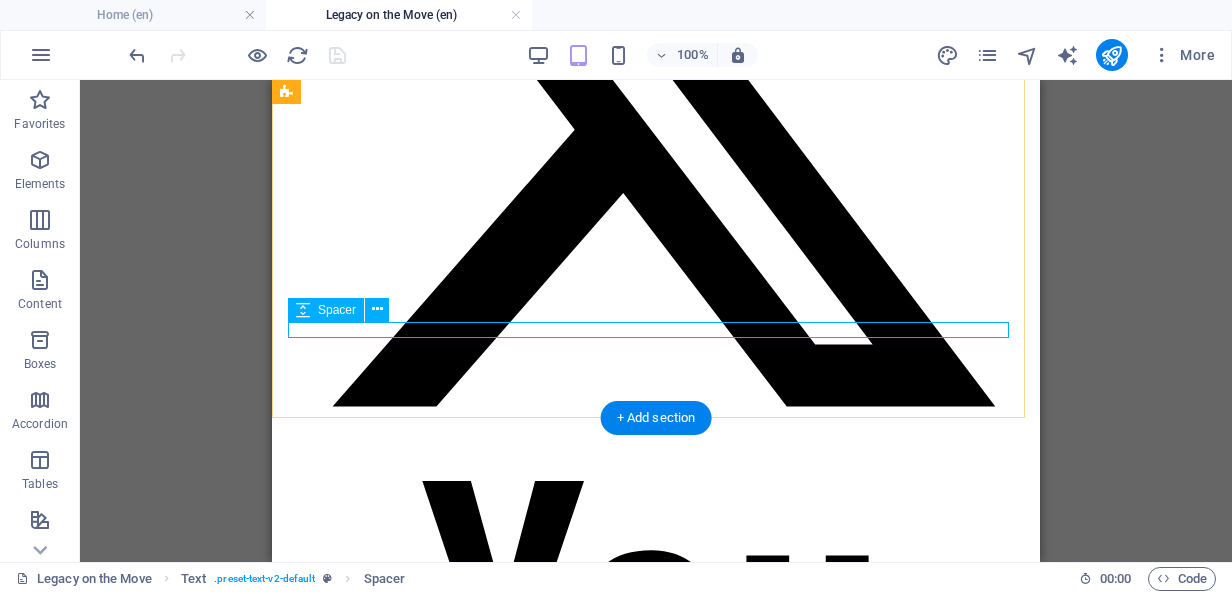 click at bounding box center (656, 8553) 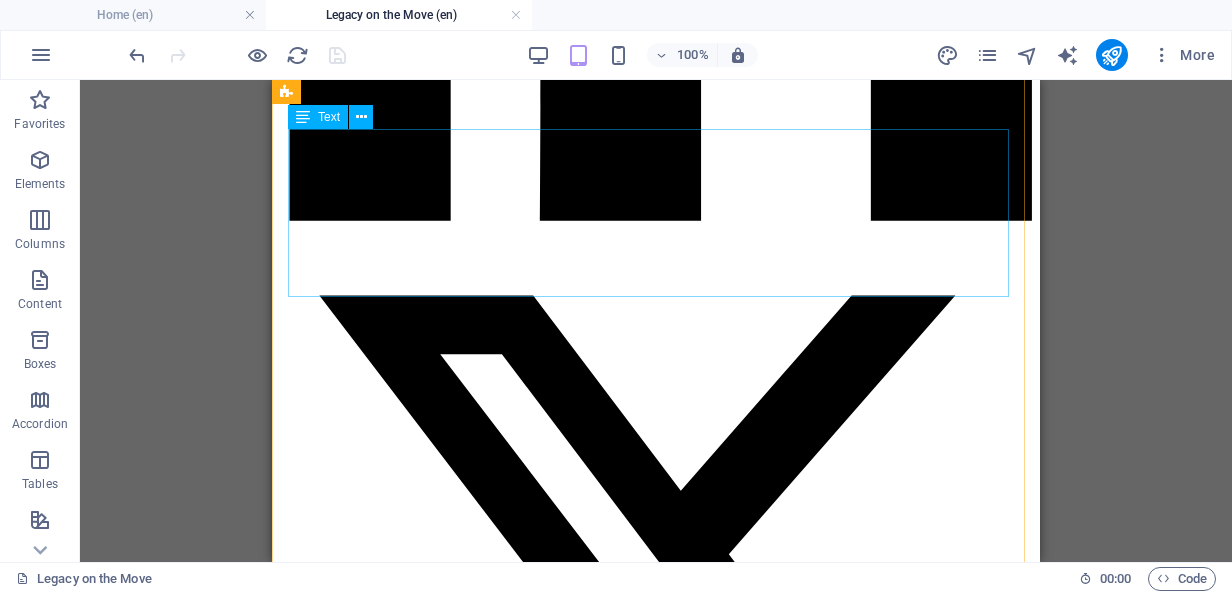 scroll, scrollTop: 5200, scrollLeft: 0, axis: vertical 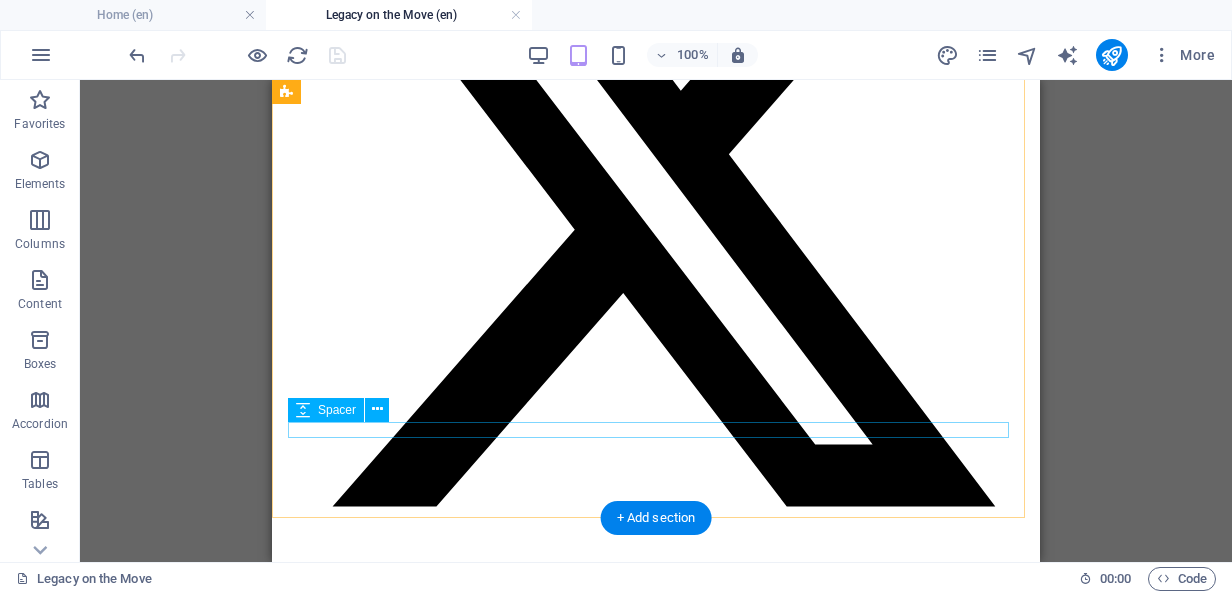 click at bounding box center (656, 8653) 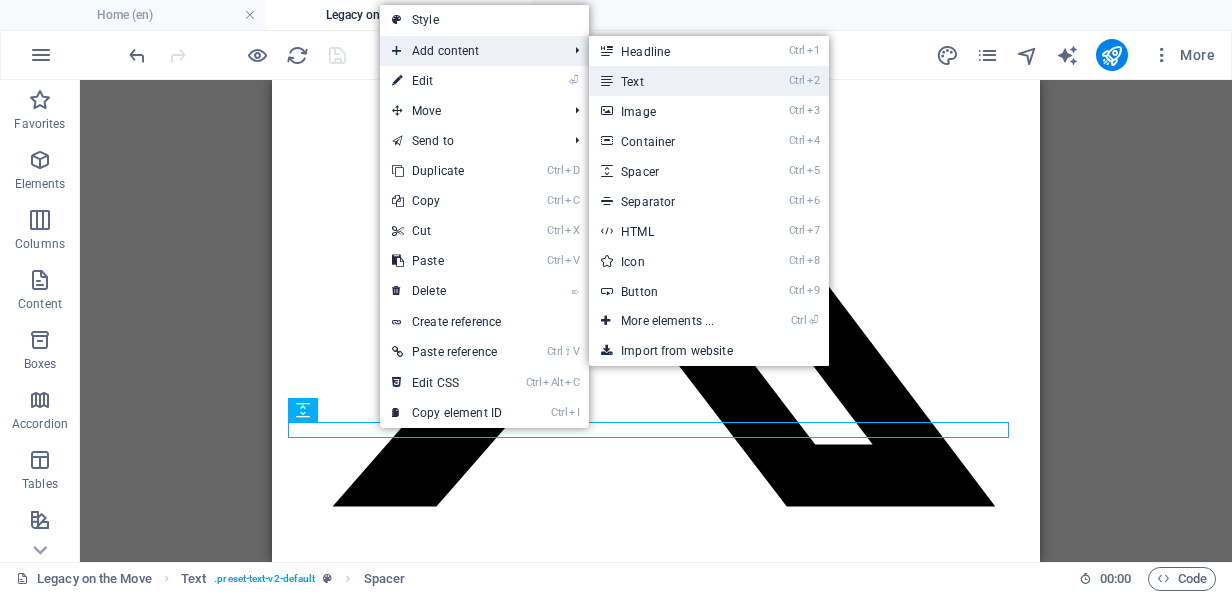 click on "Ctrl 2  Text" at bounding box center [671, 81] 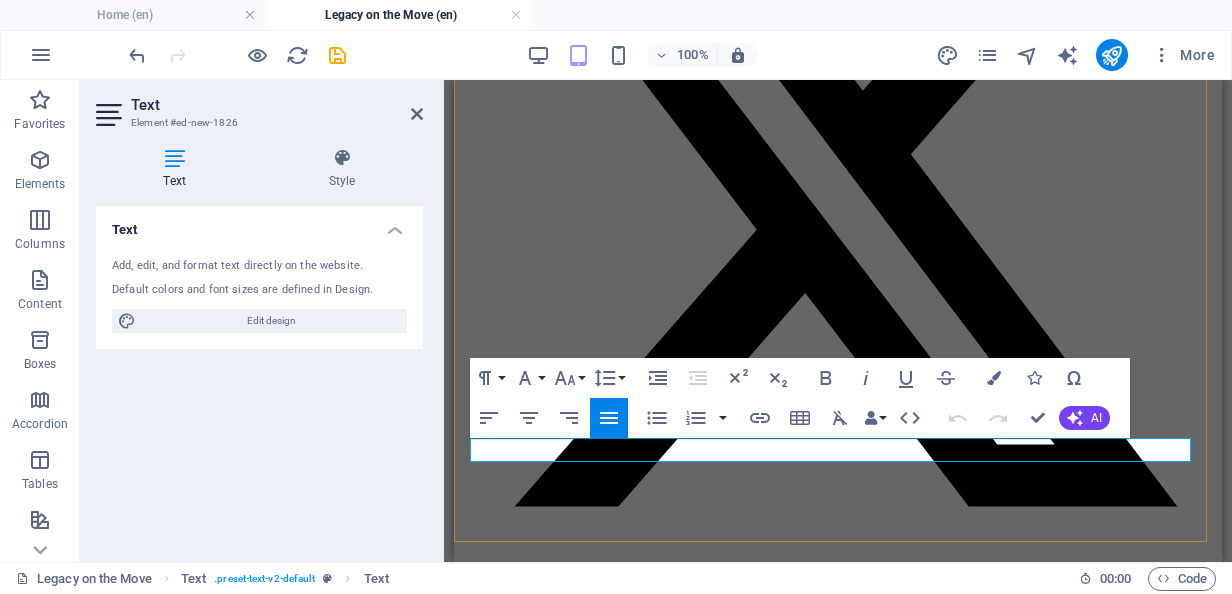 type 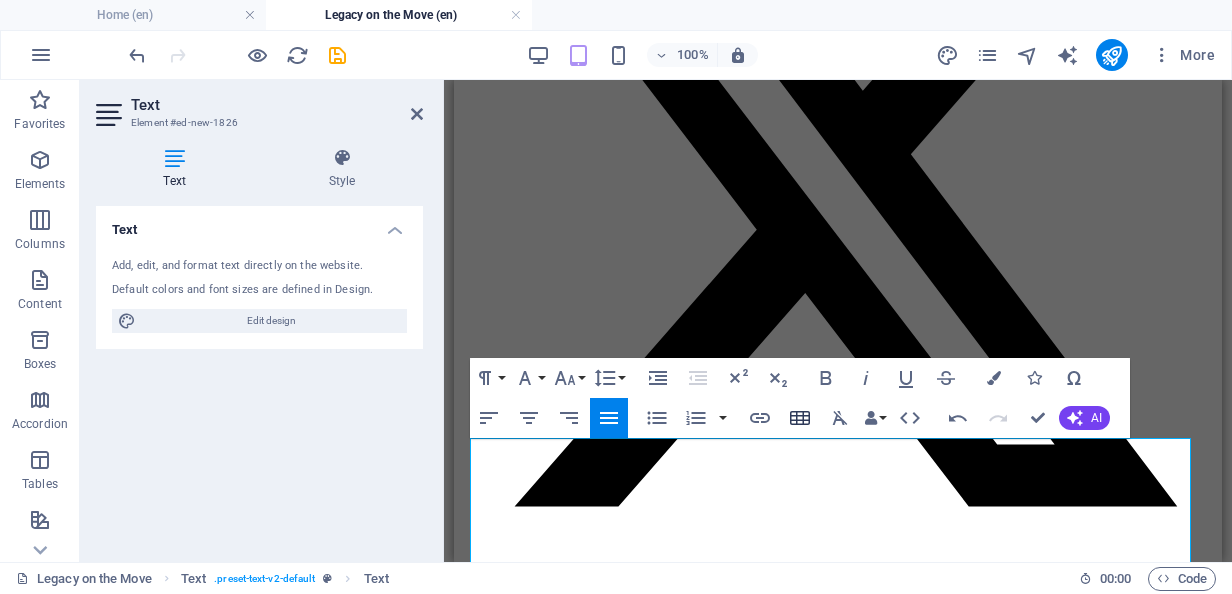 scroll, scrollTop: 7460, scrollLeft: 0, axis: vertical 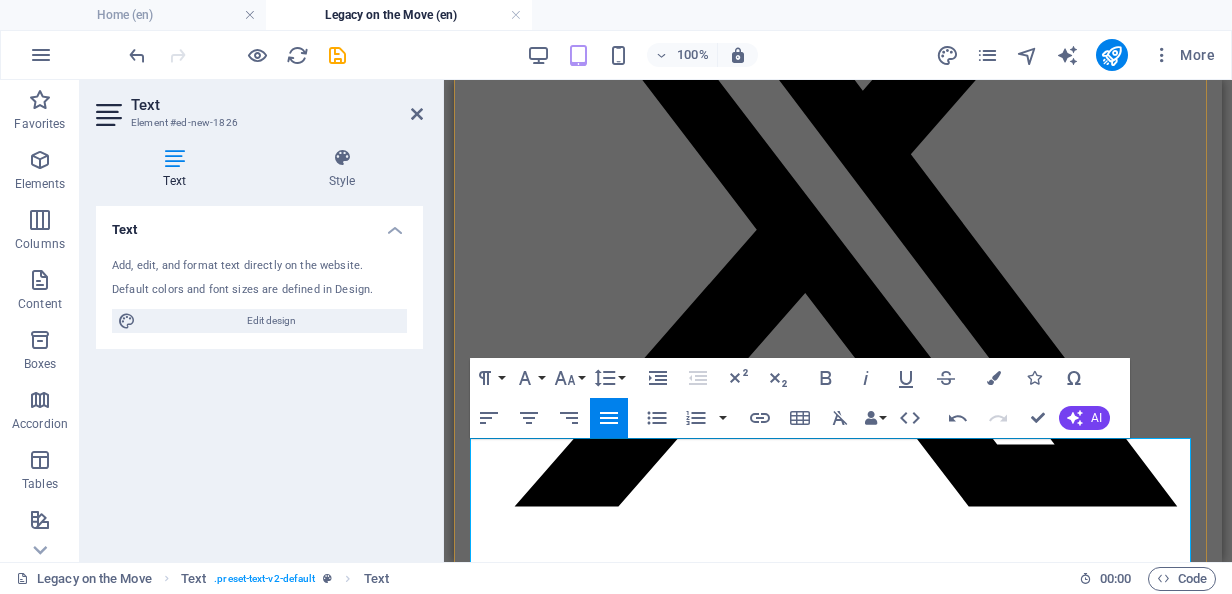 click on "Related links:" at bounding box center (838, 8720) 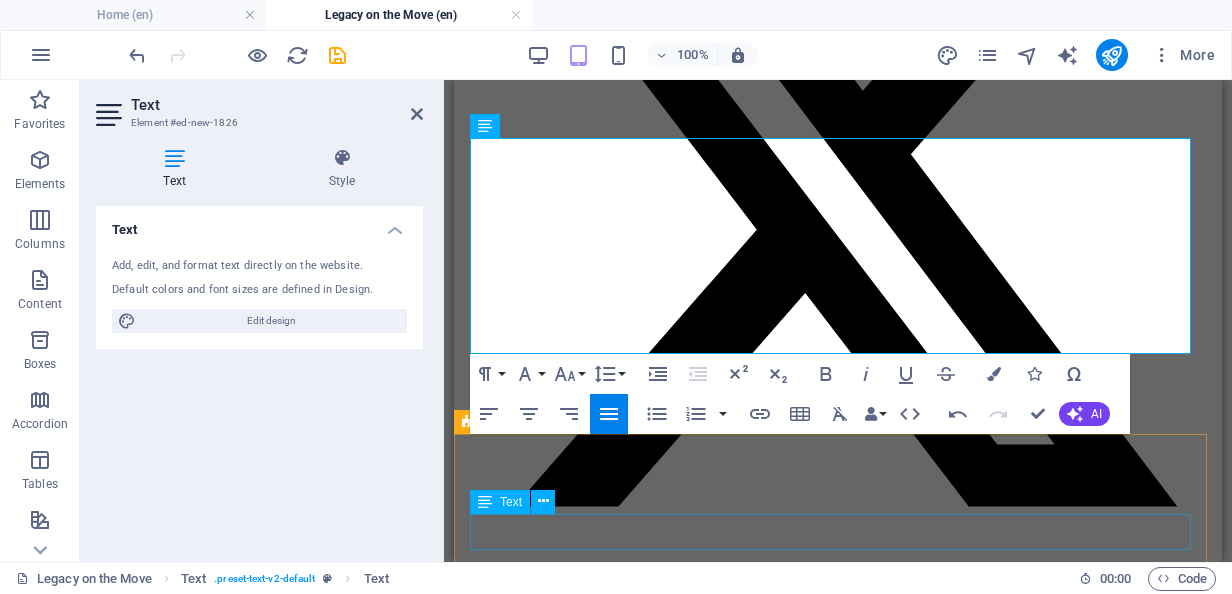 scroll, scrollTop: 5500, scrollLeft: 0, axis: vertical 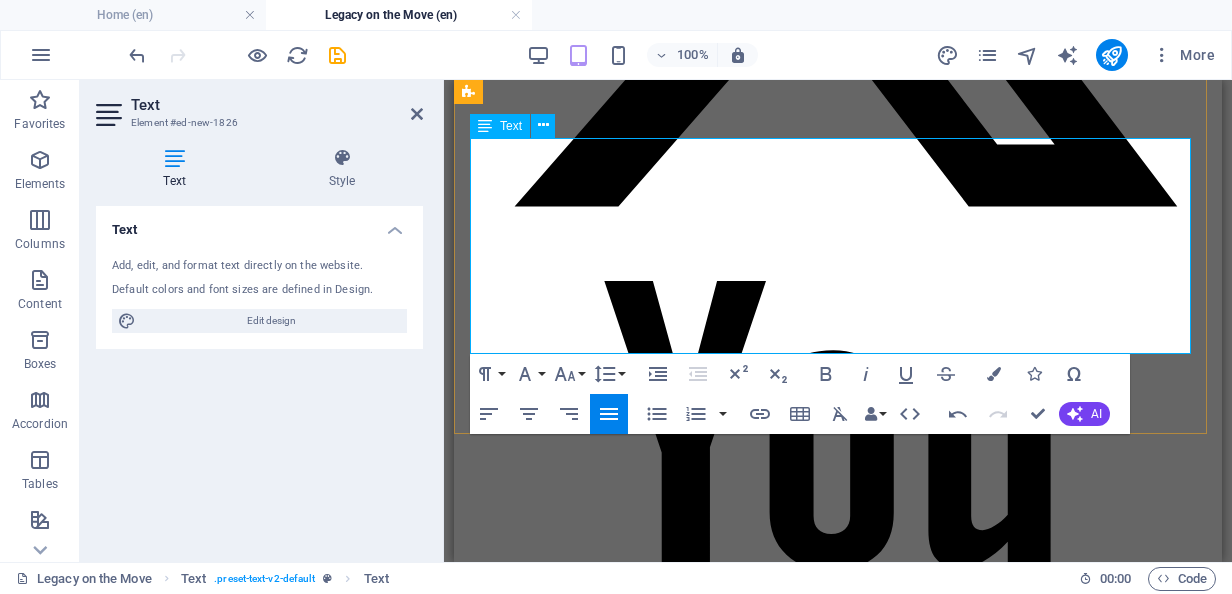 click on "•      [DOMAIN_NAME]: [DEMOGRAPHIC_DATA] Pastoralists Join Together to Discuss Peace" at bounding box center [838, 8608] 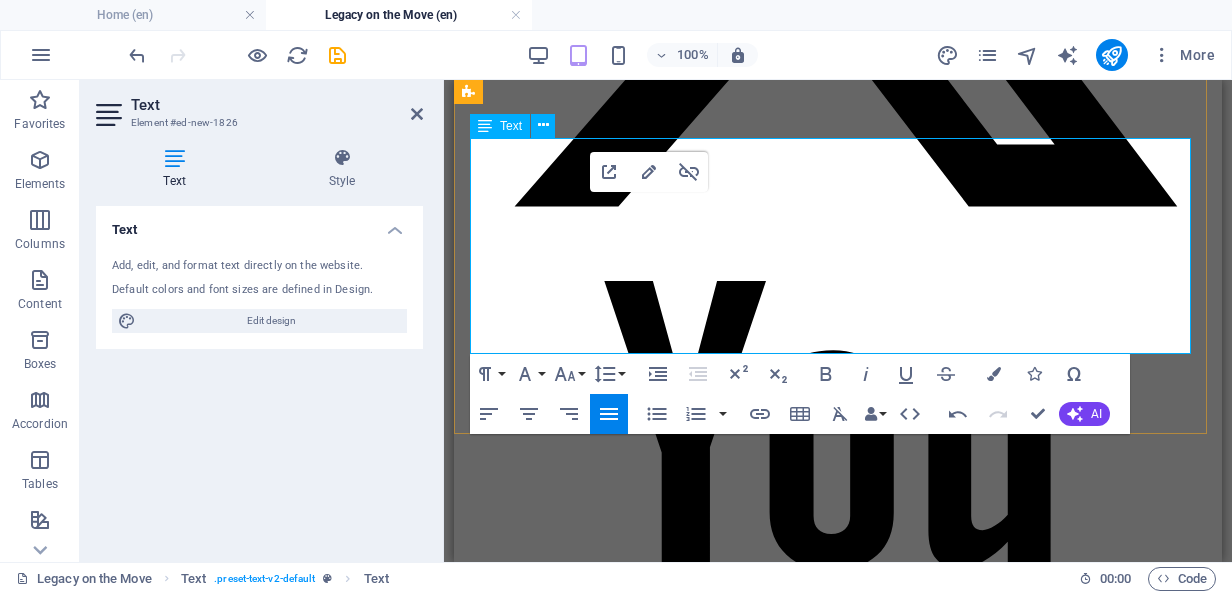 click on "•      The Fate of Pastoralists Children in [GEOGRAPHIC_DATA] - Foreign Policy Blogs" at bounding box center [838, 8522] 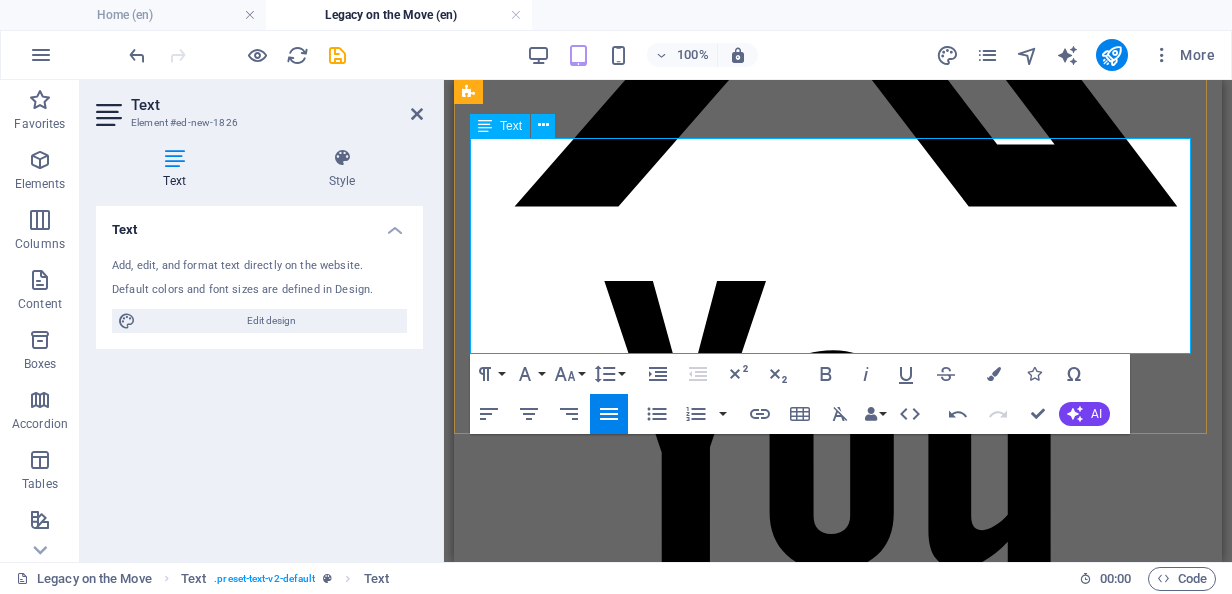 click on "•      The Fate of Pastoralists Children in [GEOGRAPHIC_DATA] - Foreign Policy Blogs" at bounding box center (838, 8522) 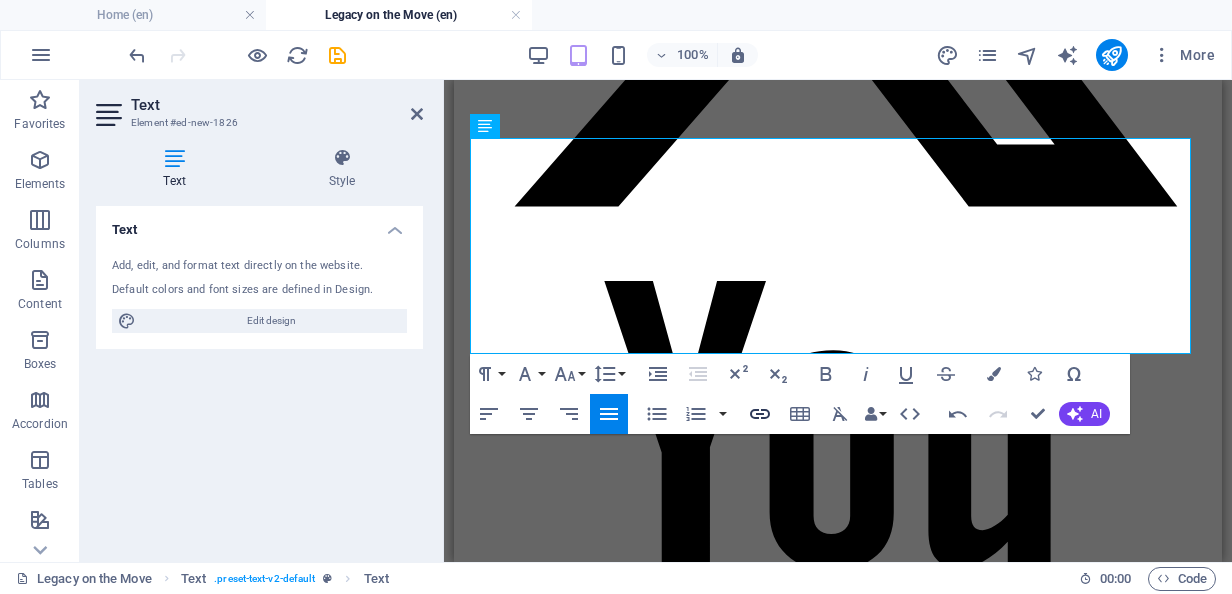 click 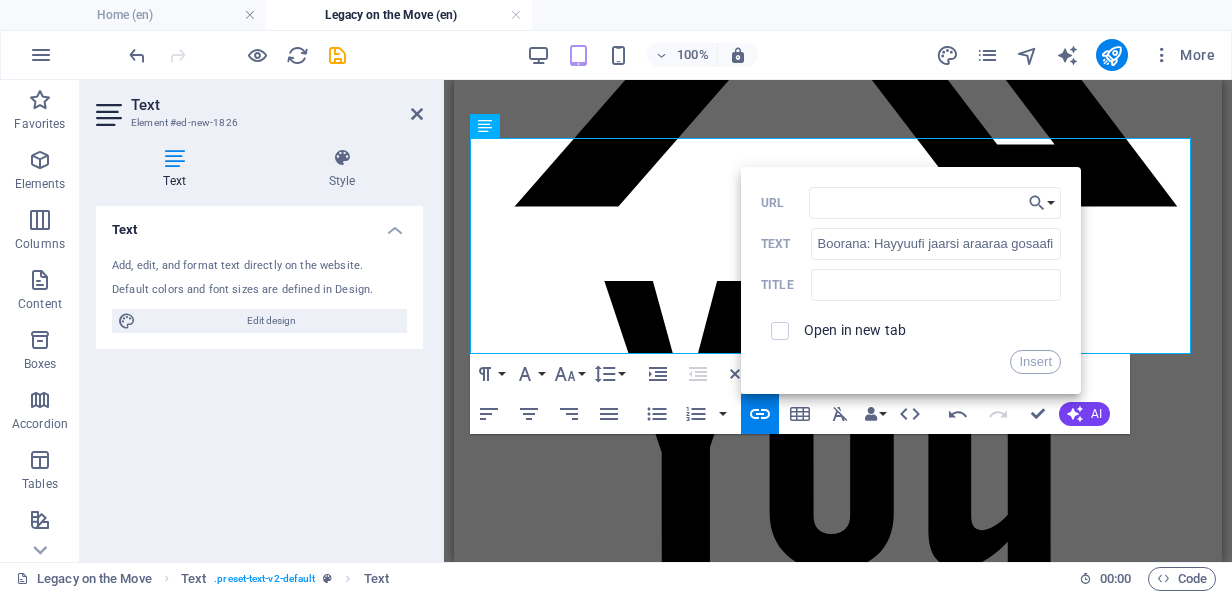 type on "[URL][DOMAIN_NAME]" 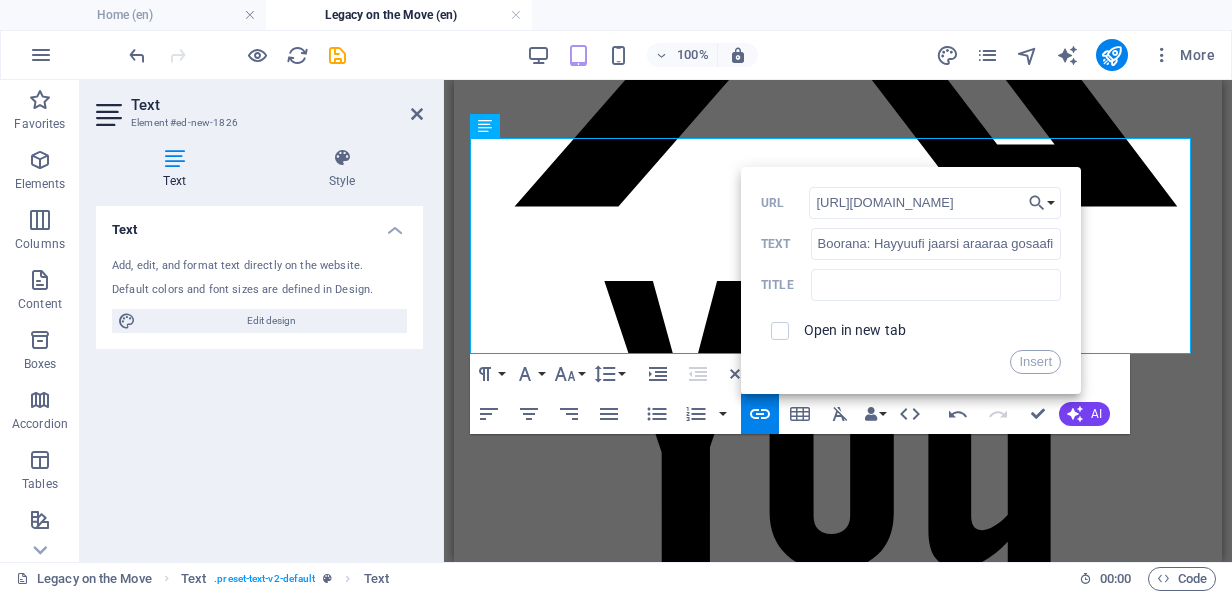 scroll, scrollTop: 0, scrollLeft: 92, axis: horizontal 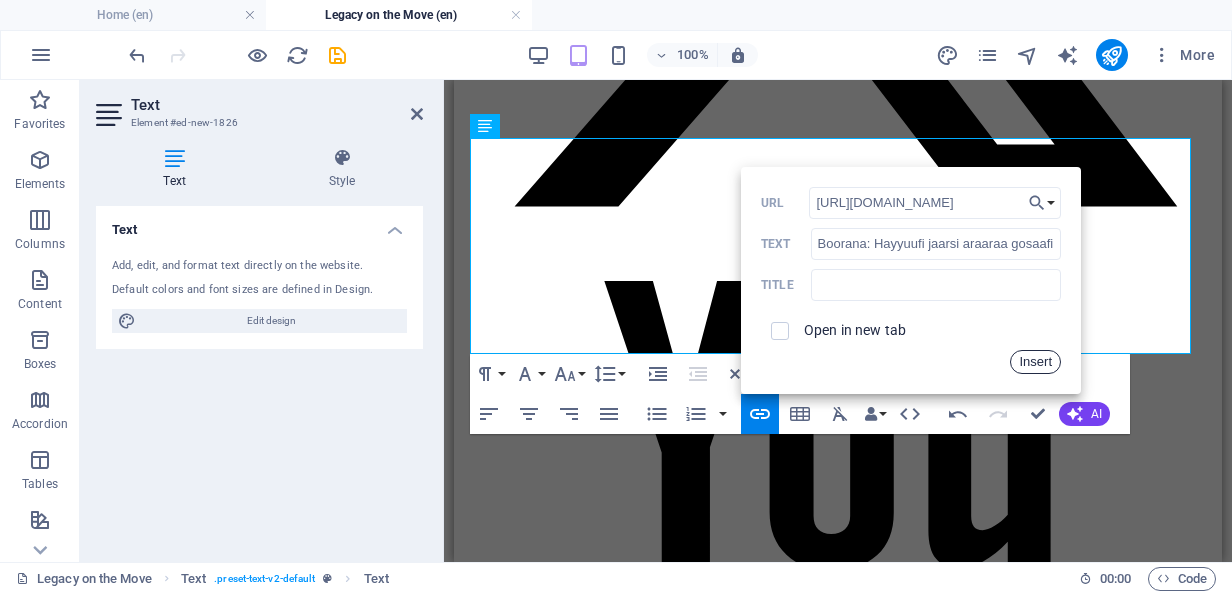 click on "Insert" at bounding box center (1035, 362) 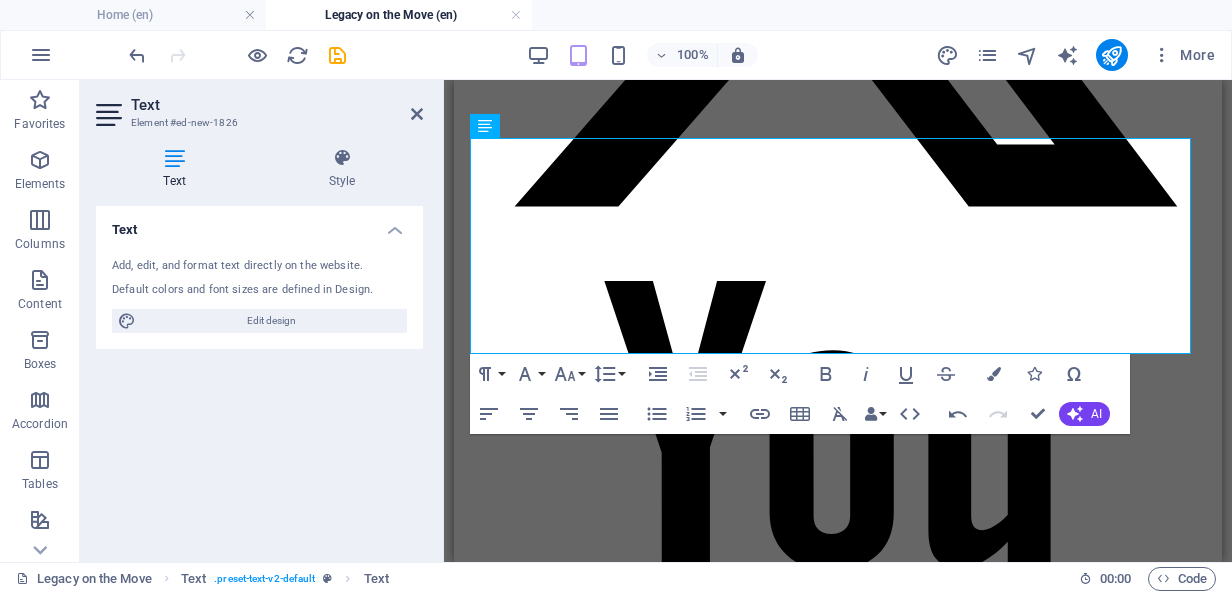 scroll, scrollTop: 0, scrollLeft: 0, axis: both 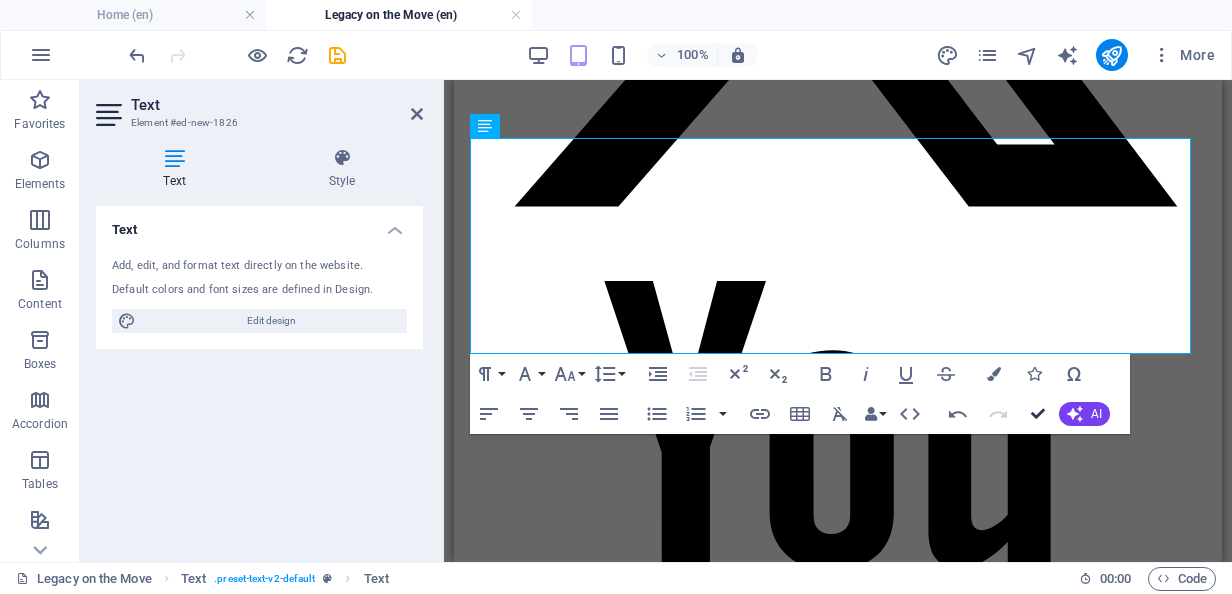drag, startPoint x: 739, startPoint y: 346, endPoint x: 1037, endPoint y: 413, distance: 305.43903 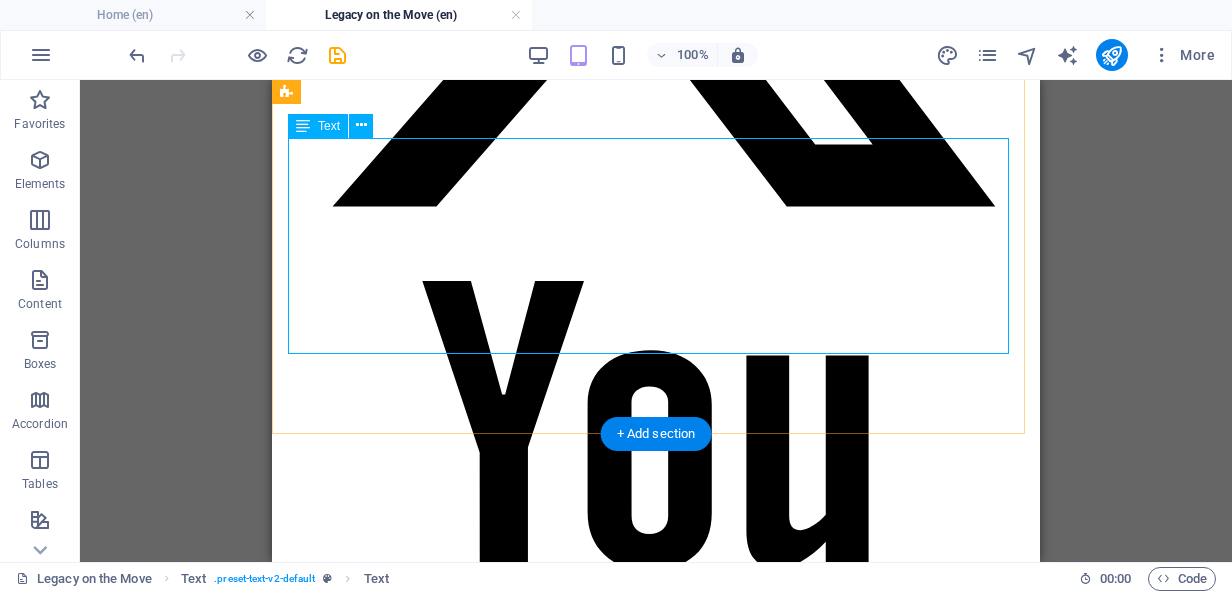 click on "Related links: •      [URL][DOMAIN_NAME] •      [URL][DOMAIN_NAME] •      The Fate of Pastoralists Children in [GEOGRAPHIC_DATA] - Foreign Policy Blogs •      Boorana: Hayyuufi jaarsi araaraa gosaafi biyya walitti [PERSON_NAME] Nuuraa Diidaa eenyu turan? - BBC News Afaan Oromoo •      [DOMAIN_NAME]: [DEMOGRAPHIC_DATA] Pastoralists Join Together to Discuss Peace" at bounding box center (656, 8514) 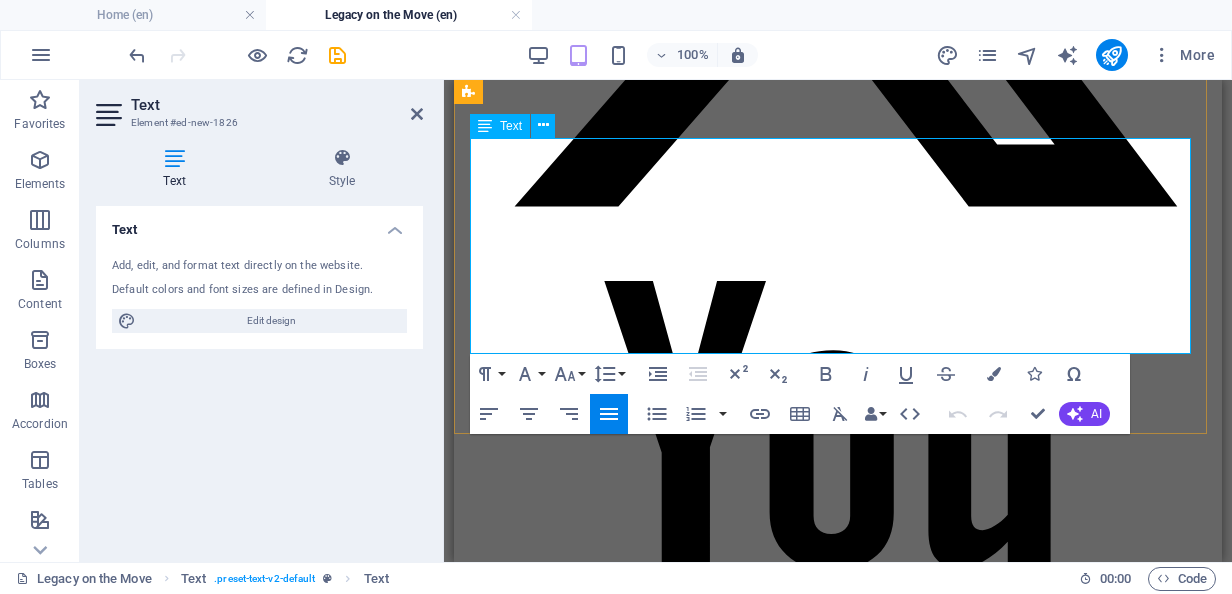 drag, startPoint x: 488, startPoint y: 198, endPoint x: 1019, endPoint y: 198, distance: 531 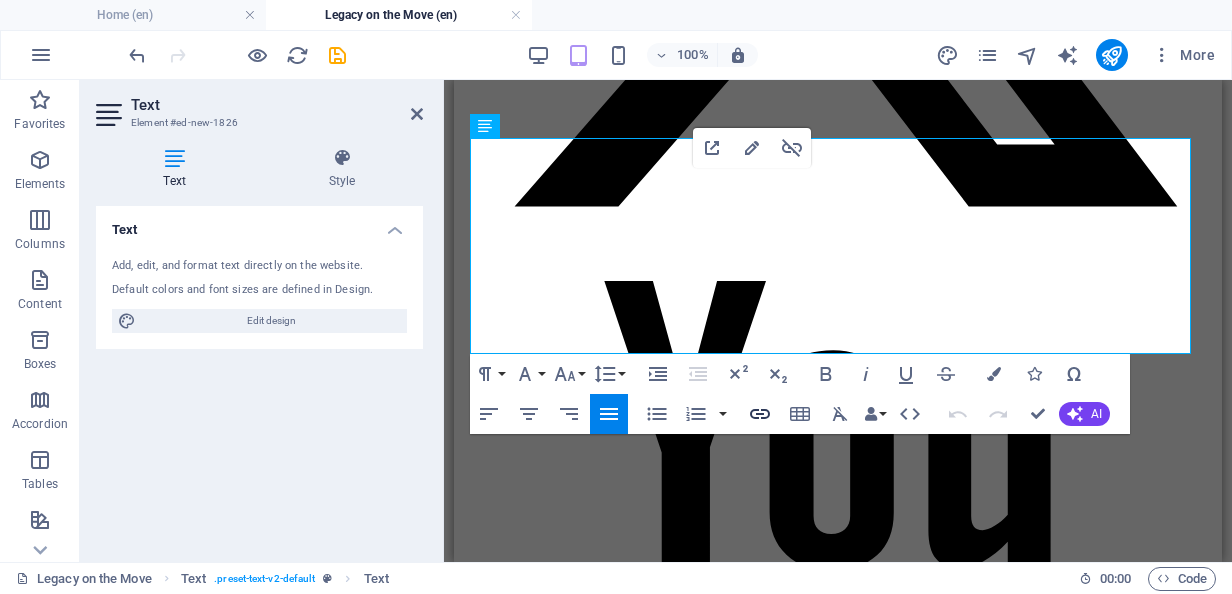 click 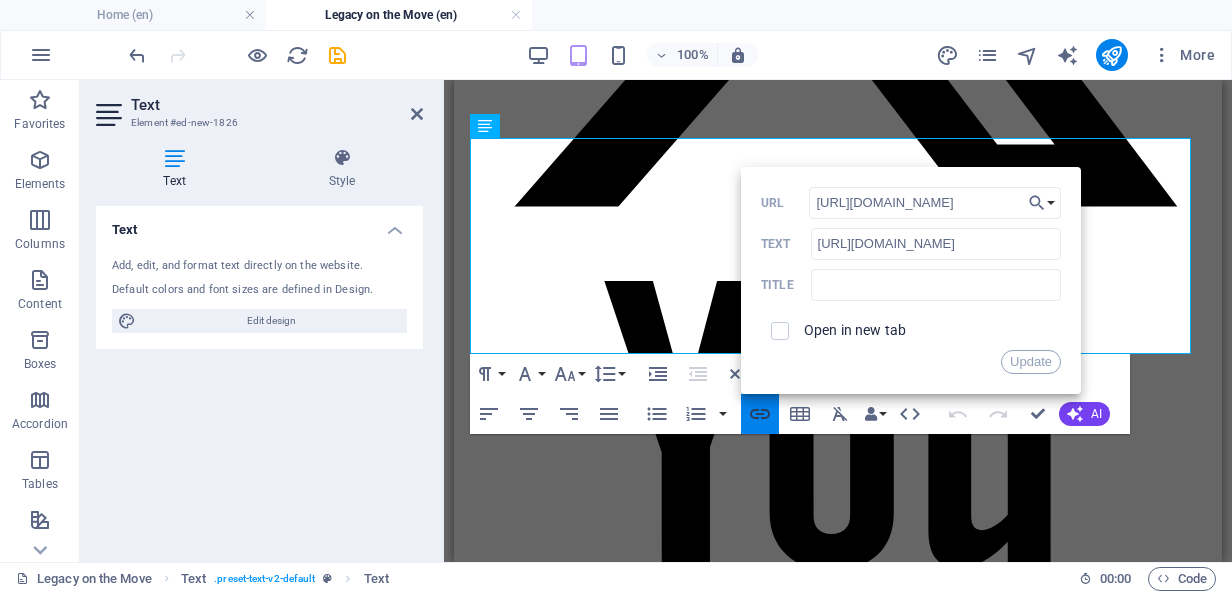 scroll, scrollTop: 0, scrollLeft: 228, axis: horizontal 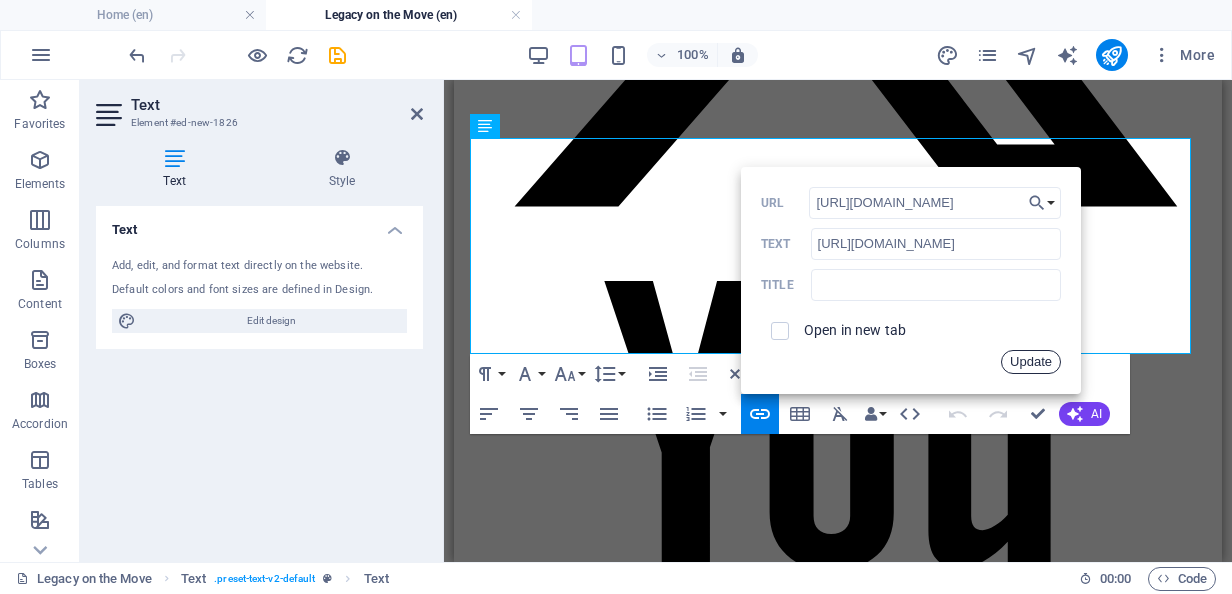 click on "Update" at bounding box center [1031, 362] 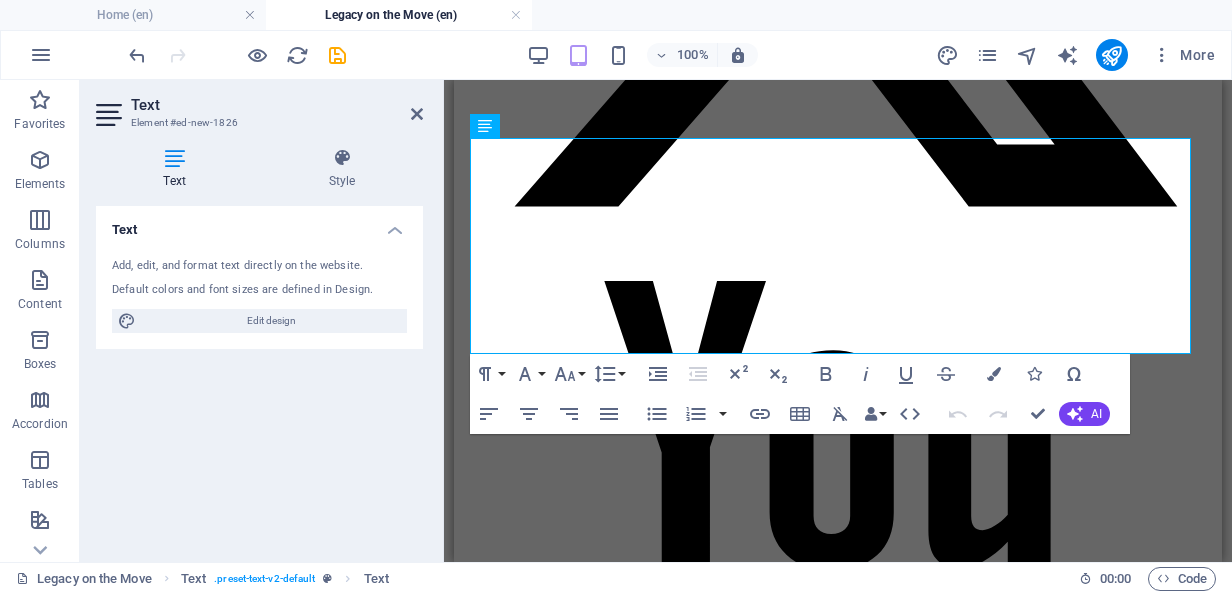 scroll, scrollTop: 0, scrollLeft: 0, axis: both 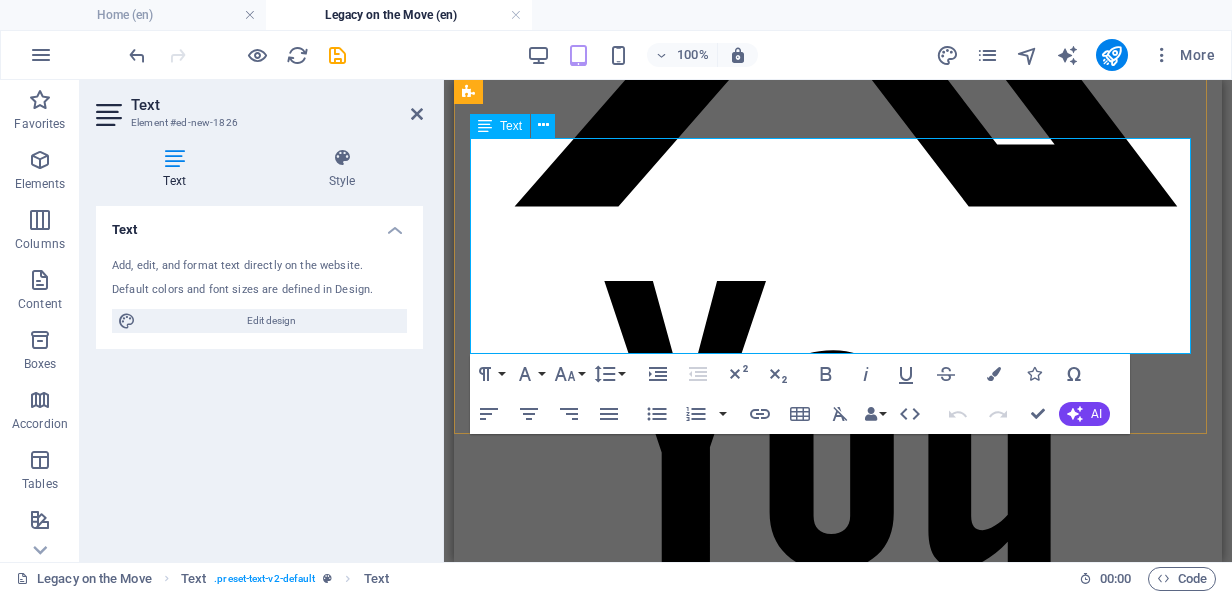 click on "•      The Fate of Pastoralists Children in [GEOGRAPHIC_DATA] - Foreign Policy Blogs" at bounding box center [838, 8522] 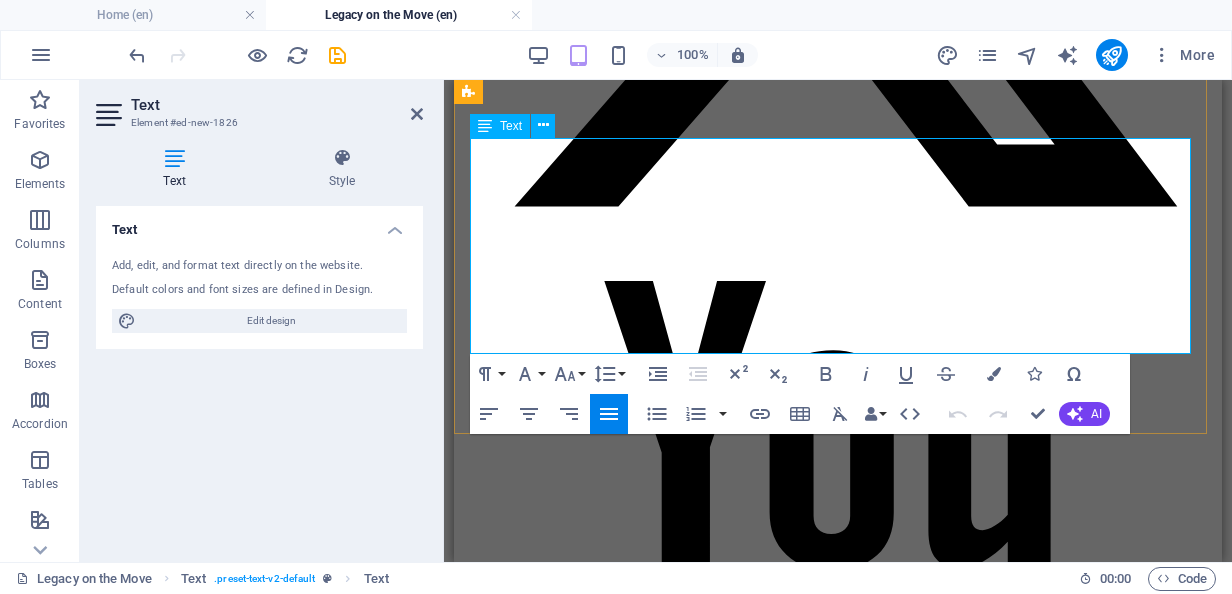 drag, startPoint x: 521, startPoint y: 243, endPoint x: 920, endPoint y: 239, distance: 399.02005 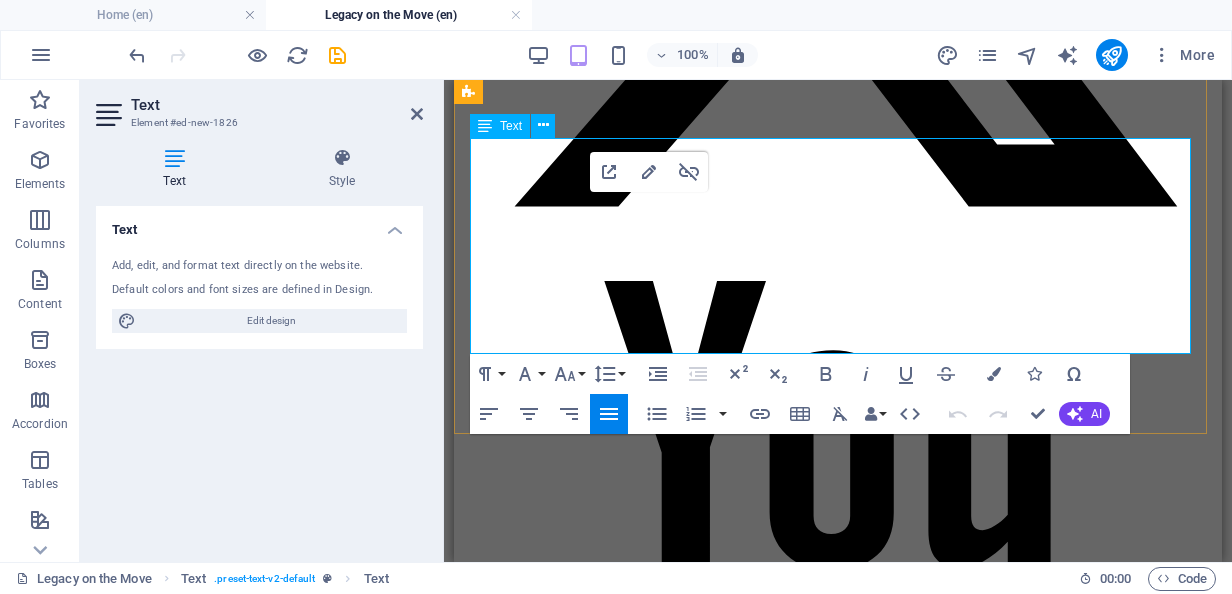 drag, startPoint x: 926, startPoint y: 247, endPoint x: 490, endPoint y: 249, distance: 436.00458 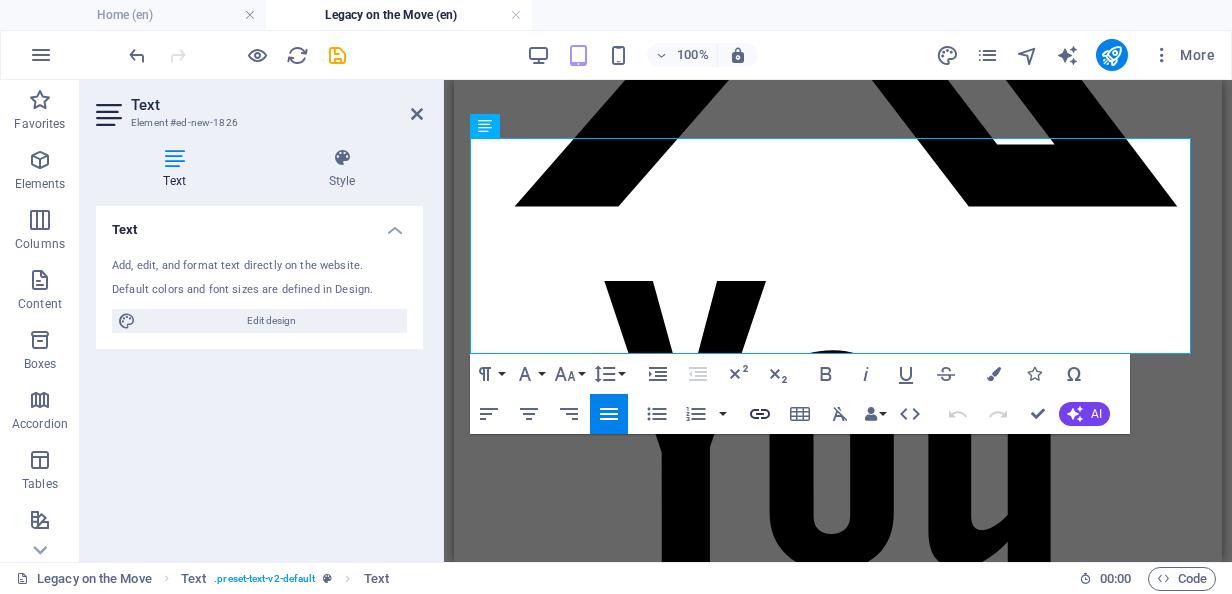 type 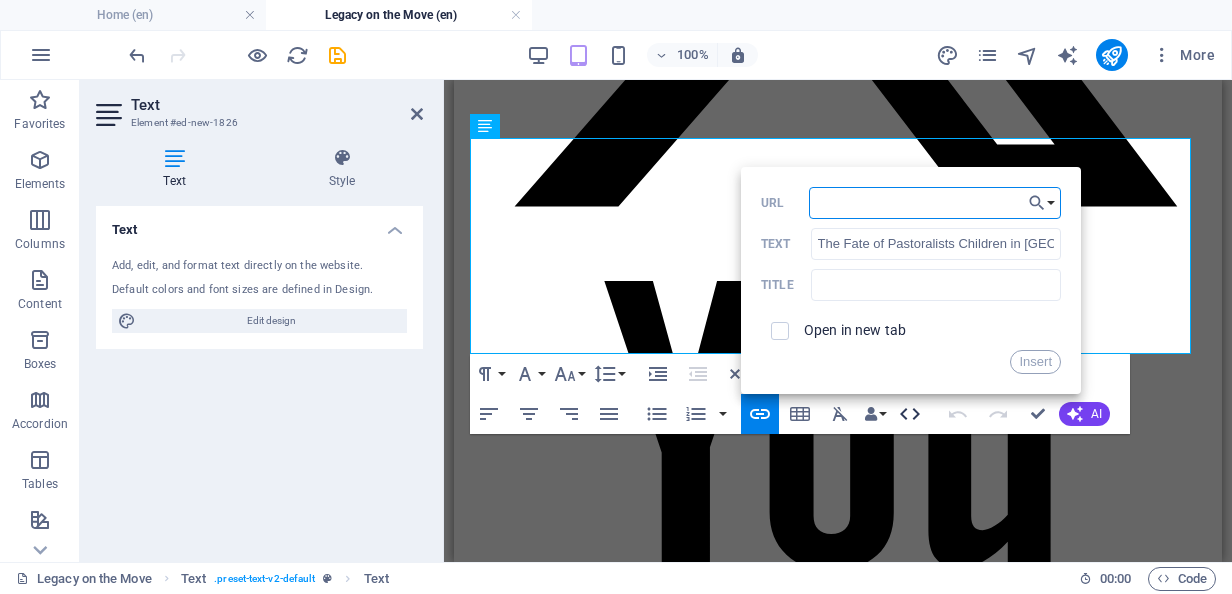type on "[URL][DOMAIN_NAME]" 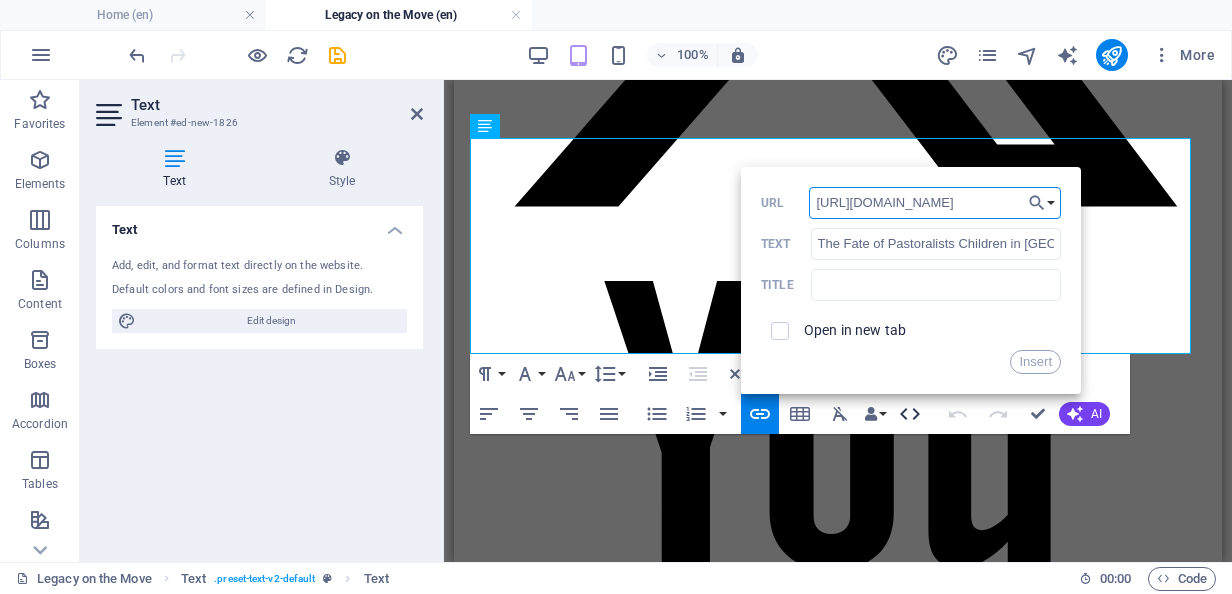scroll, scrollTop: 0, scrollLeft: 178, axis: horizontal 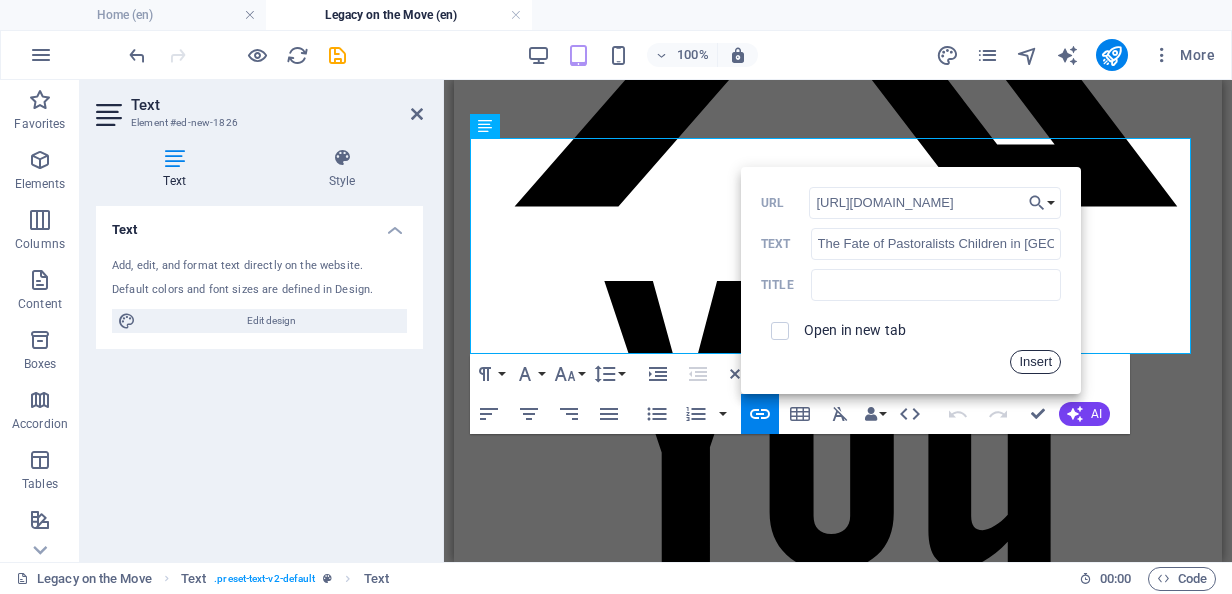 click on "Insert" at bounding box center (1035, 362) 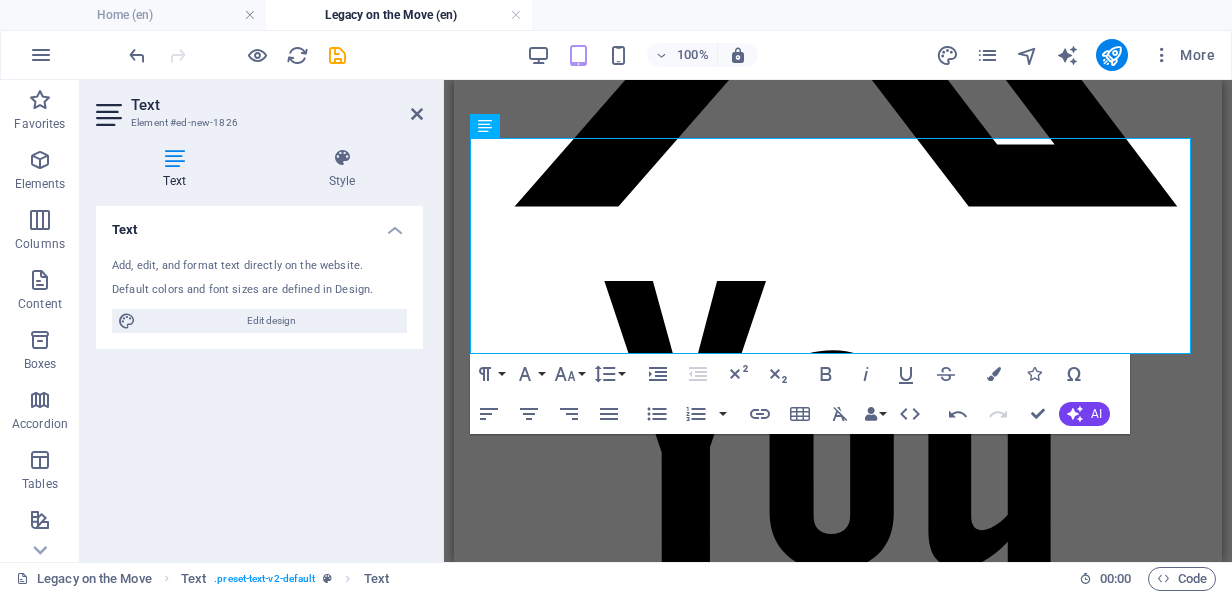 scroll, scrollTop: 0, scrollLeft: 0, axis: both 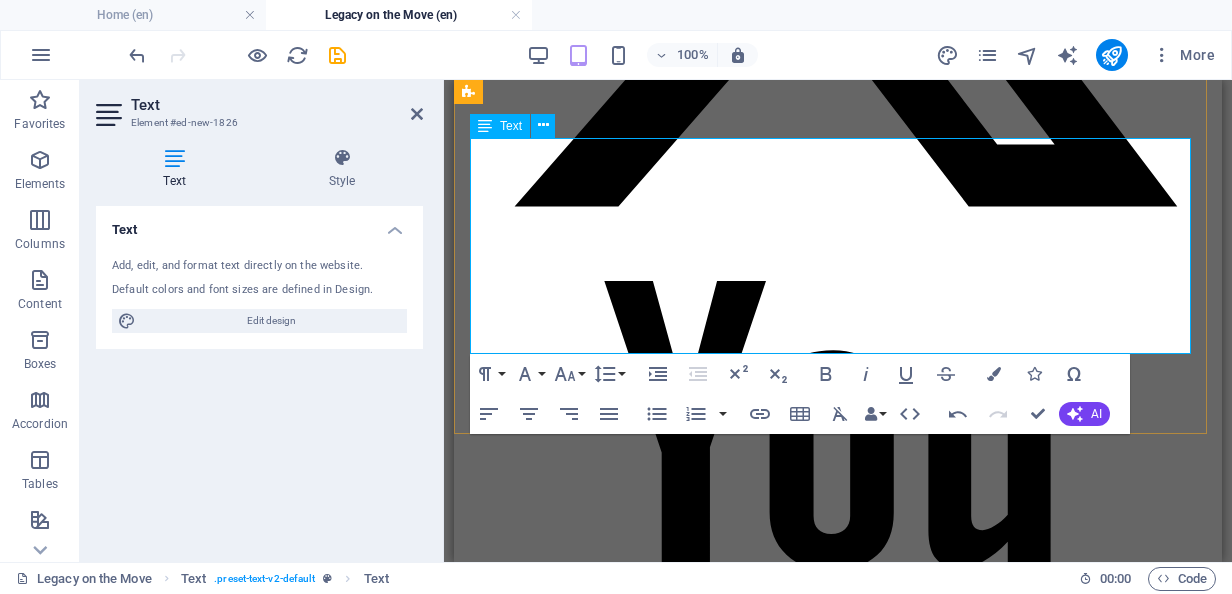 click on "•      [DOMAIN_NAME]: [DEMOGRAPHIC_DATA] Pastoralists Join Together to Discuss Peace" at bounding box center [838, 8608] 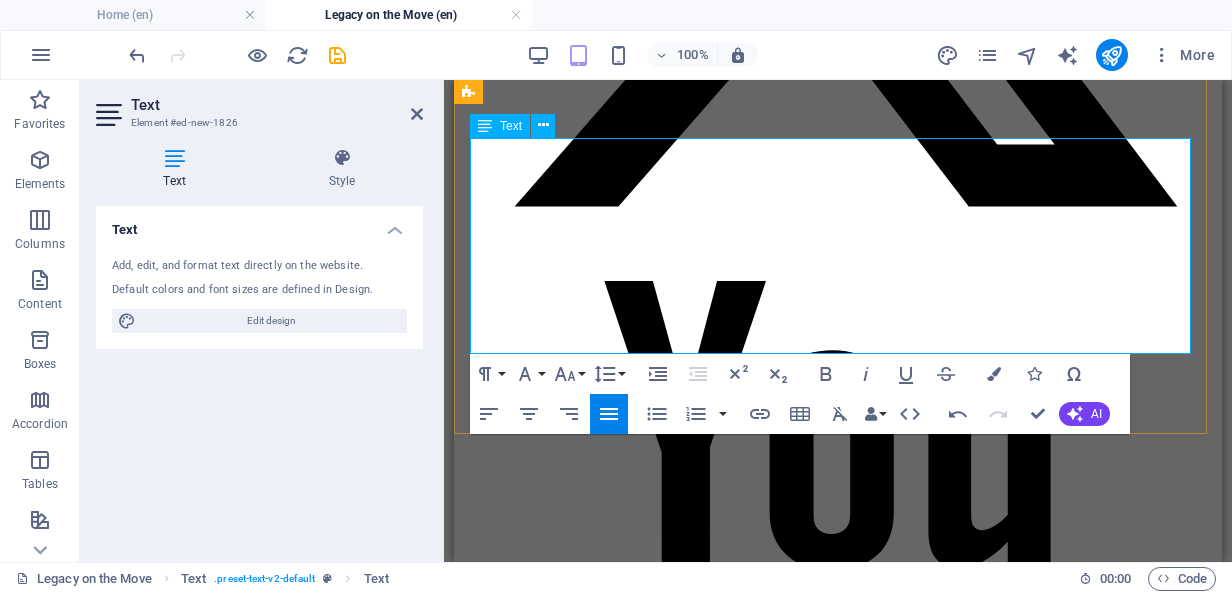 drag, startPoint x: 988, startPoint y: 318, endPoint x: 485, endPoint y: 324, distance: 503.0358 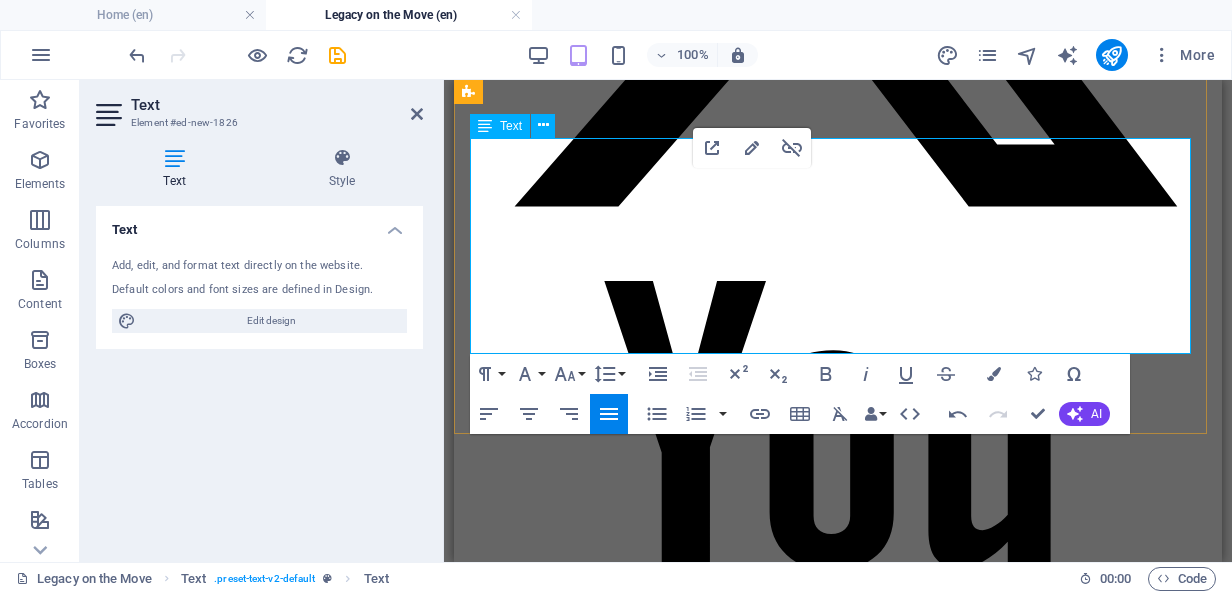 drag, startPoint x: 985, startPoint y: 324, endPoint x: 483, endPoint y: 314, distance: 502.09958 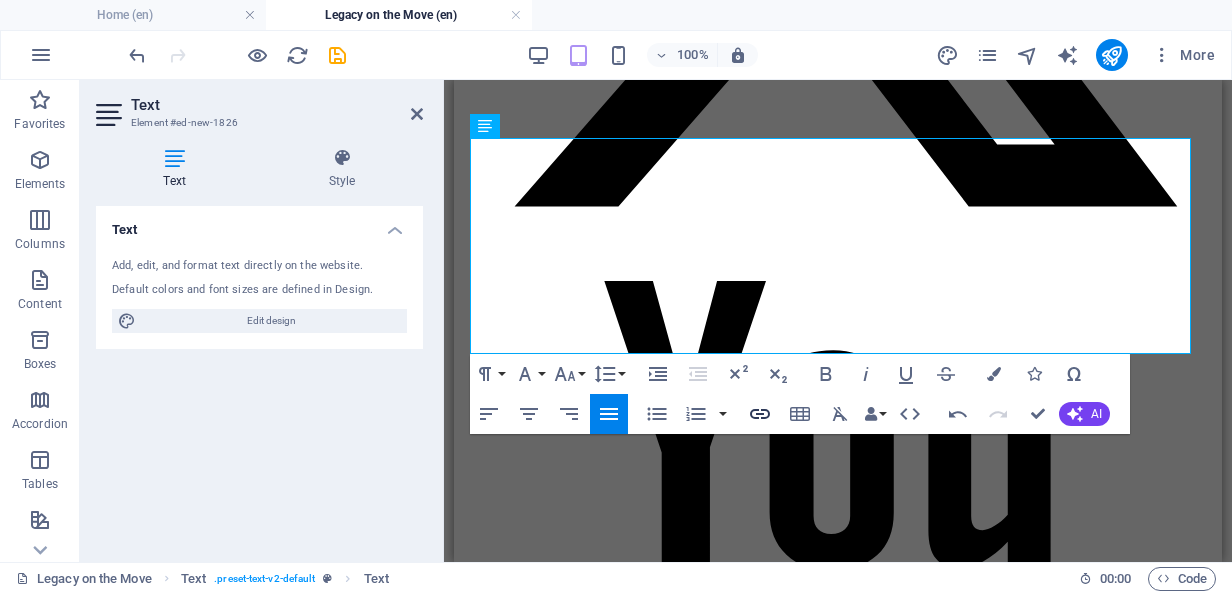 type 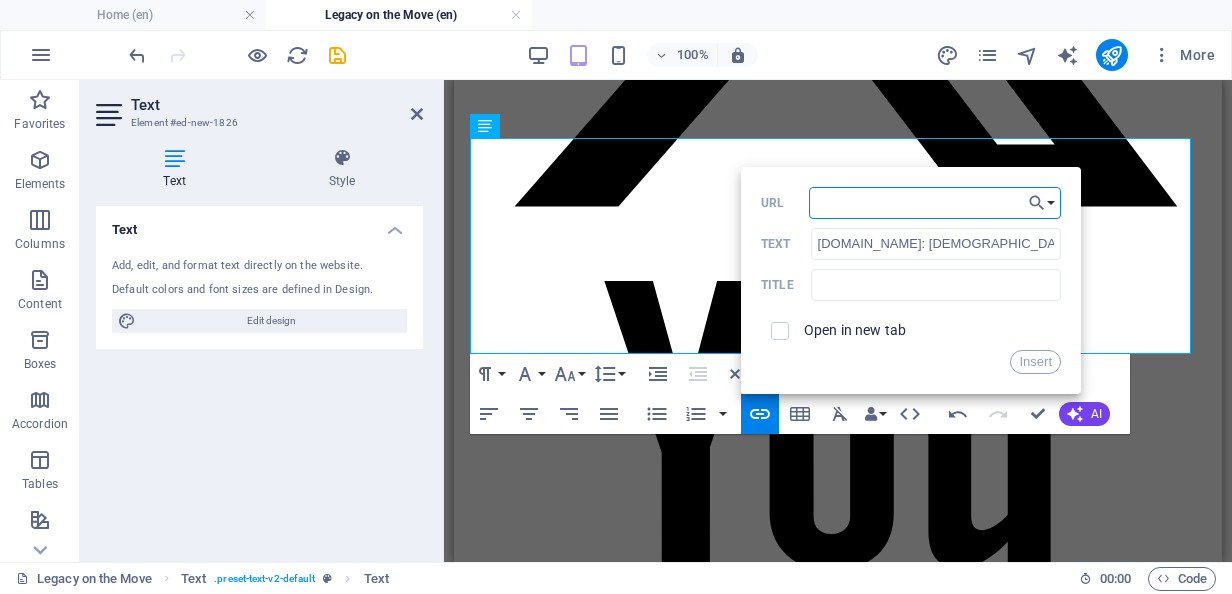 paste on "[URL][DOMAIN_NAME]" 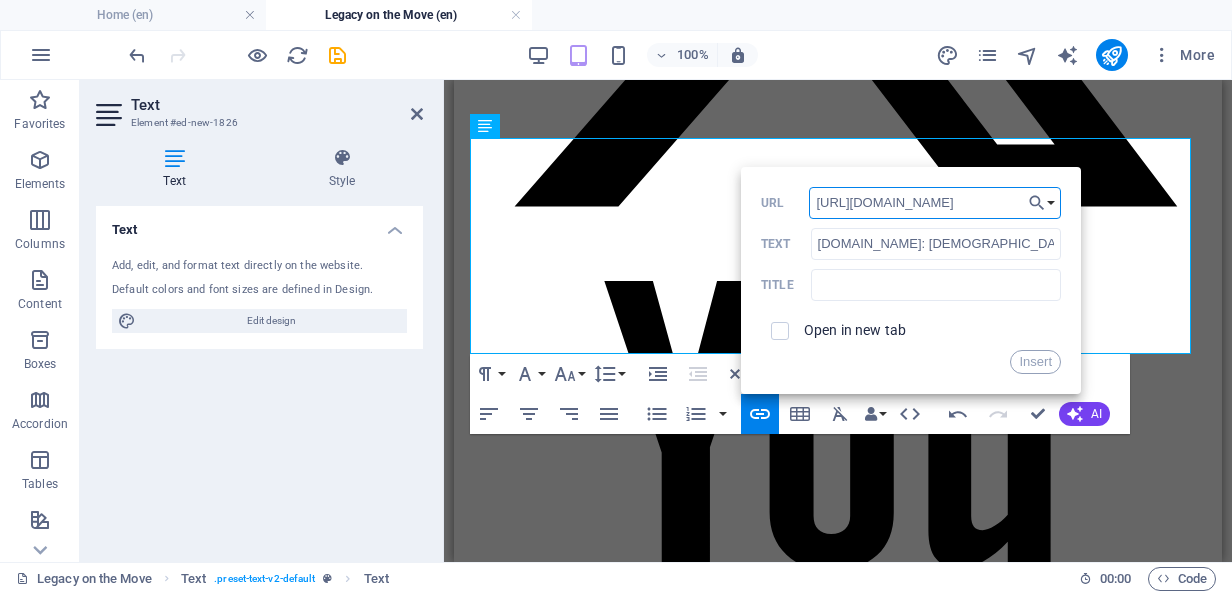 scroll, scrollTop: 0, scrollLeft: 265, axis: horizontal 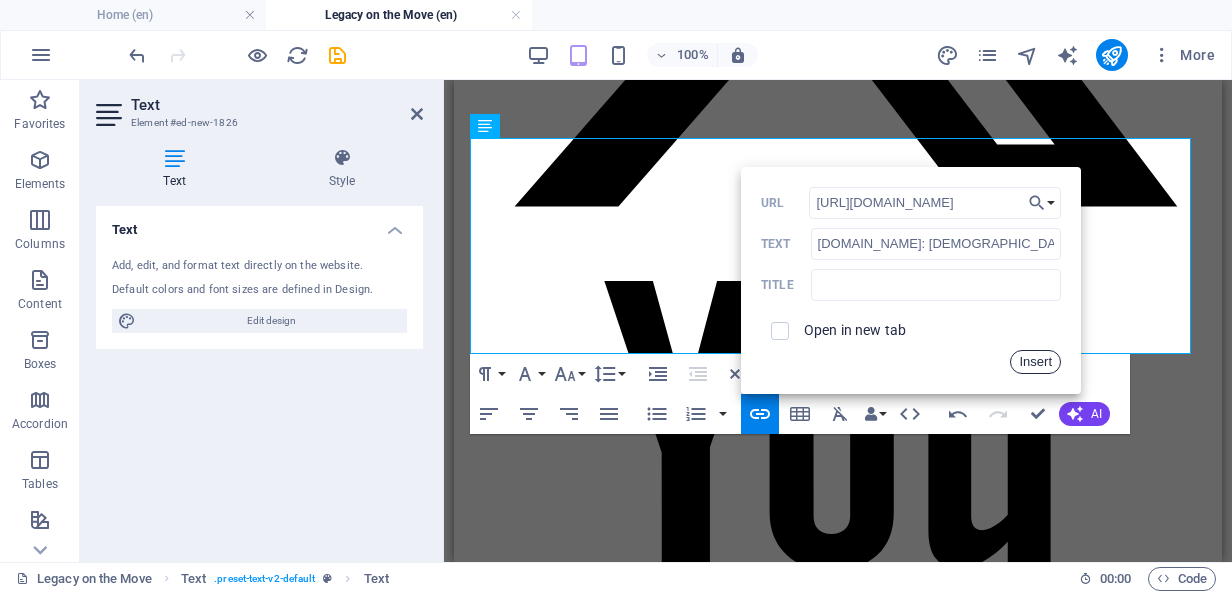 click on "Insert" at bounding box center [1035, 362] 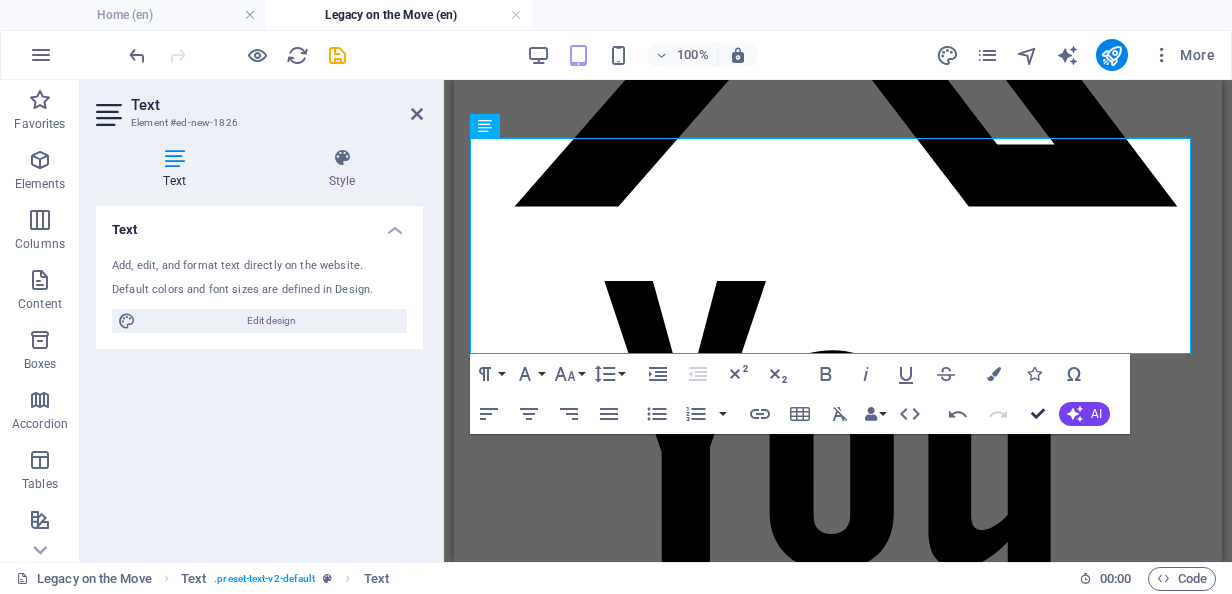 scroll, scrollTop: 0, scrollLeft: 0, axis: both 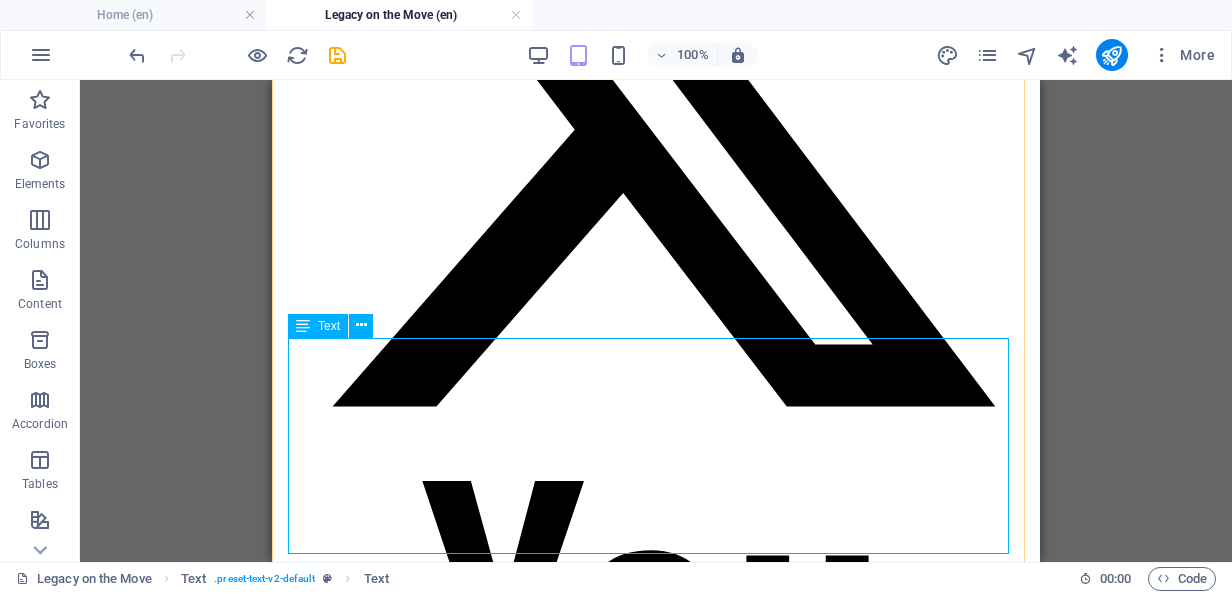 click on "Related links: •      [URL][DOMAIN_NAME] •      [URL][DOMAIN_NAME] •      The Fate of Pastoralists Children in [GEOGRAPHIC_DATA] - Foreign Policy Blogs •      Boorana: Hayyuufi jaarsi araaraa gosaafi biyya walitti [PERSON_NAME] Nuuraa Diidaa eenyu turan? - BBC News Afaan Oromoo •       [DOMAIN_NAME]: [DEMOGRAPHIC_DATA] Pastoralists Join Together to Discuss Peace" at bounding box center (656, 8714) 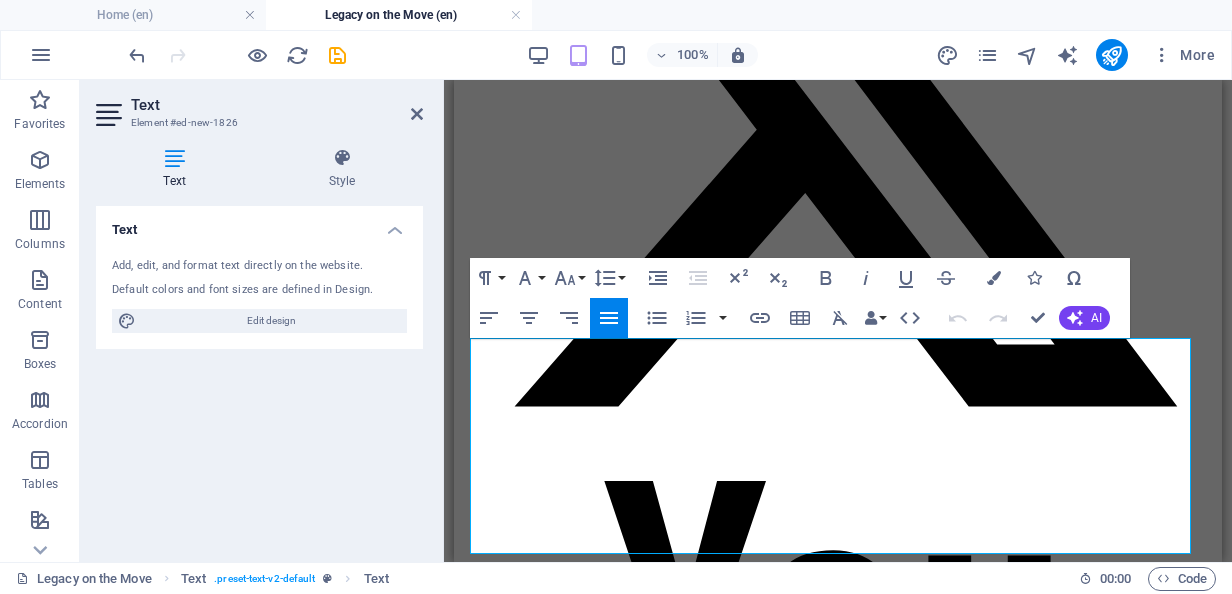 drag, startPoint x: 573, startPoint y: 384, endPoint x: 442, endPoint y: 366, distance: 132.23087 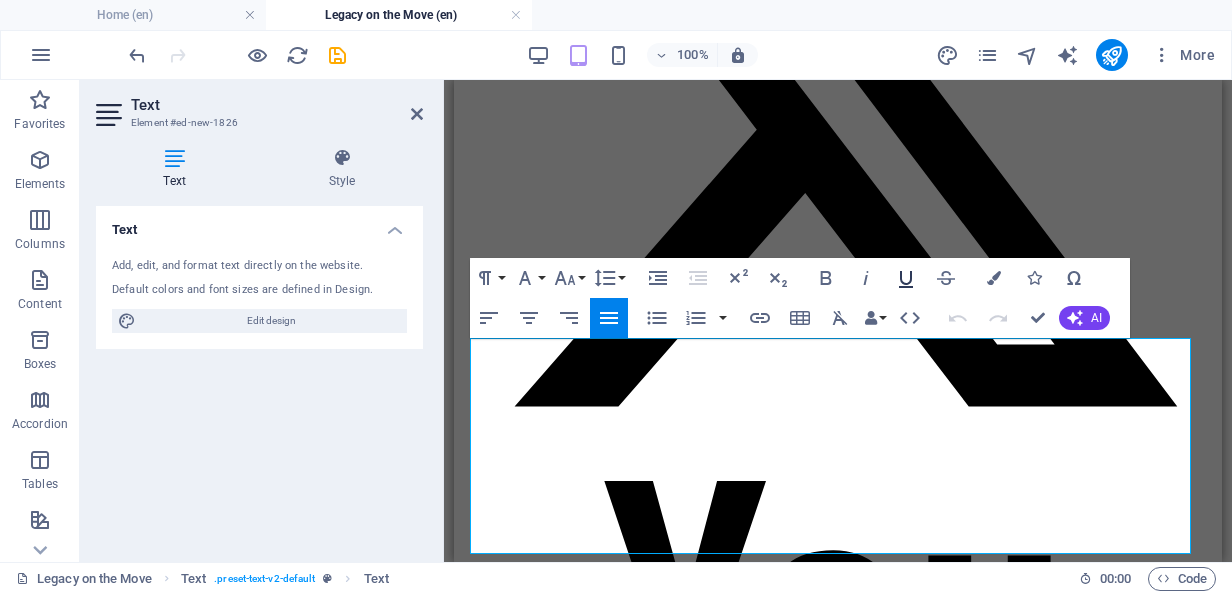 click 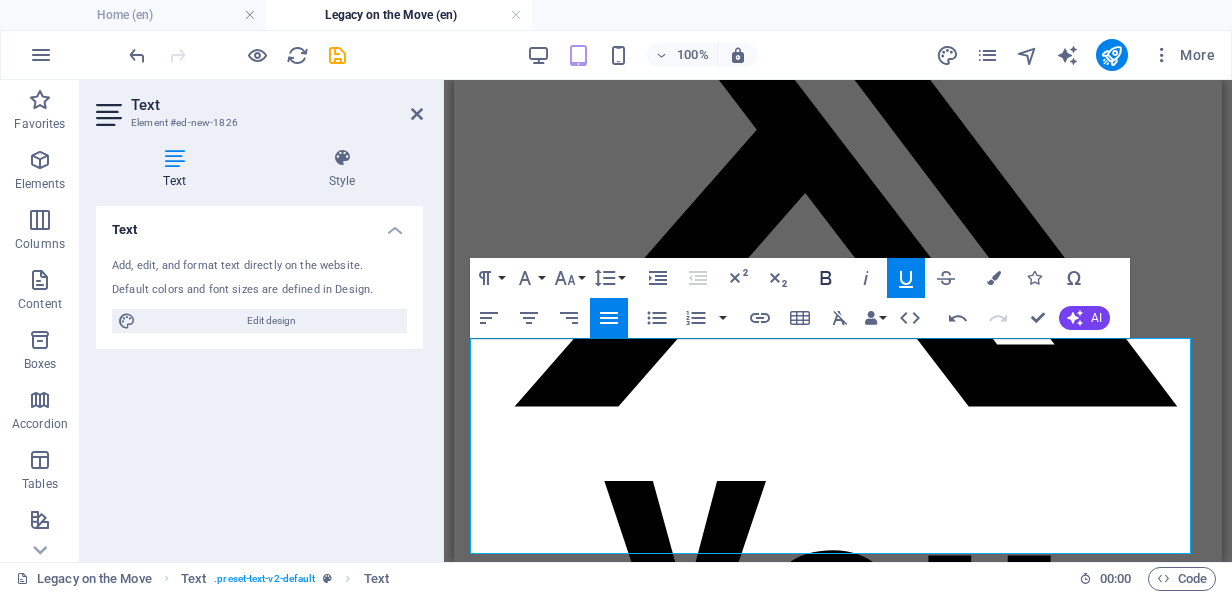 click 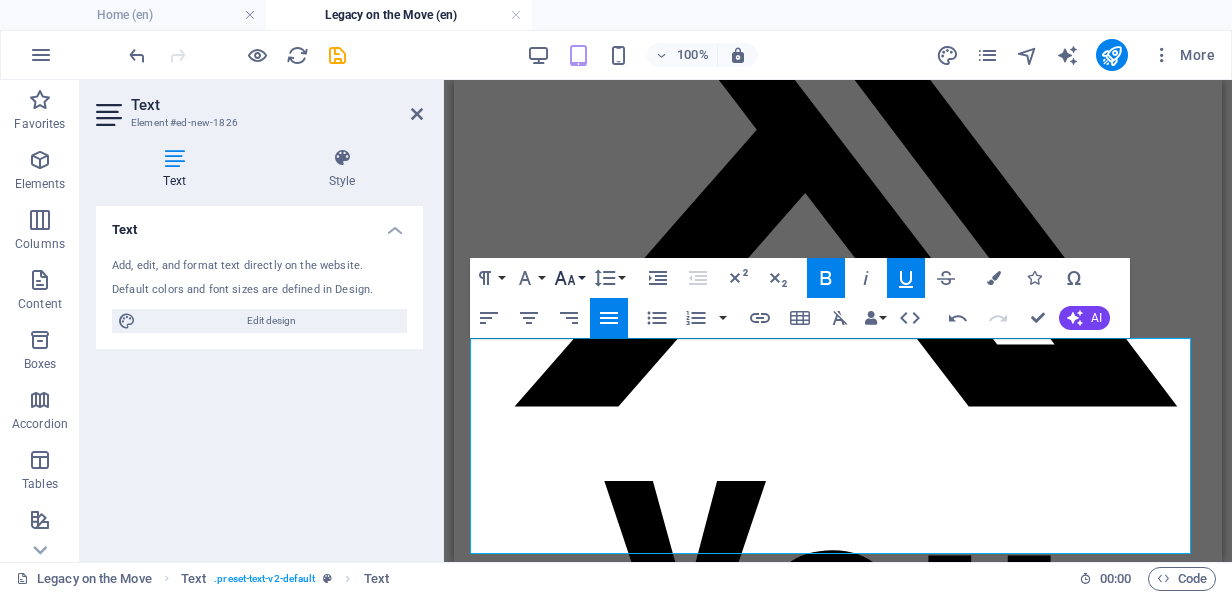 click 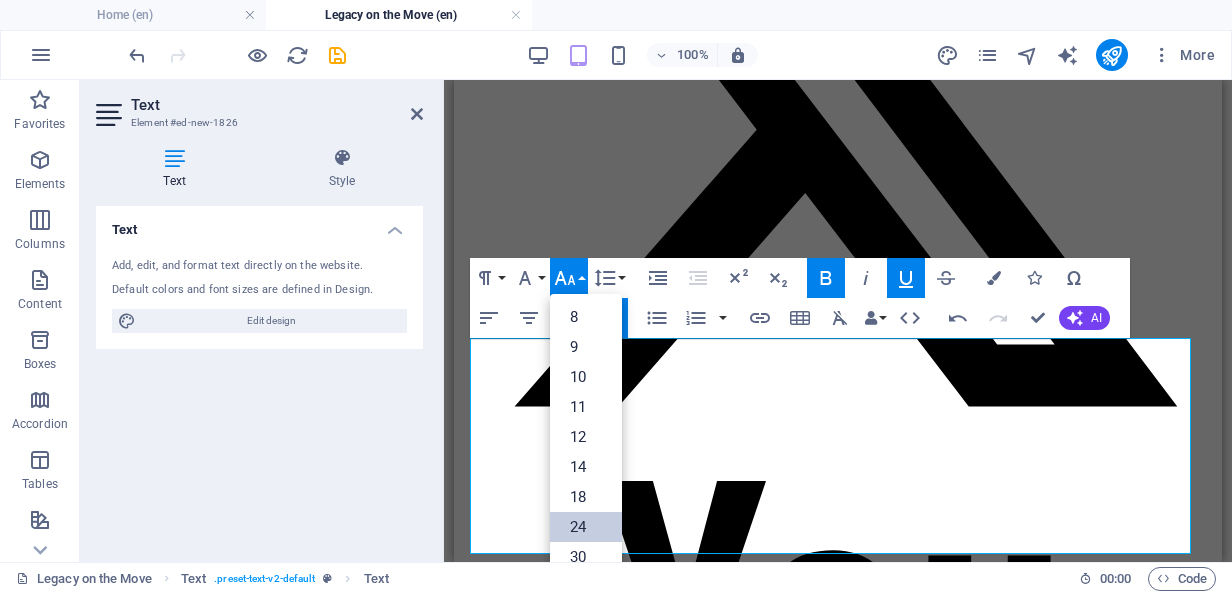 drag, startPoint x: 586, startPoint y: 516, endPoint x: 128, endPoint y: 436, distance: 464.93442 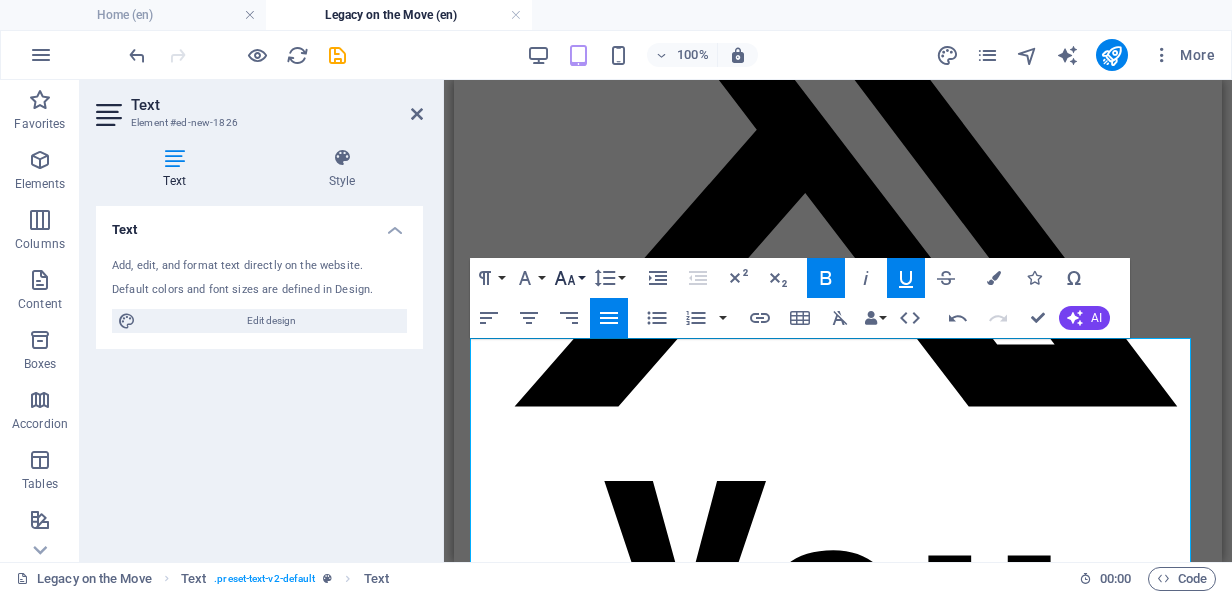 click on "Font Size" at bounding box center (569, 278) 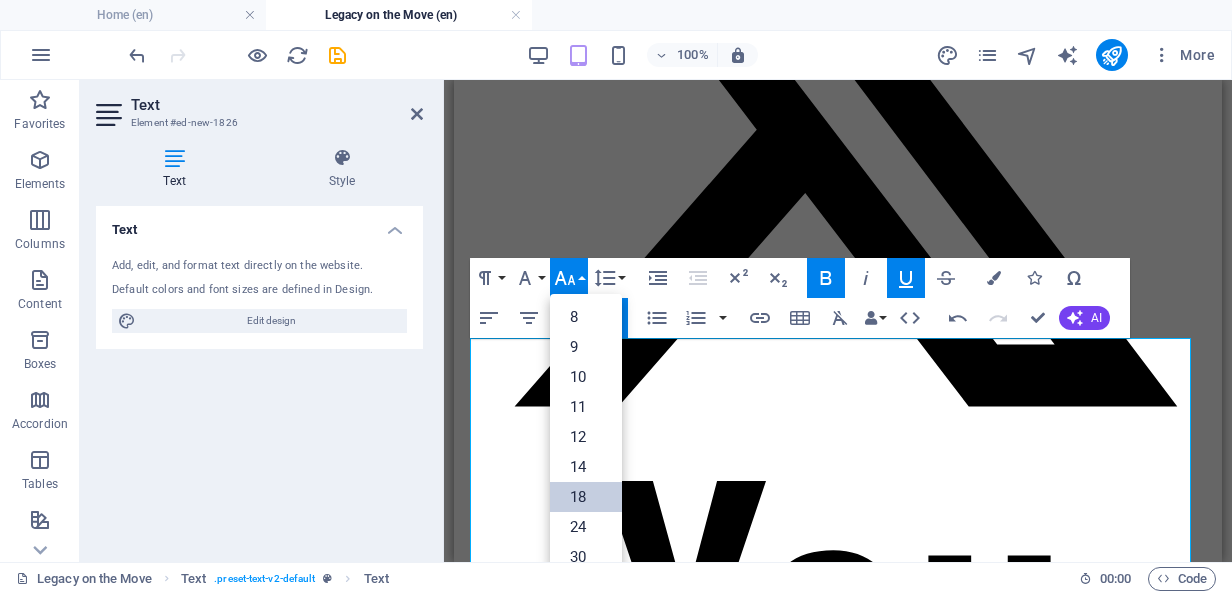 click on "18" at bounding box center [586, 497] 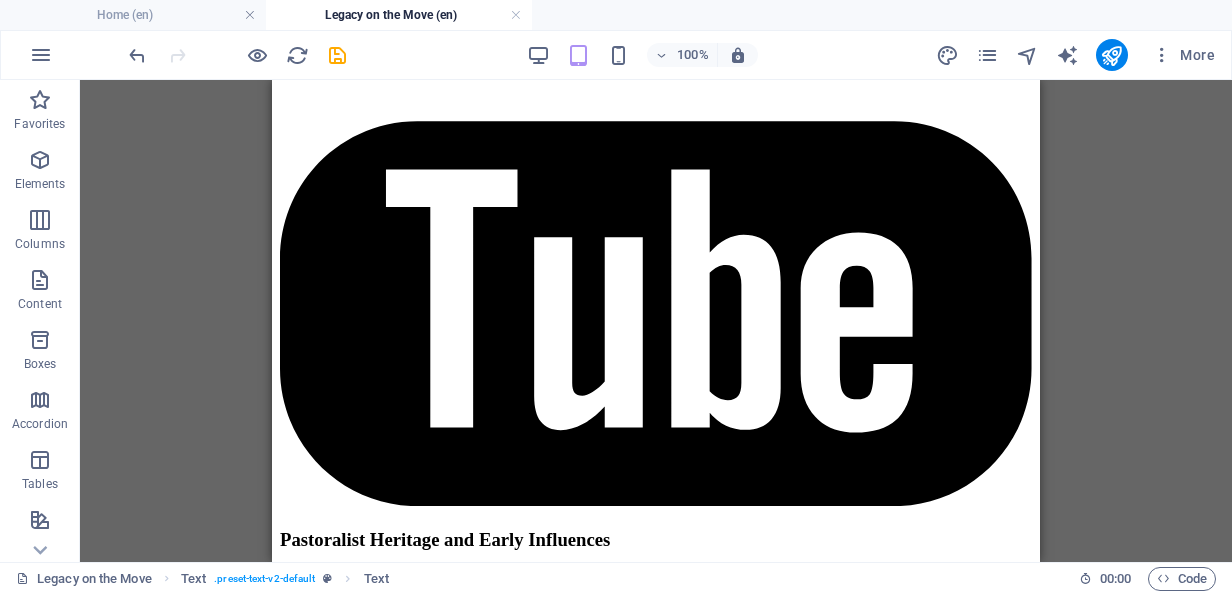 scroll, scrollTop: 6001, scrollLeft: 0, axis: vertical 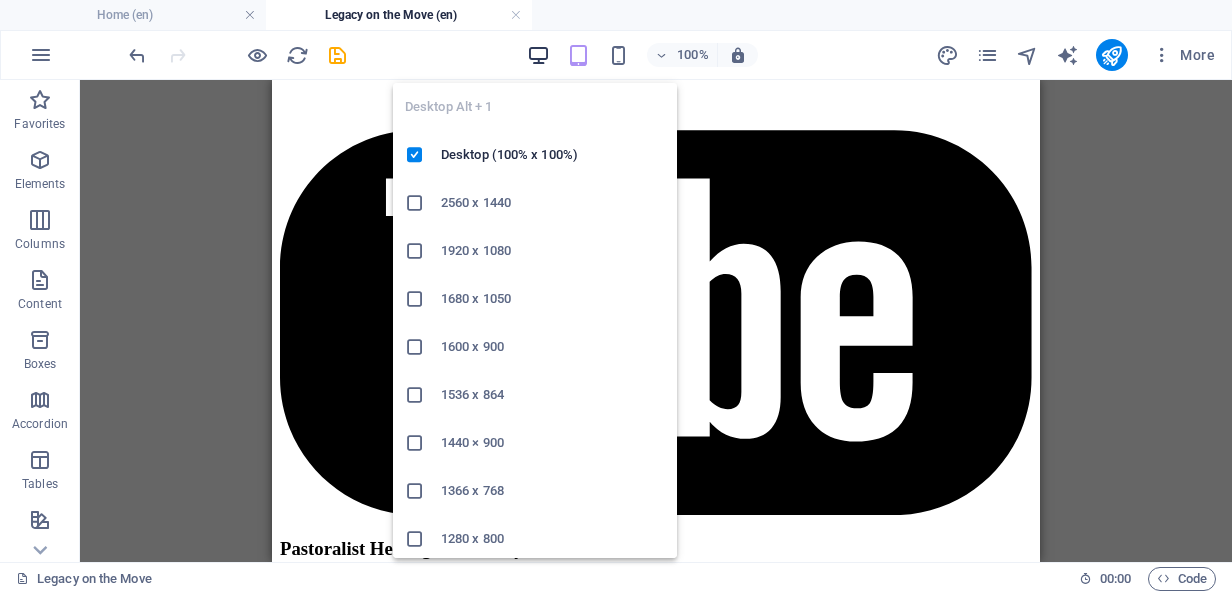 click at bounding box center (538, 55) 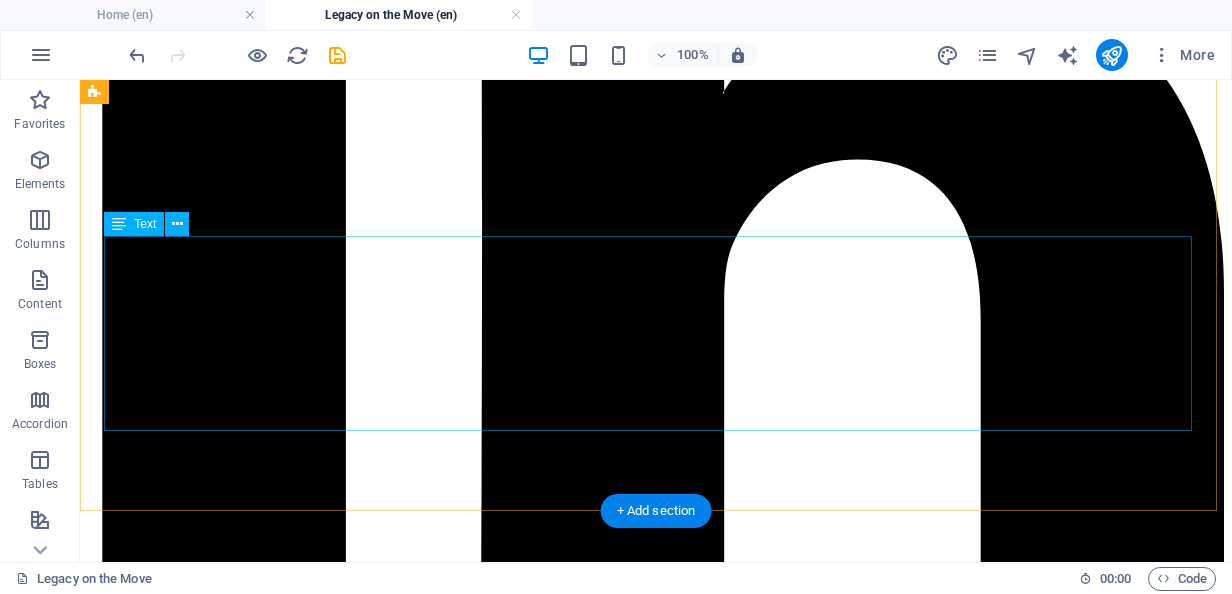 scroll, scrollTop: 6010, scrollLeft: 0, axis: vertical 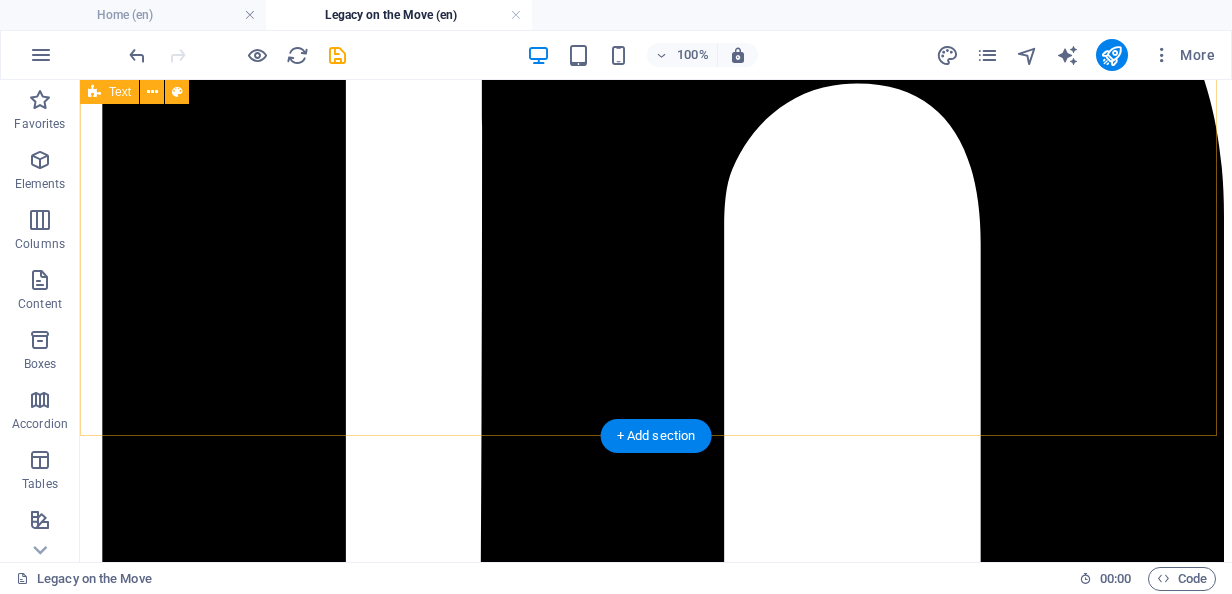 click on "Legacy and Continuing Vision Nura’s legacy is not confined to the past—it is a living vision. His sayings continue to inspire: “Purpose and shade are one.” “There is no meeting that people leave without consensus.” “Understanding arises in its travel across people, time and space.” “We speak differently from other people.” His life teaches us that peace, dignity, and development are possible when communities are empowered to lead their own change. Related links: •      [URL][DOMAIN_NAME] •      [URL][DOMAIN_NAME] •      The Fate of Pastoralists Children in [GEOGRAPHIC_DATA] - Foreign Policy Blogs •      Boorana: Hayyuufi jaarsi araaraa gosaafi biyya walitti [PERSON_NAME] Diidaa eenyu turan? - BBC News Afaan Oromoo •       [DOMAIN_NAME]: [DEMOGRAPHIC_DATA] Pastoralists Join Together to Discuss Peace" at bounding box center (656, 12464) 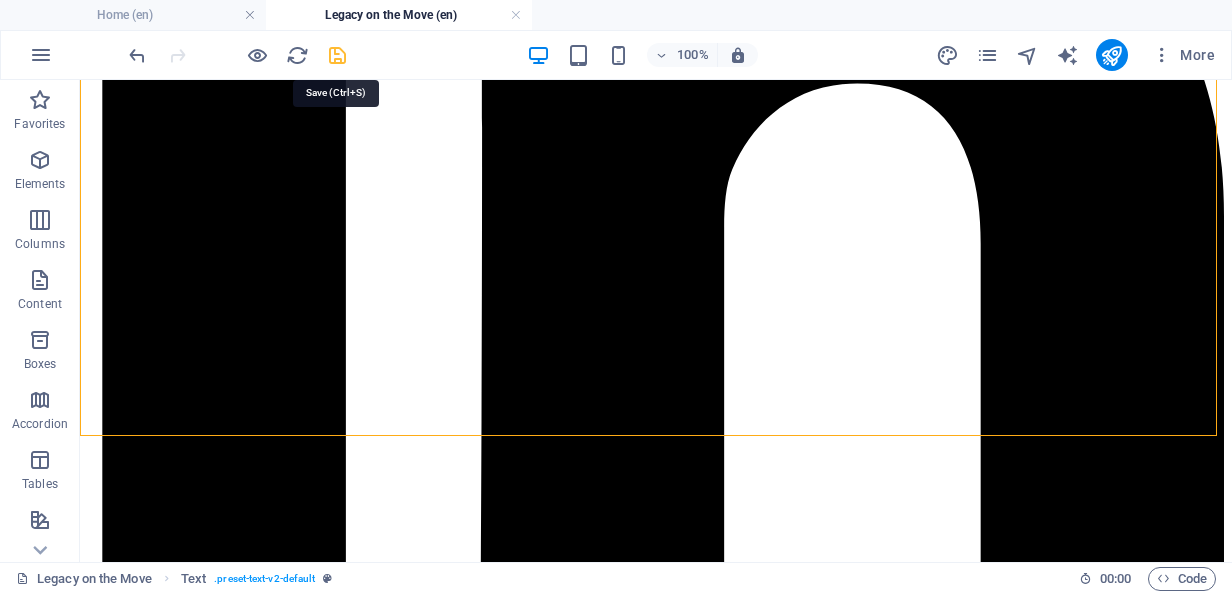 click at bounding box center (337, 55) 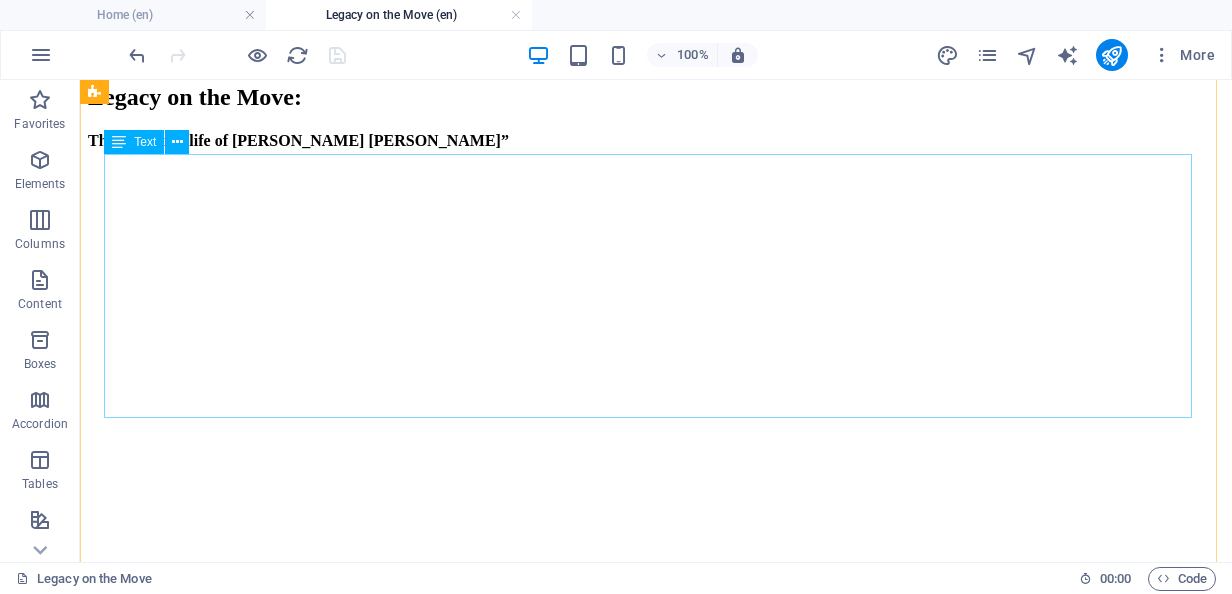 scroll, scrollTop: 732, scrollLeft: 0, axis: vertical 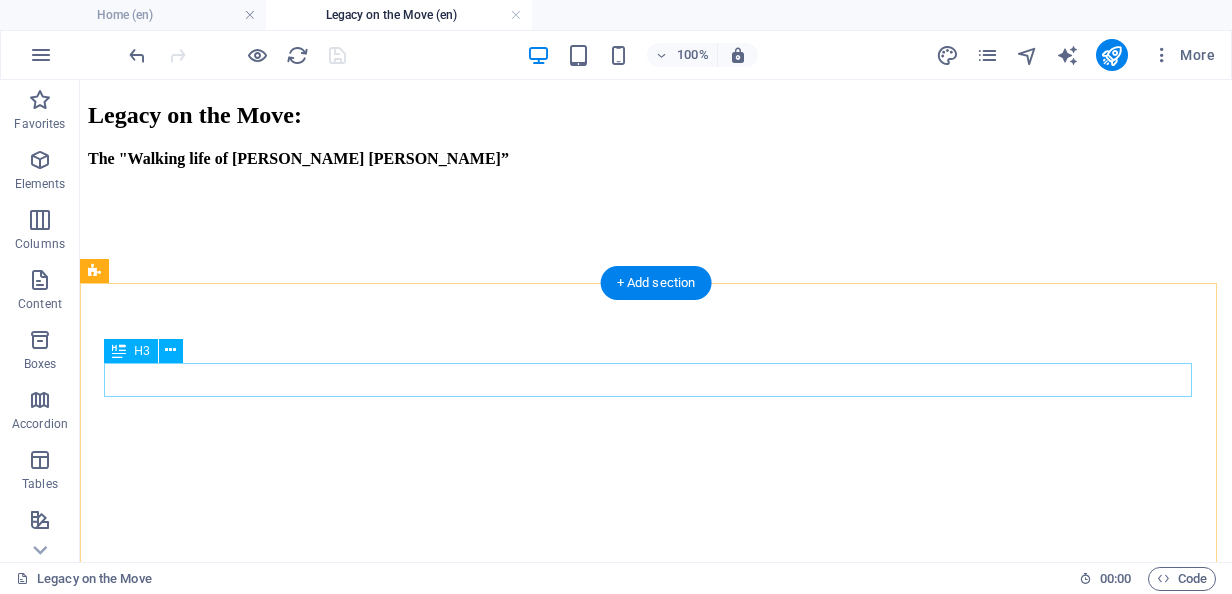 click on "Pastoralist Heritage and Early Influences" at bounding box center [656, 8189] 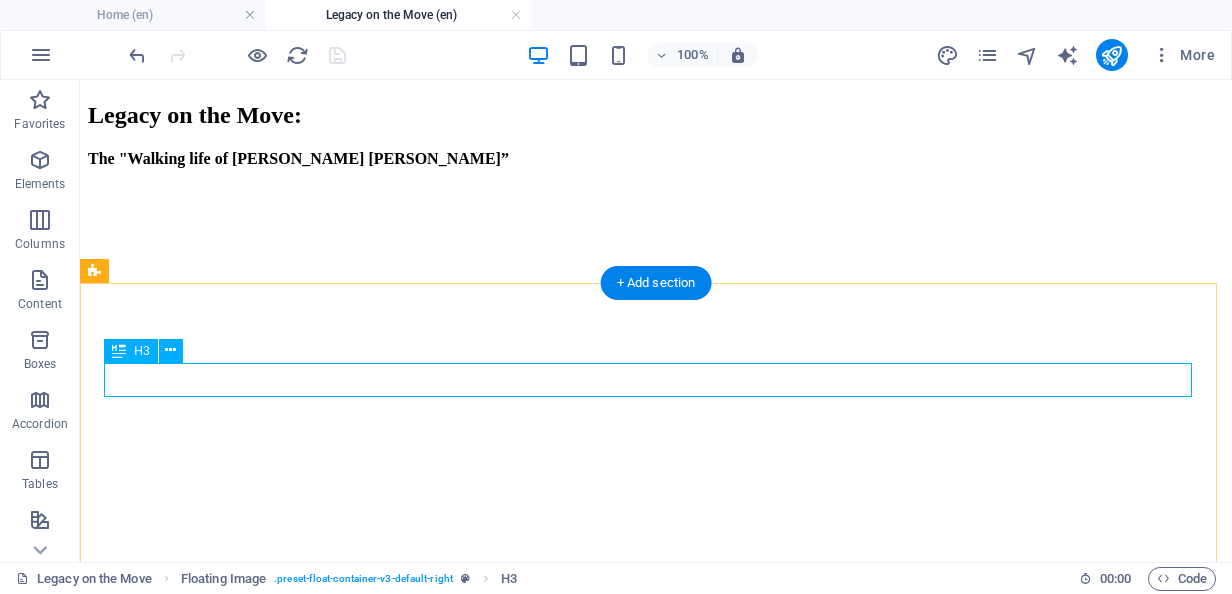 click on "Pastoralist Heritage and Early Influences" at bounding box center (656, 8189) 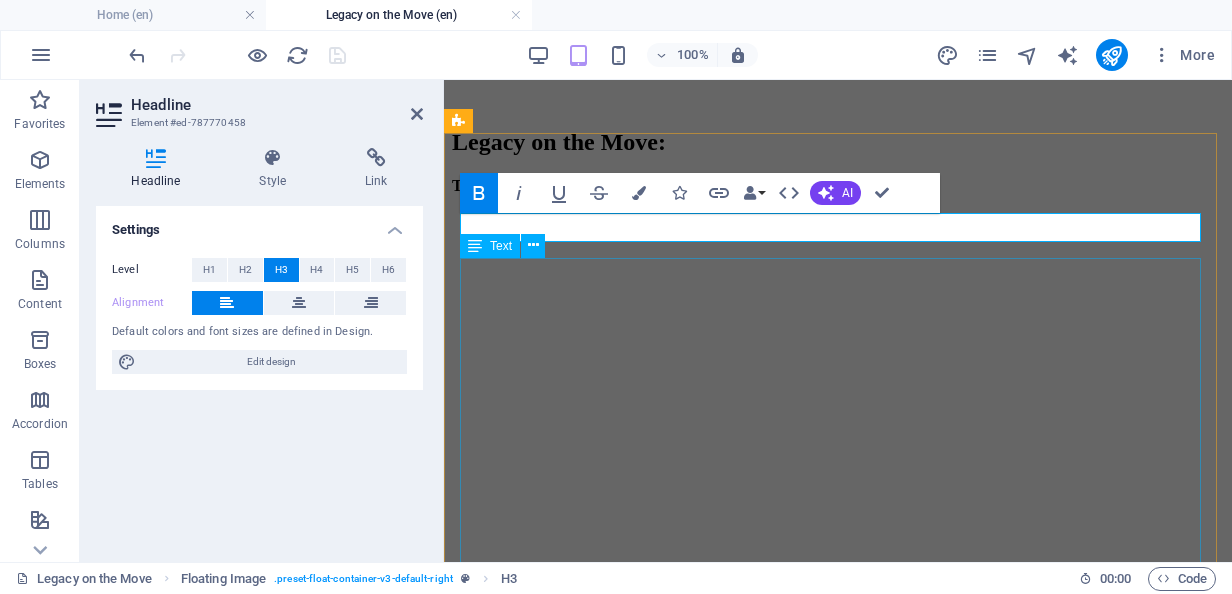 scroll, scrollTop: 932, scrollLeft: 0, axis: vertical 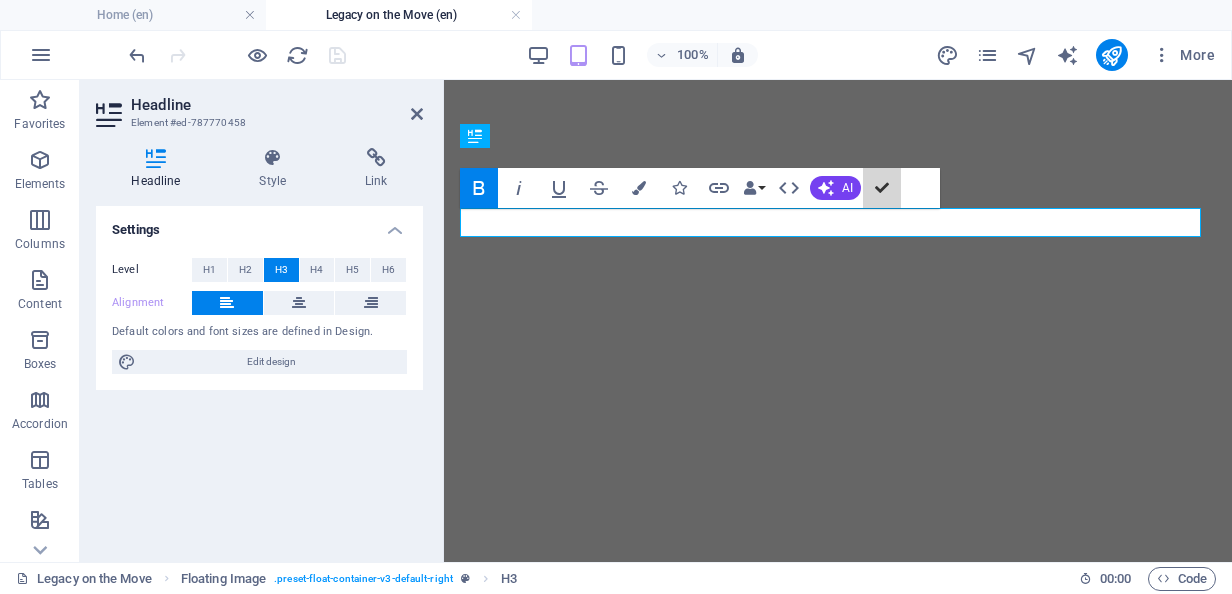 drag, startPoint x: 886, startPoint y: 128, endPoint x: 442, endPoint y: 48, distance: 451.14963 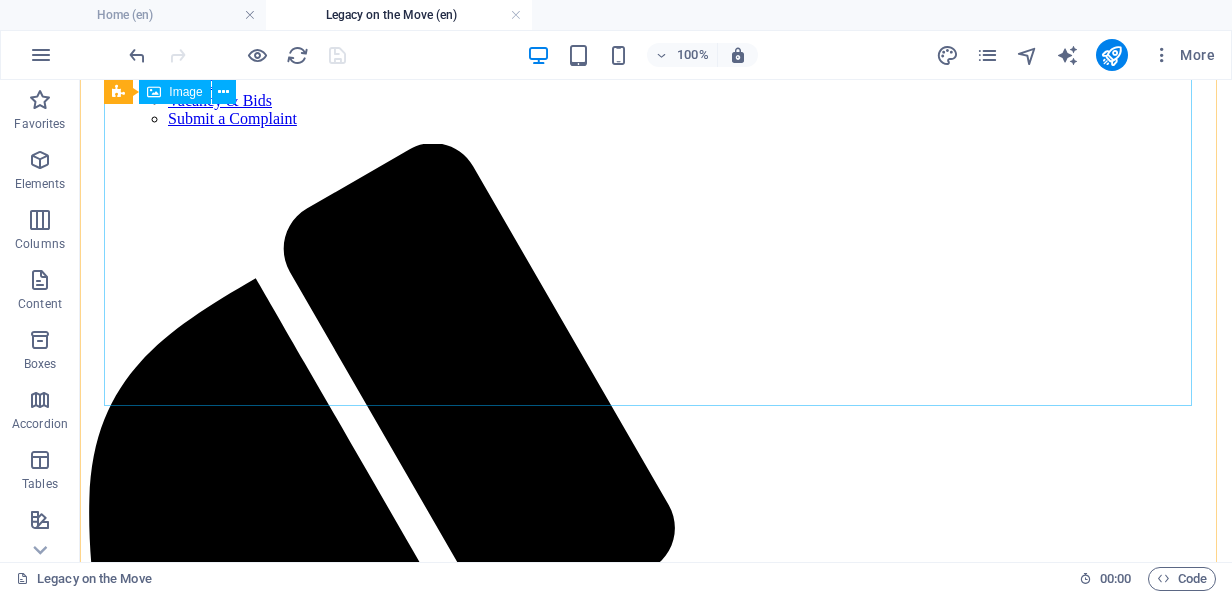 scroll, scrollTop: 1878, scrollLeft: 0, axis: vertical 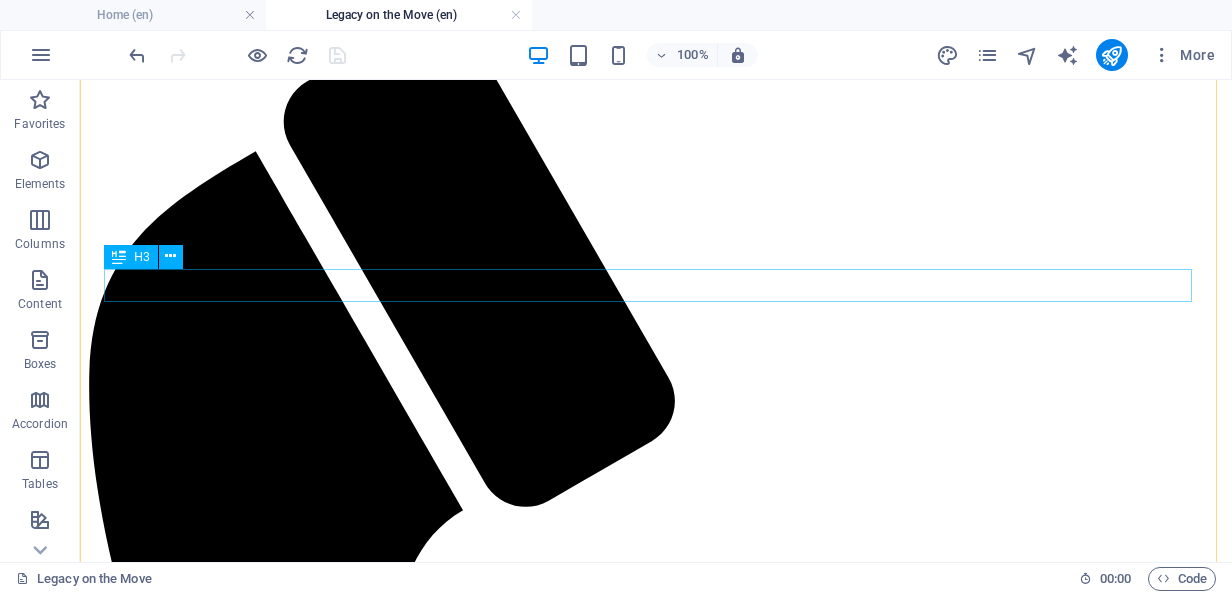 click on "From Grassroots Mobilization to National Advocacy" at bounding box center (656, 8251) 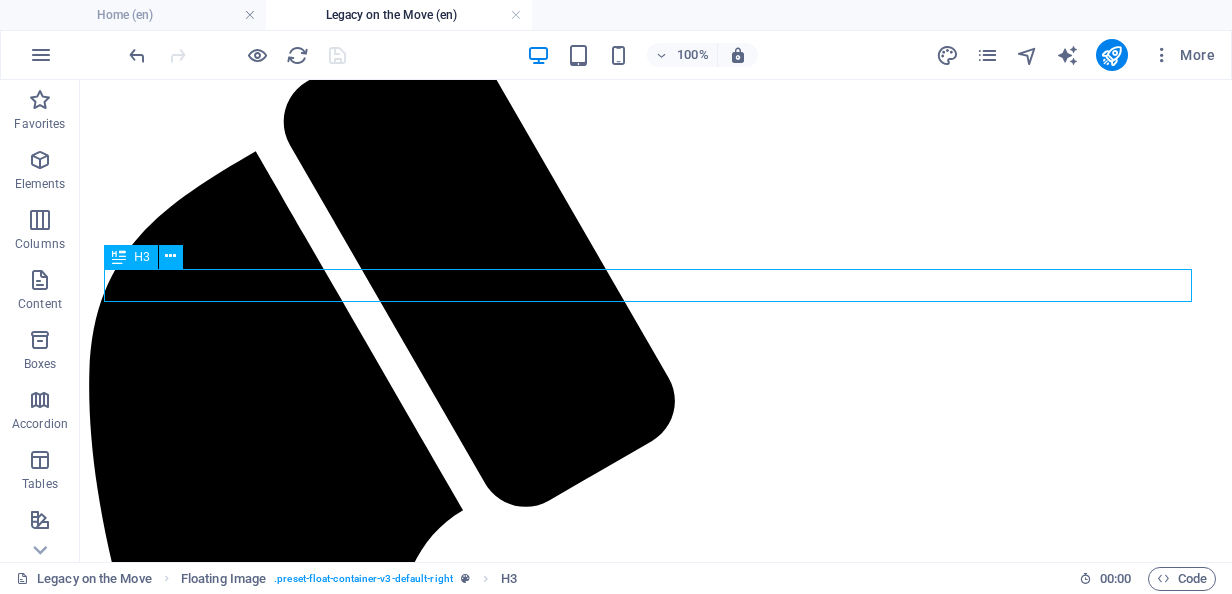 click on "From Grassroots Mobilization to National Advocacy" at bounding box center (656, 8251) 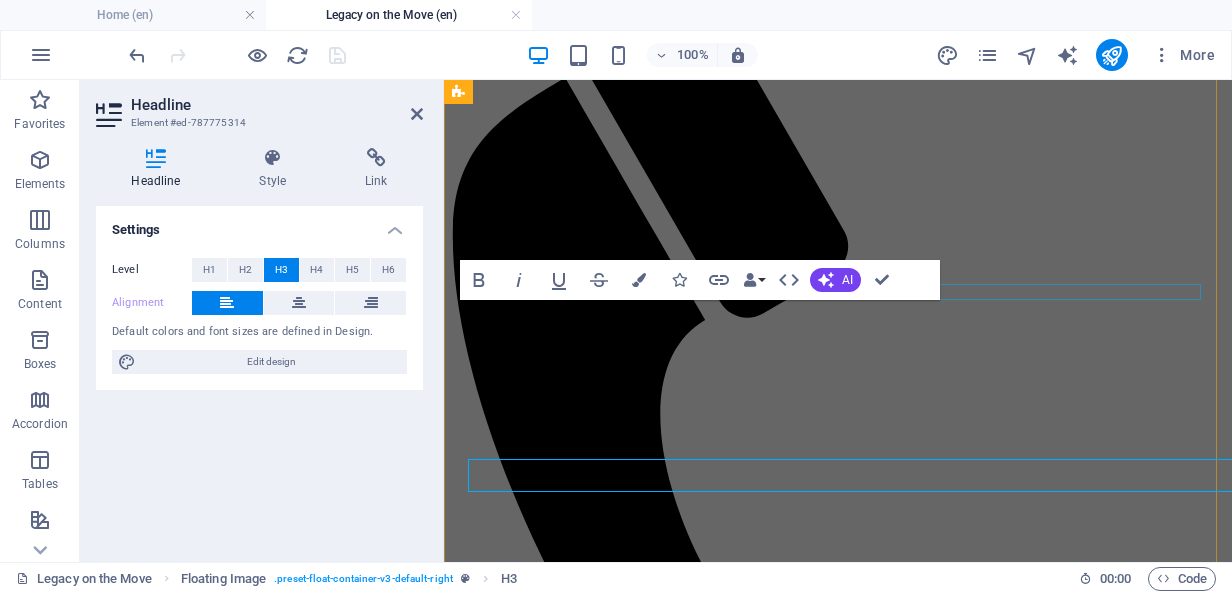 scroll, scrollTop: 1688, scrollLeft: 0, axis: vertical 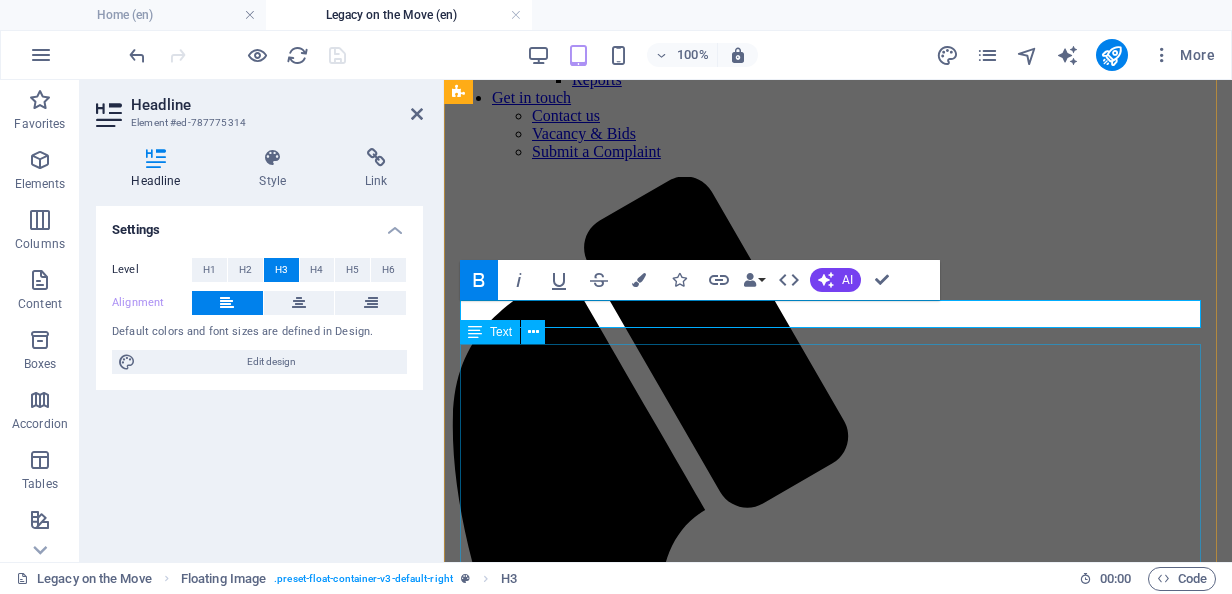 click on "In [DATE], recognizing the systemic neglect of pastoralist communities, Nura mobilized 71 individuals from diverse pastoralist regions—[GEOGRAPHIC_DATA], [GEOGRAPHIC_DATA], [GEOGRAPHIC_DATA], [GEOGRAPHIC_DATA], and [GEOGRAPHIC_DATA]. This was a groundbreaking moment in Ethiopian civil society: the birth of the Oromia Pastoralist Association (OPA), later renamed Association of Pastoralist Community for Change (APCfC). OPA/APCfC was not just an organization—it was a movement. It aimed to: •      Amplify pastoralist voices •      Promote Indigenous knowledge •      Advocate for policy reforms •      Facilitate peace and development [PERSON_NAME]’s leadership transformed APCfC into a national and international platform, engaging with government institutions, NGOs, and academic researchers. Nura’s strategic advocacy led to several landmark achievements: Recognition of Pastoralism: As a viable economic and cultural system, pastoralism was officially acknowledged in national policy." at bounding box center (838, 6571) 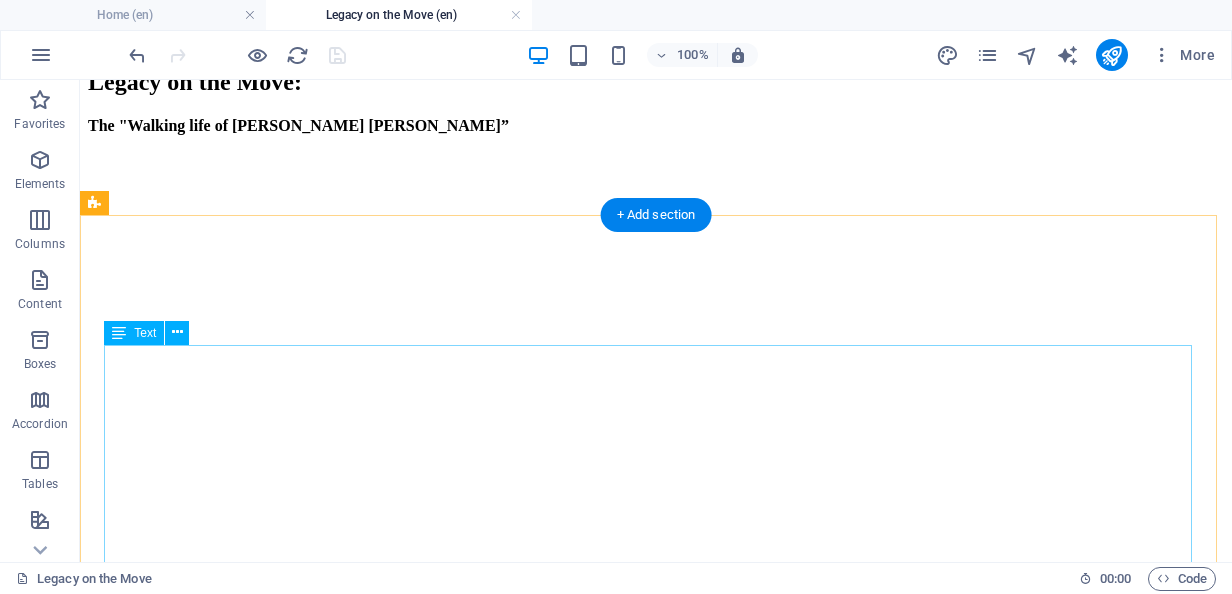 scroll, scrollTop: 900, scrollLeft: 0, axis: vertical 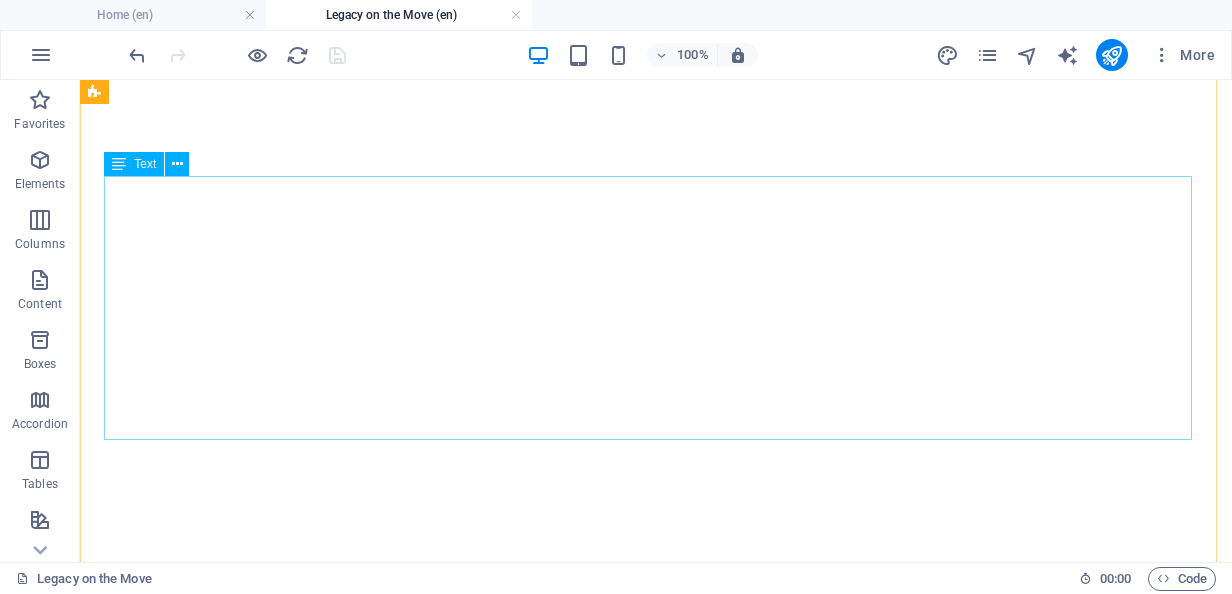 click on "[PERSON_NAME] [PERSON_NAME] was born into a pastoralist family in [DATE] in the [GEOGRAPHIC_DATA] area of [GEOGRAPHIC_DATA], [GEOGRAPHIC_DATA]. This region is part of the vast semi-arid lands of southern [GEOGRAPHIC_DATA], where communities have practiced pastoralism for centuries. Pastoralism here is not merely an economic activity, it is a way of life, deeply embedded in social structures, ecological knowledge, and spiritual beliefs. Growing up in this environment, Nura absorbed the values of communal responsibility, oral wisdom, and resilience. These values would later shape his leadership style, which emphasized dialogue, inclusivity, and cultural authenticity. This dual experience—military and administrative—gave Nura a unique perspective on state-community relations, which later informed his advocacy for pastoralist inclusion in national development." at bounding box center [656, 8249] 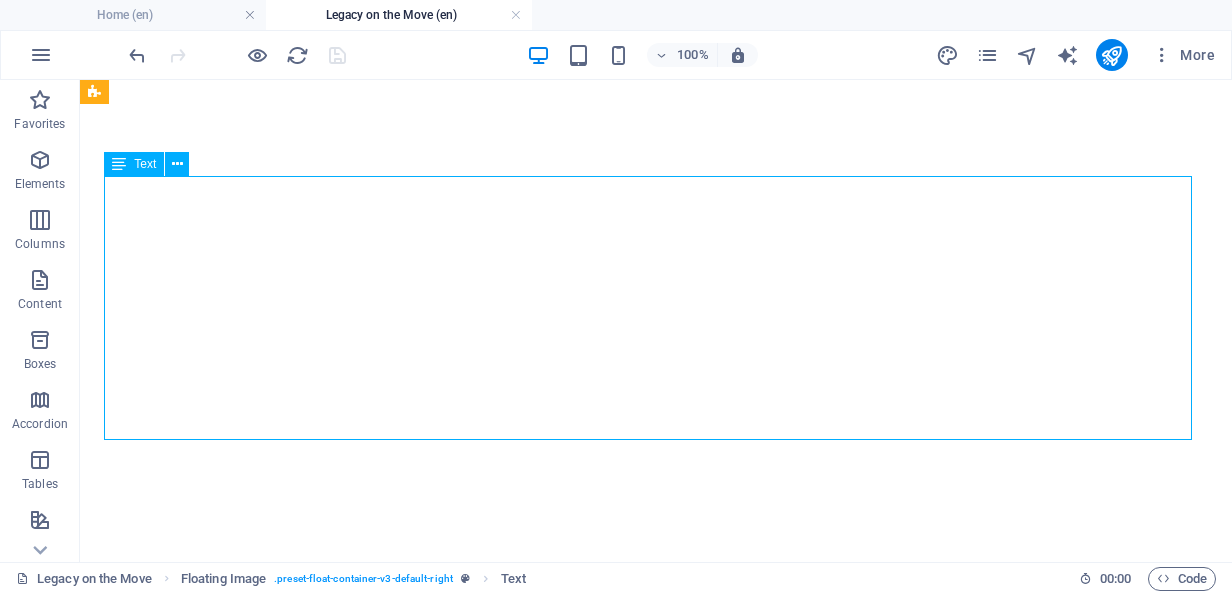 click on "[PERSON_NAME] [PERSON_NAME] was born into a pastoralist family in [DATE] in the [GEOGRAPHIC_DATA] area of [GEOGRAPHIC_DATA], [GEOGRAPHIC_DATA]. This region is part of the vast semi-arid lands of southern [GEOGRAPHIC_DATA], where communities have practiced pastoralism for centuries. Pastoralism here is not merely an economic activity, it is a way of life, deeply embedded in social structures, ecological knowledge, and spiritual beliefs. Growing up in this environment, Nura absorbed the values of communal responsibility, oral wisdom, and resilience. These values would later shape his leadership style, which emphasized dialogue, inclusivity, and cultural authenticity. This dual experience—military and administrative—gave Nura a unique perspective on state-community relations, which later informed his advocacy for pastoralist inclusion in national development." at bounding box center (656, 8249) 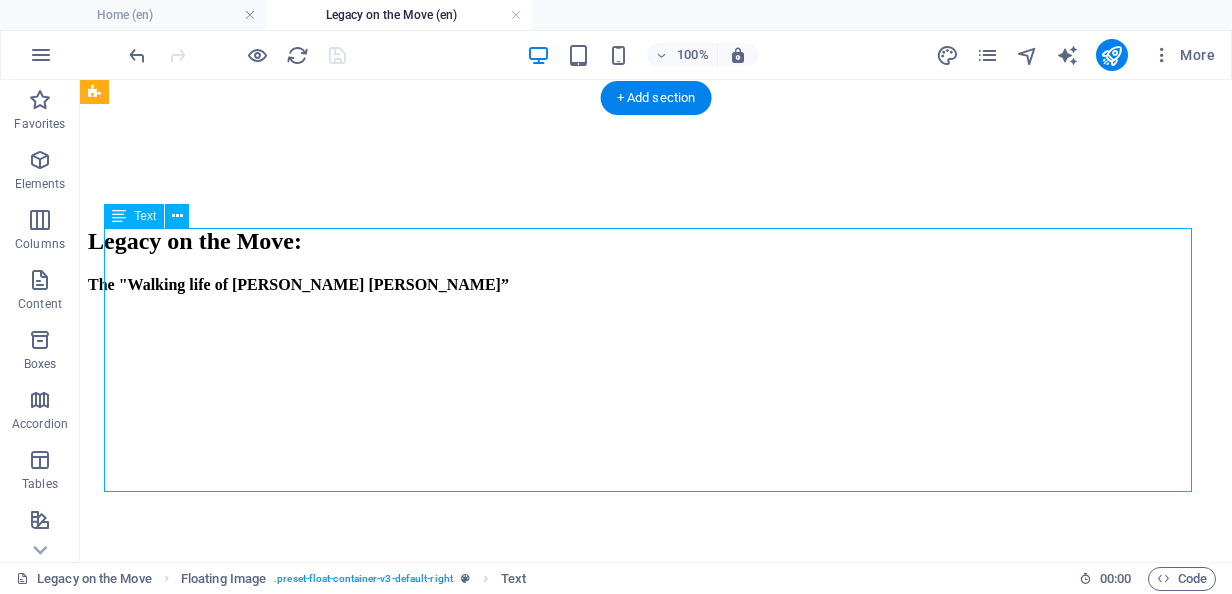 scroll, scrollTop: 600, scrollLeft: 0, axis: vertical 